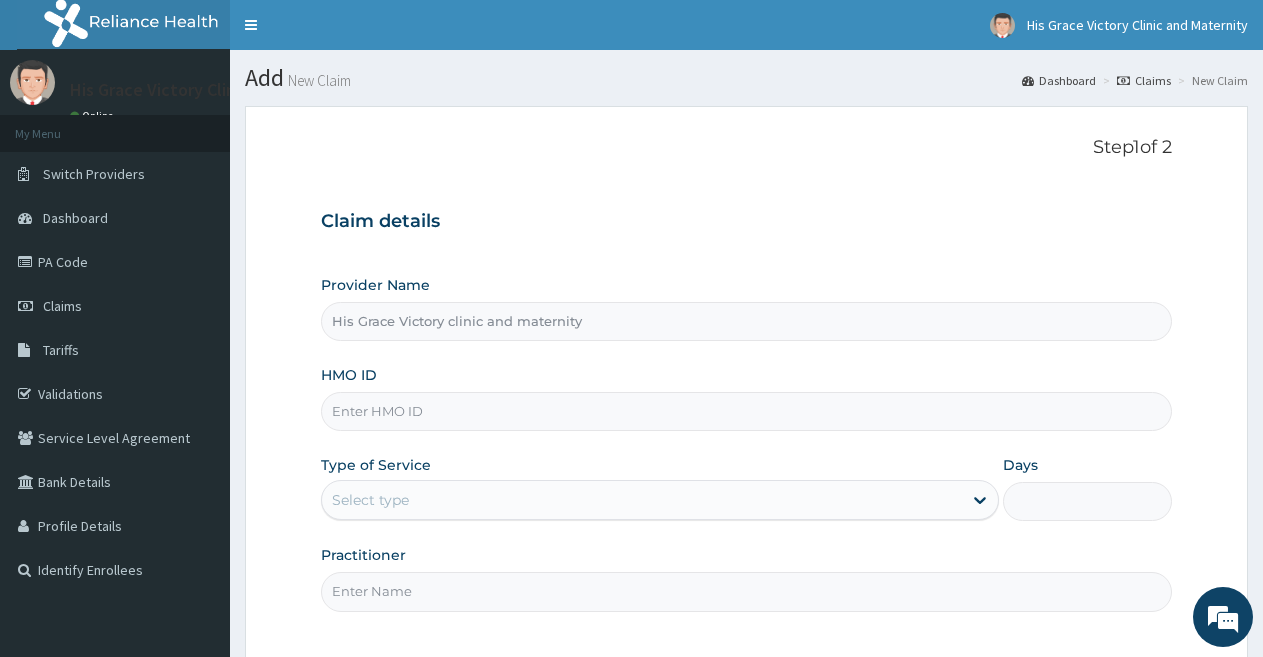scroll, scrollTop: 0, scrollLeft: 0, axis: both 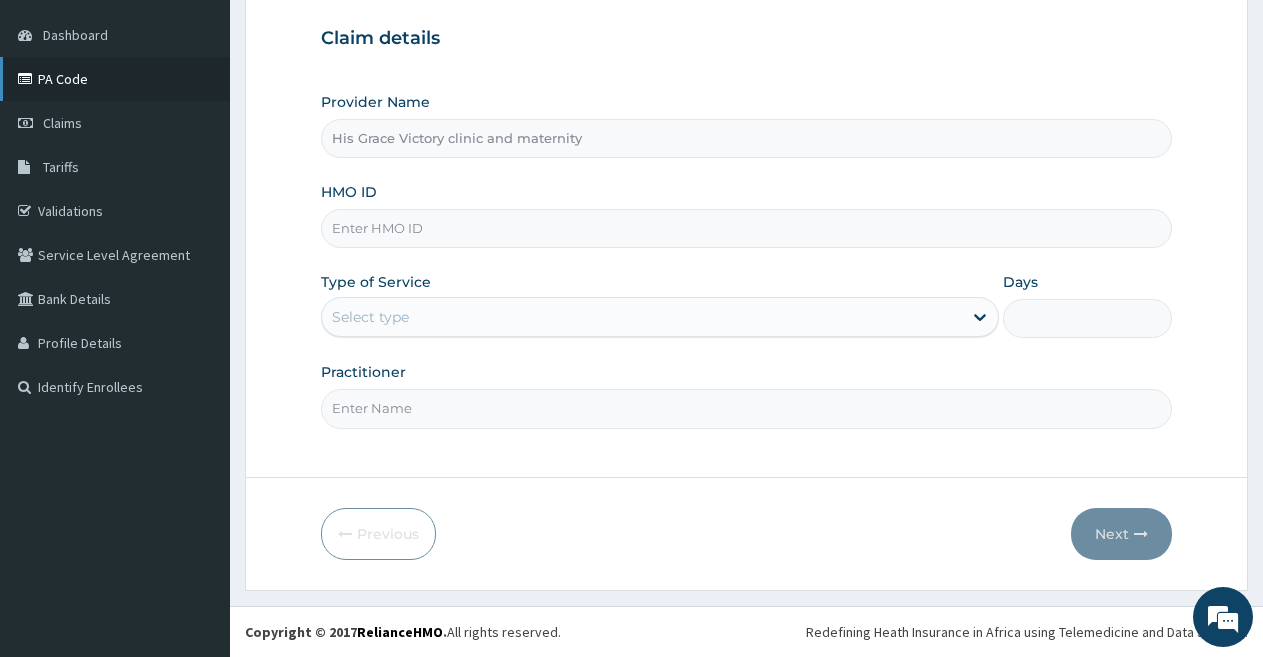 click on "PA Code" at bounding box center [115, 79] 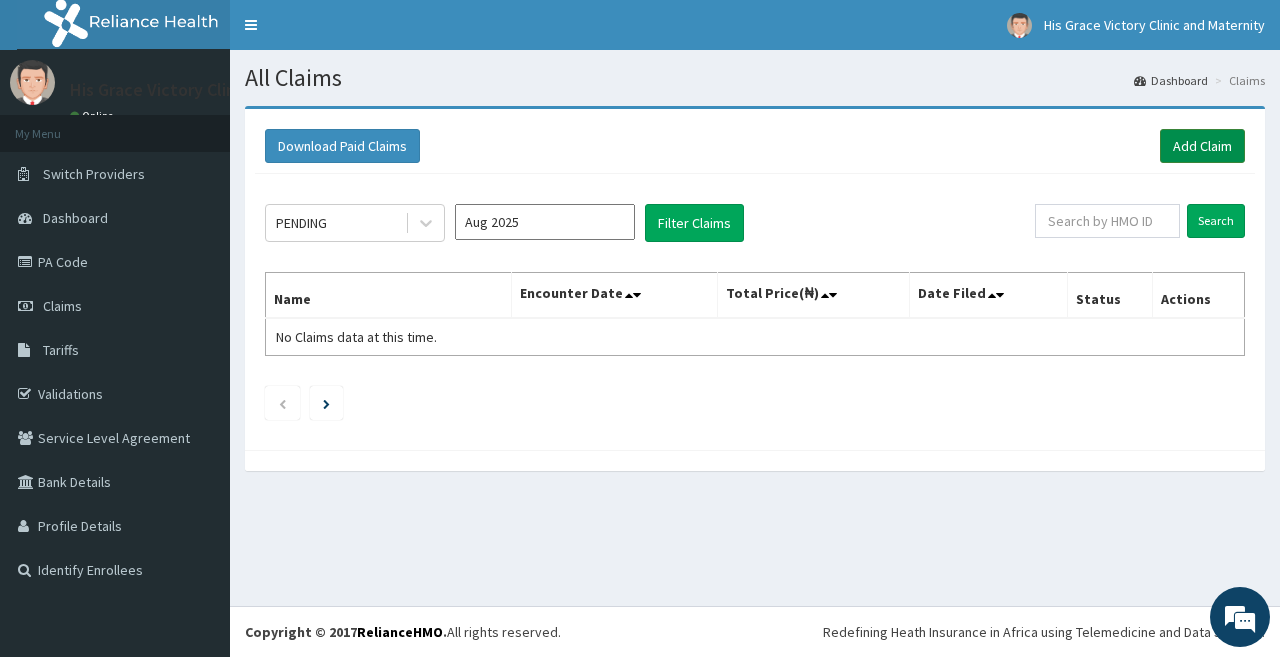 scroll, scrollTop: 0, scrollLeft: 0, axis: both 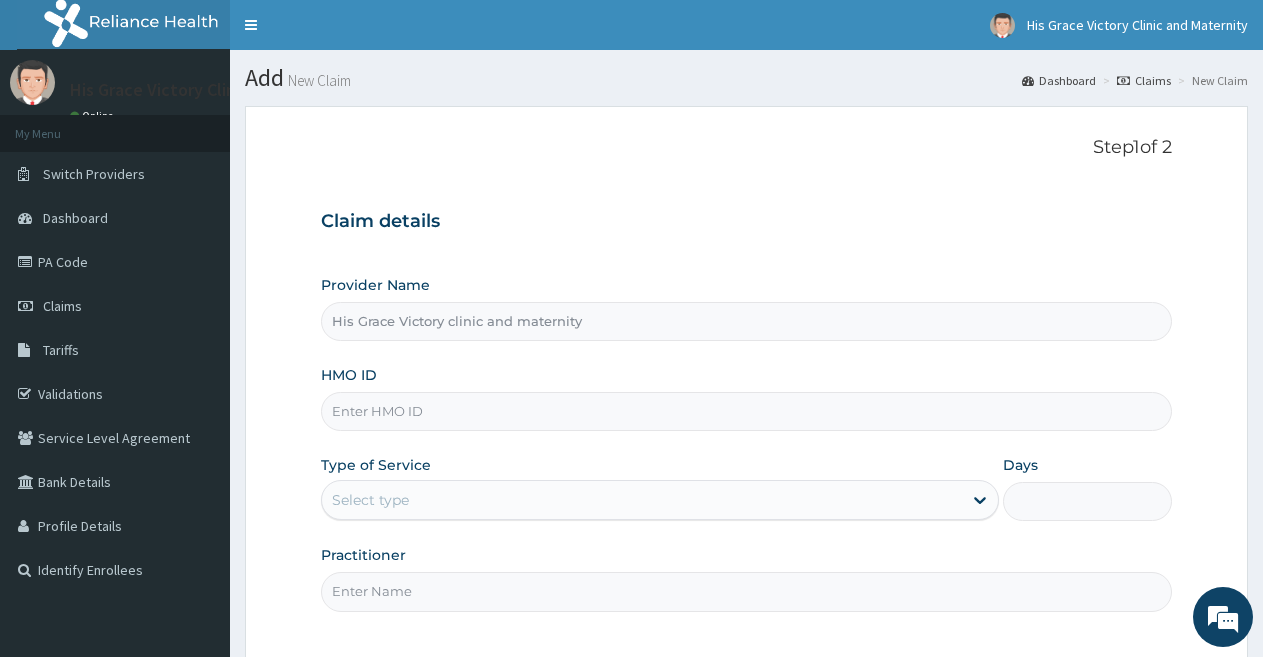 click on "HMO ID" at bounding box center (746, 411) 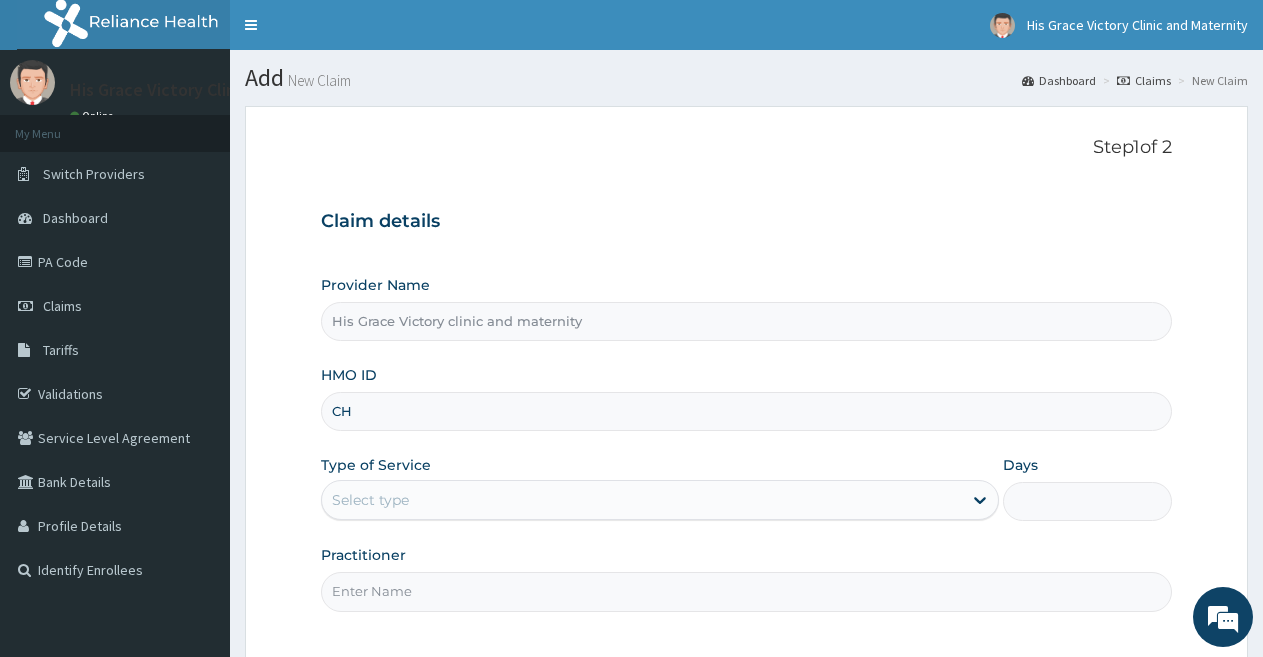 click on "CH" at bounding box center (746, 411) 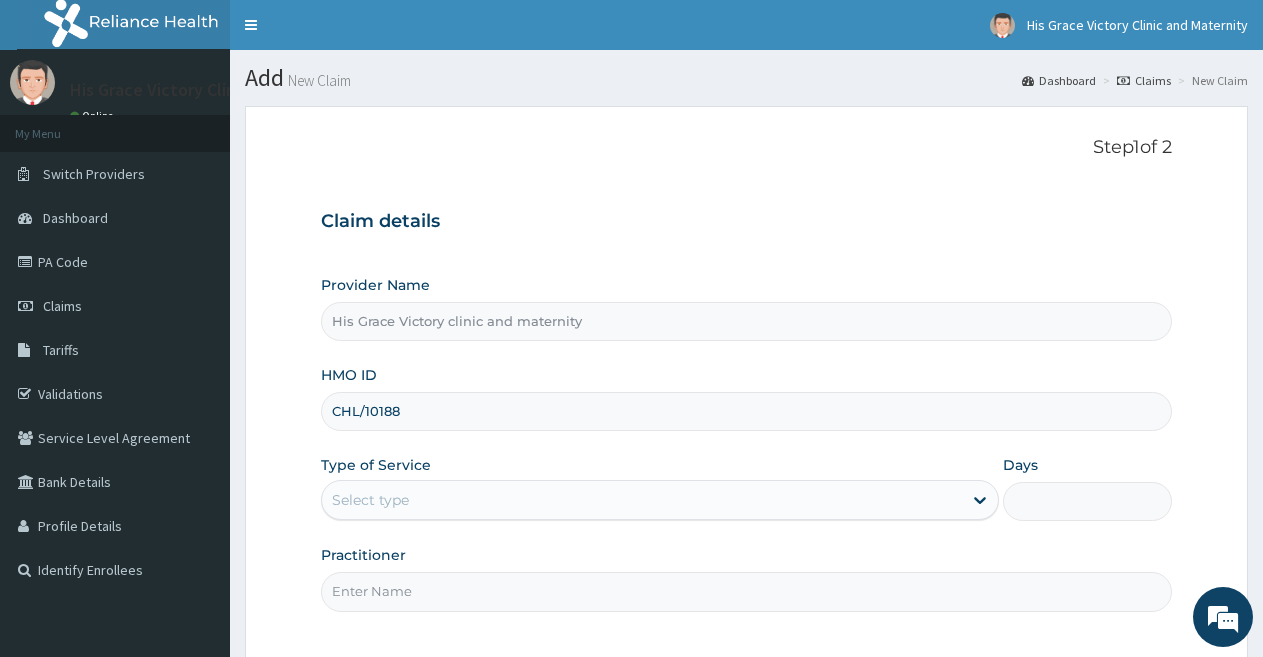 click on "CHL/10188" at bounding box center [746, 411] 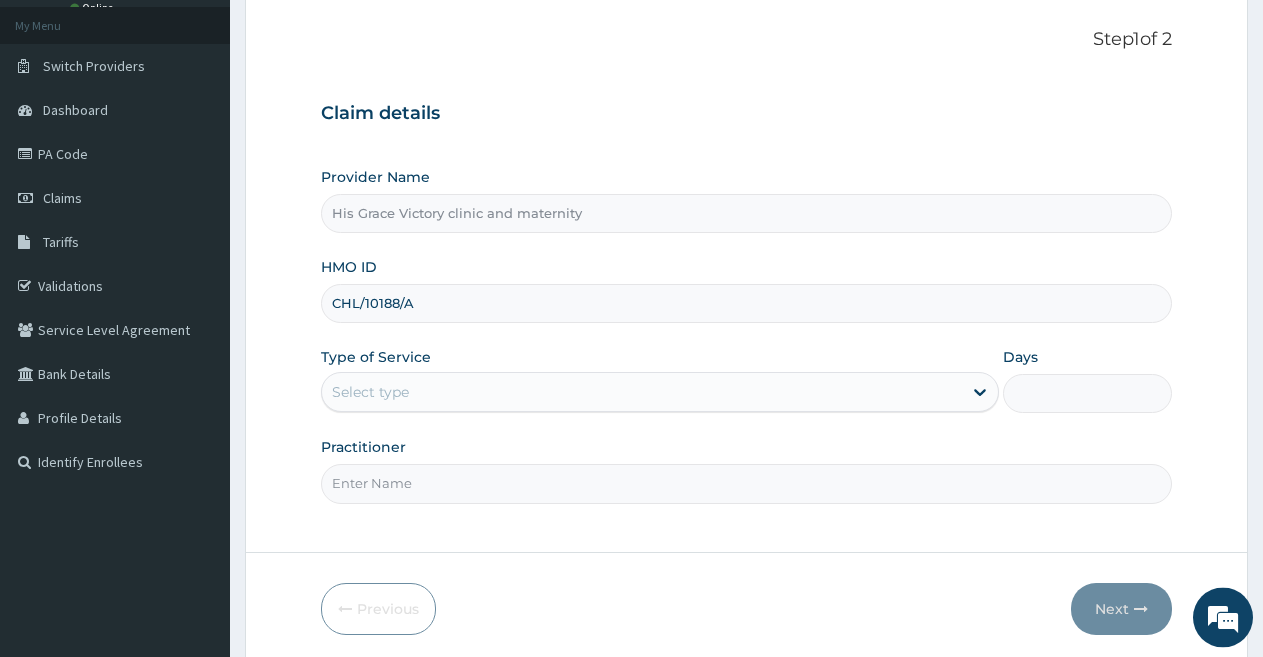 scroll, scrollTop: 183, scrollLeft: 0, axis: vertical 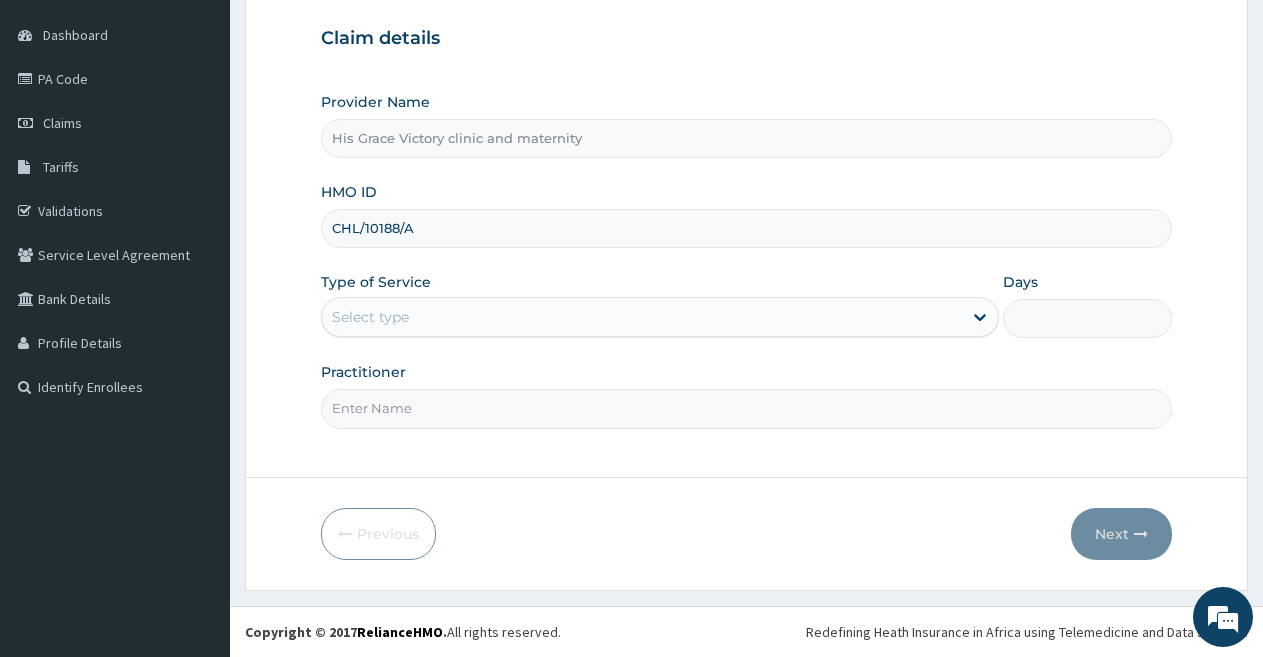 type on "CHL/10188/A" 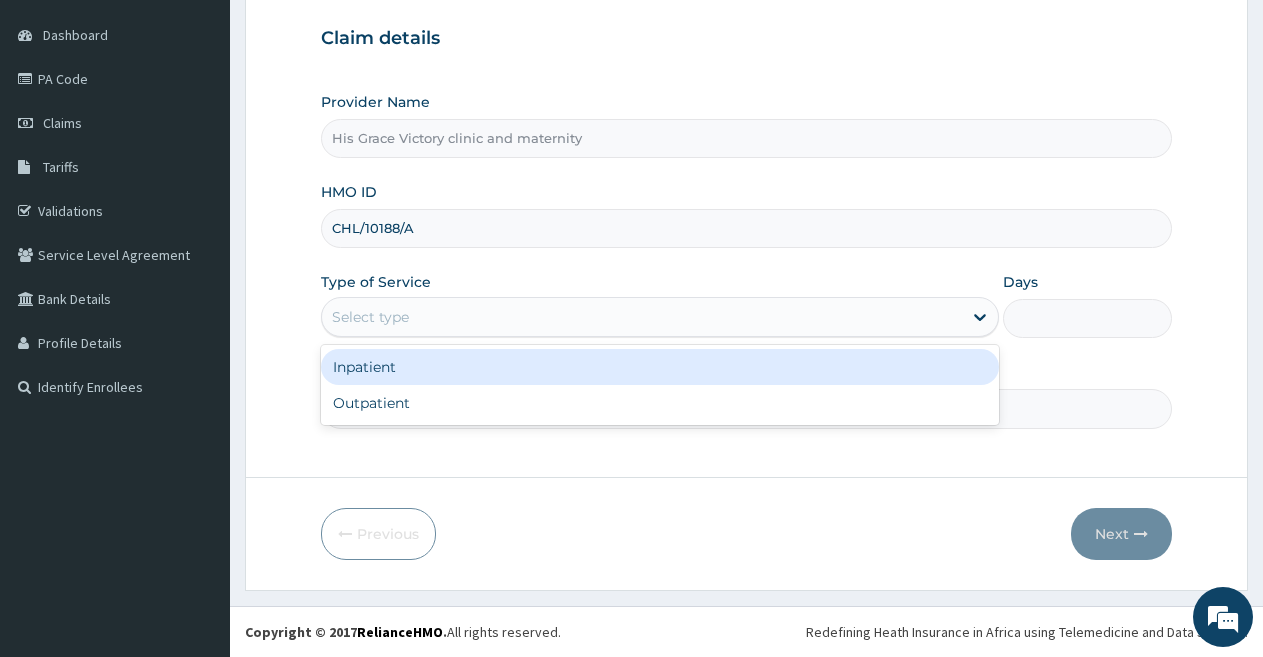 click on "Select type" at bounding box center [641, 317] 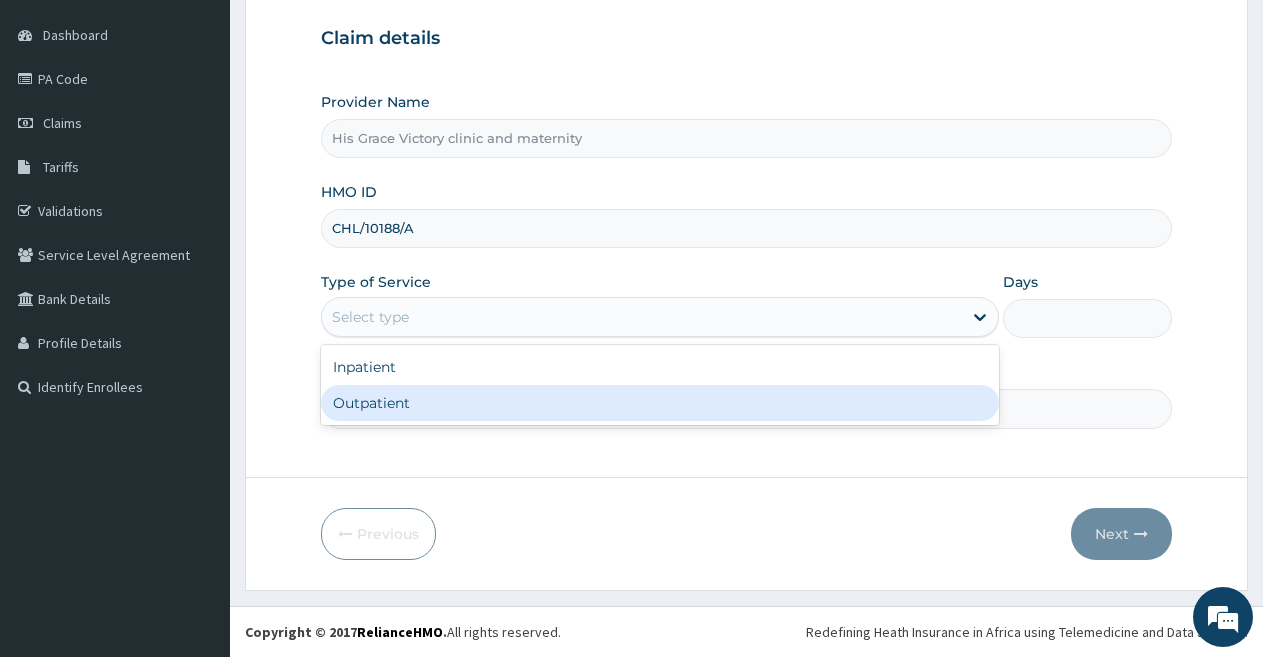 click on "Outpatient" at bounding box center [659, 403] 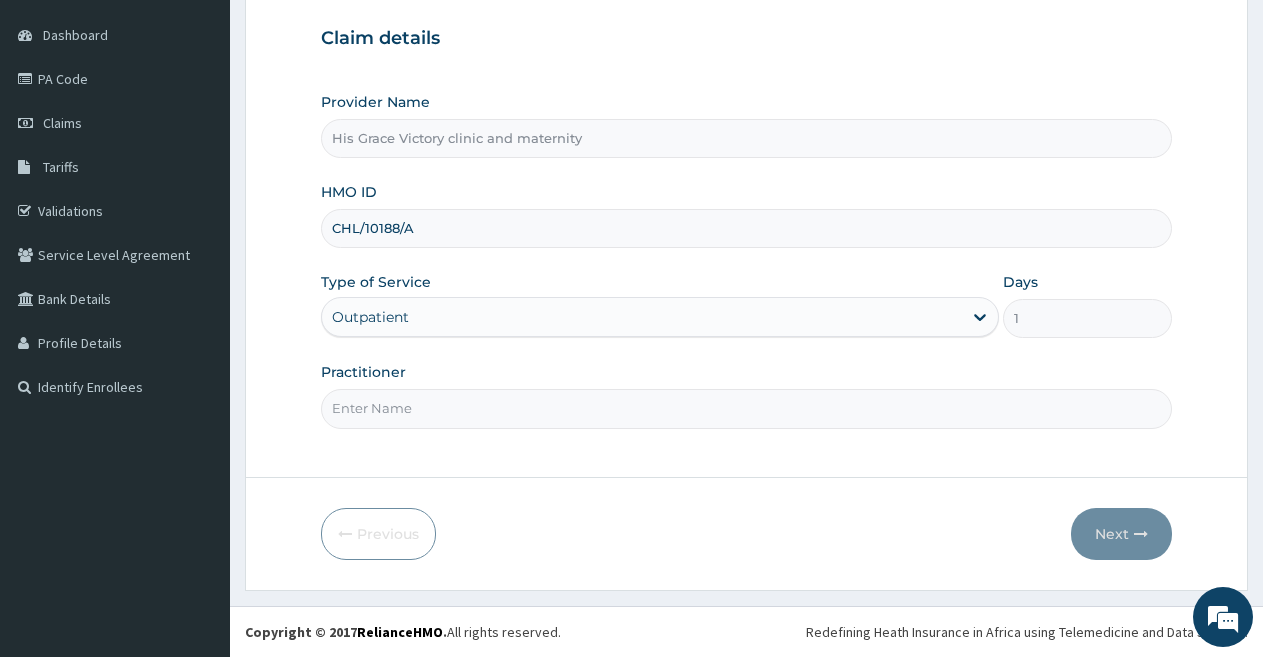 click on "Practitioner" at bounding box center (746, 408) 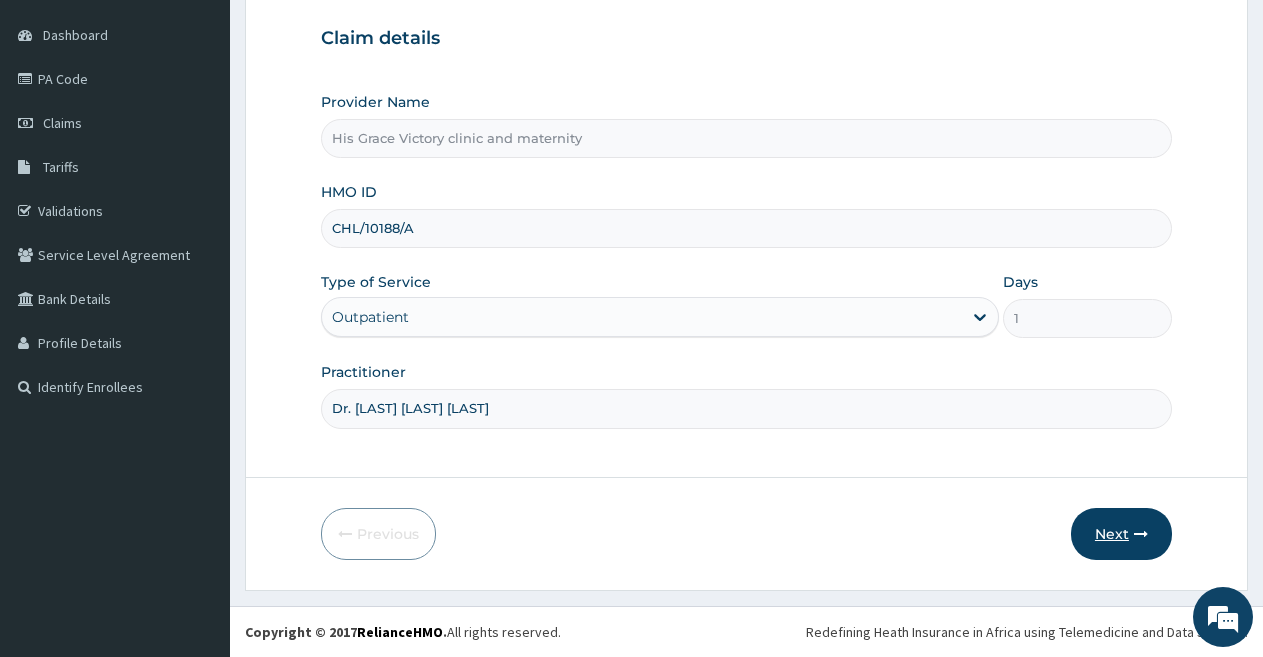 type on "Dr. Idowu Ayoola" 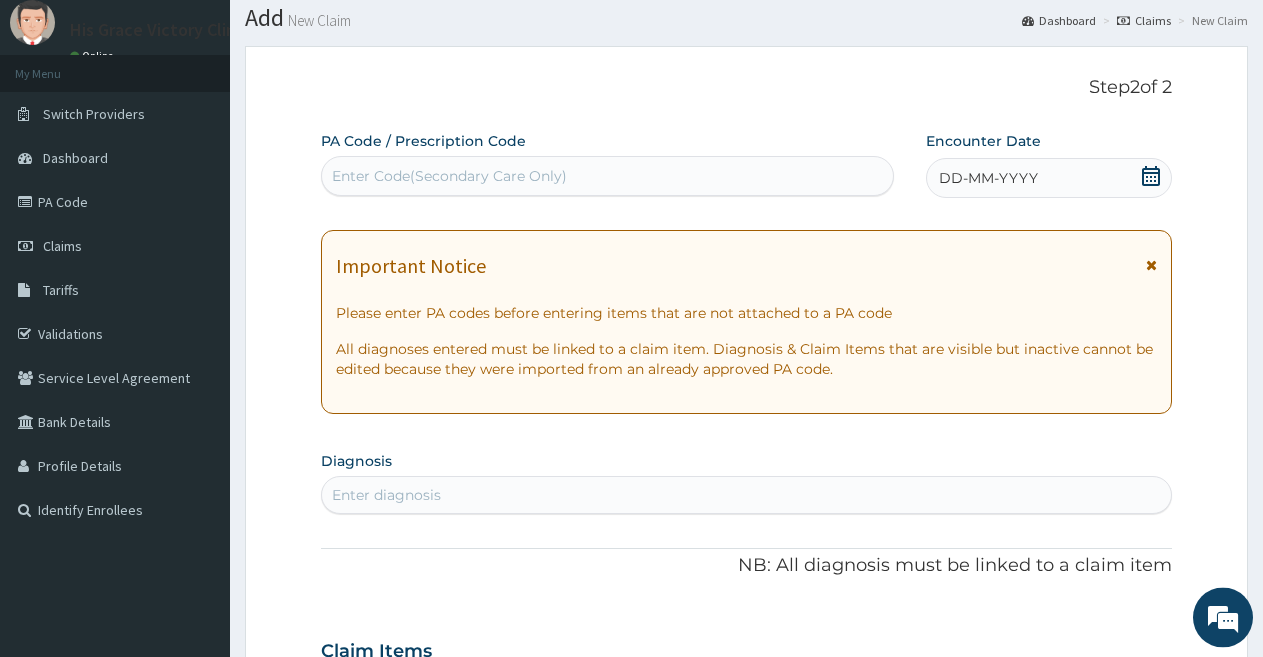 scroll, scrollTop: 0, scrollLeft: 0, axis: both 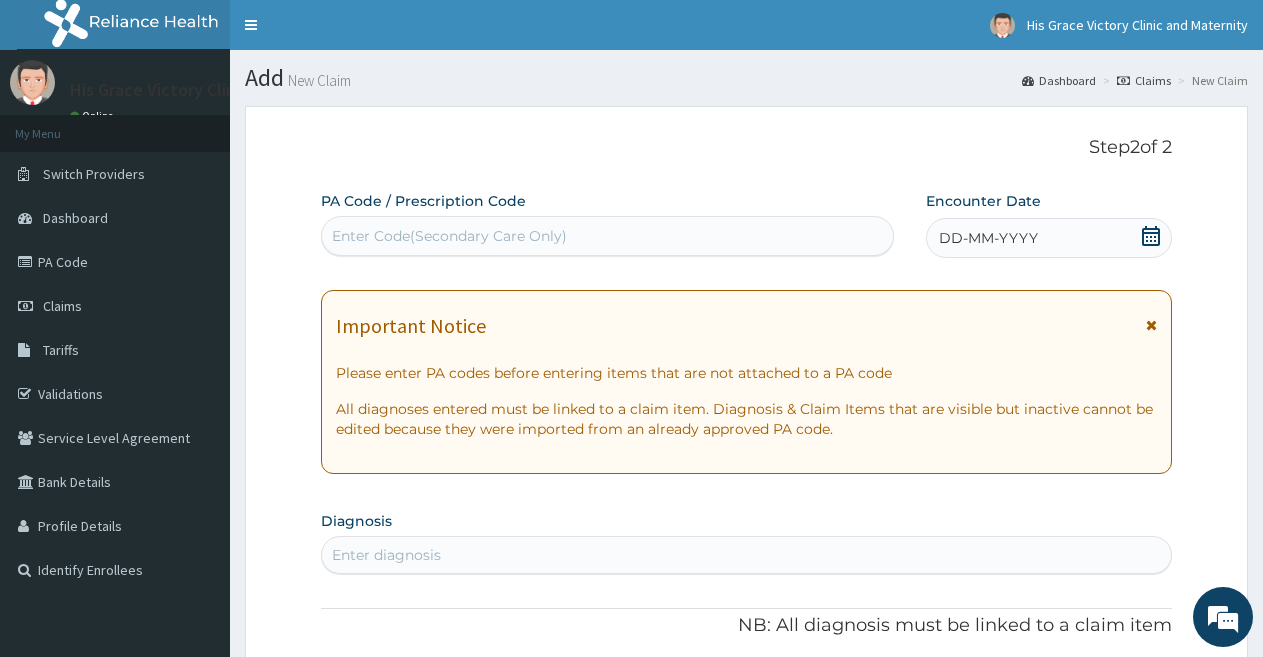 click on "Enter Code(Secondary Care Only)" at bounding box center [449, 236] 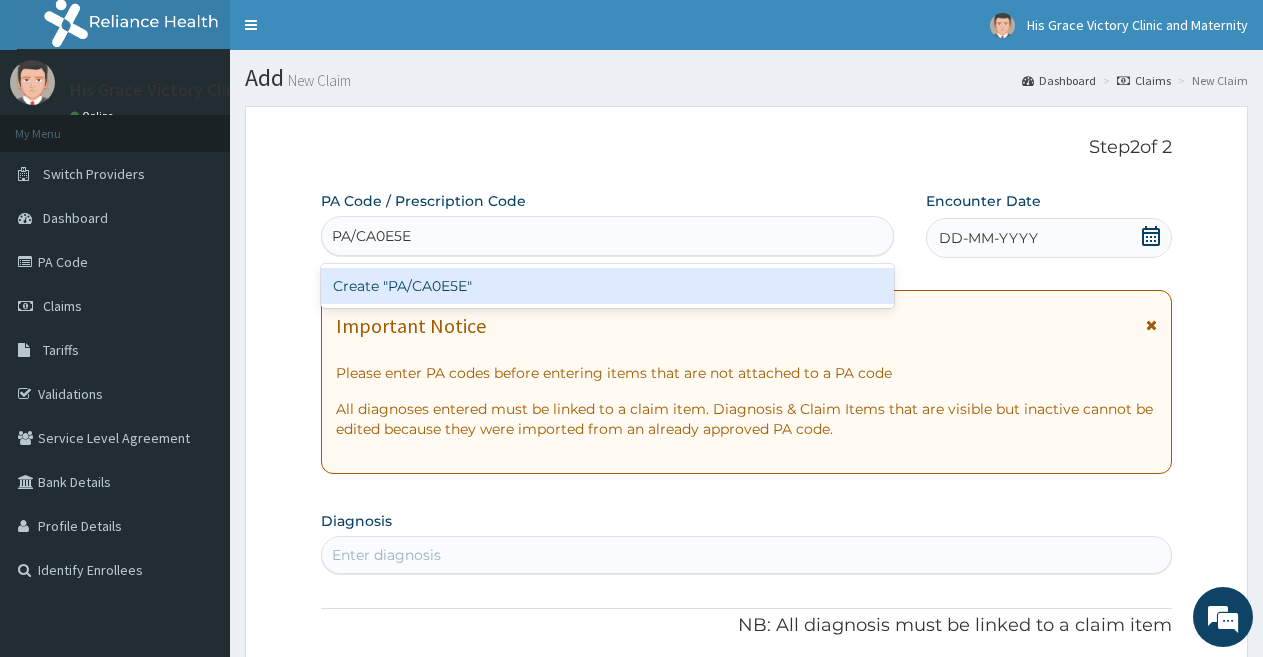 click on "Create "PA/CA0E5E"" at bounding box center [607, 286] 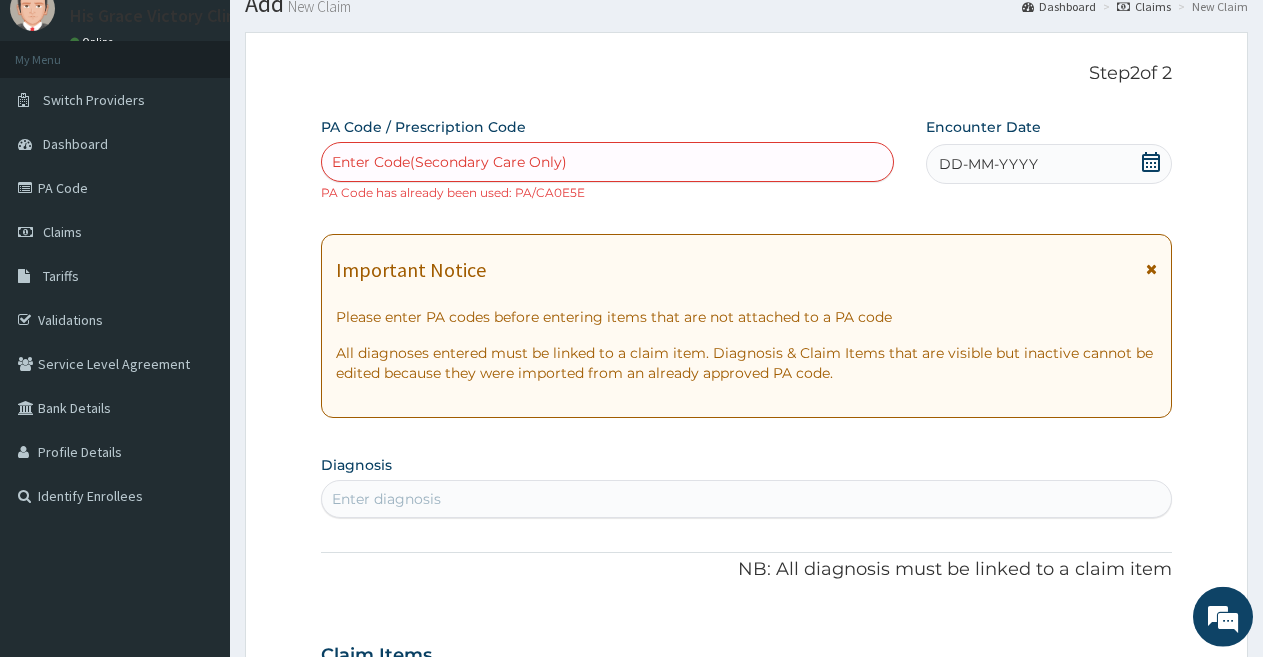 scroll, scrollTop: 0, scrollLeft: 0, axis: both 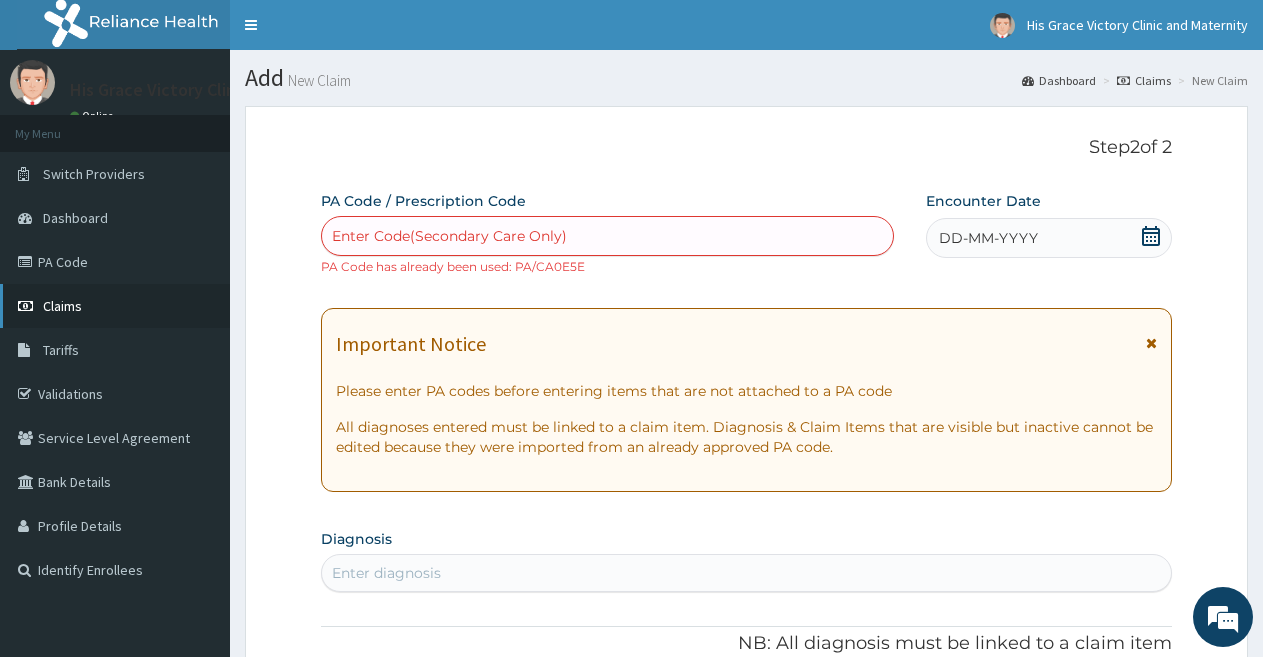 click on "Claims" at bounding box center [115, 306] 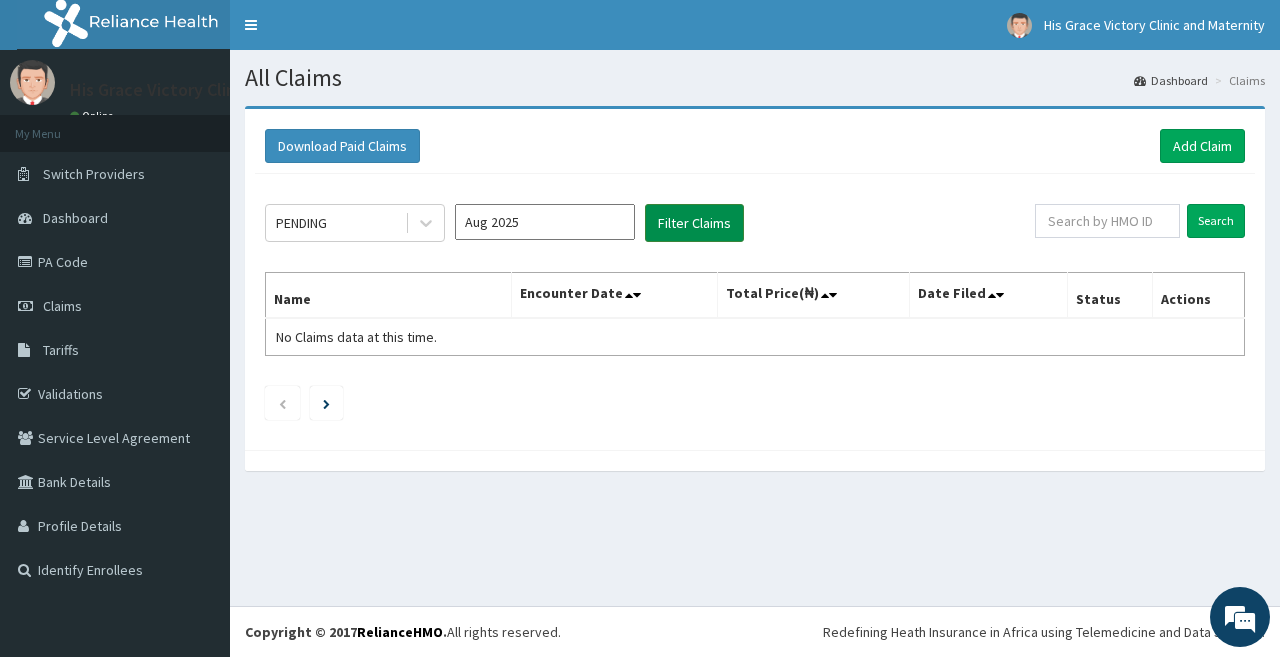 scroll, scrollTop: 0, scrollLeft: 0, axis: both 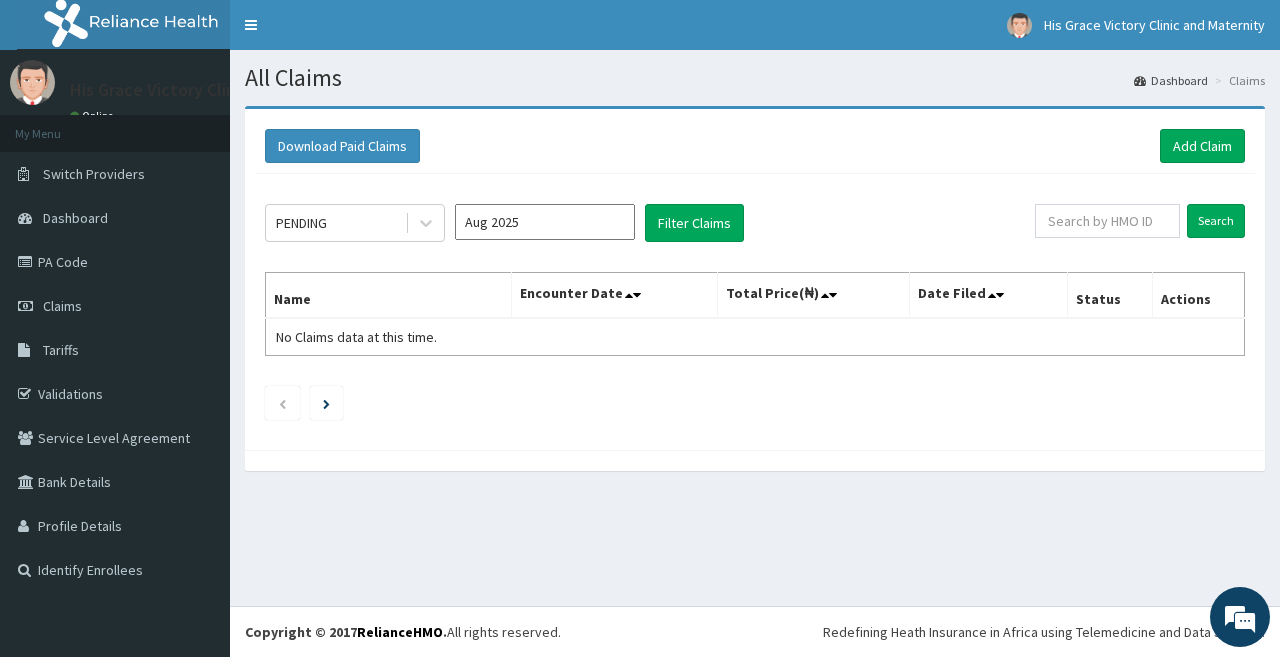 click on "Aug 2025" at bounding box center [545, 222] 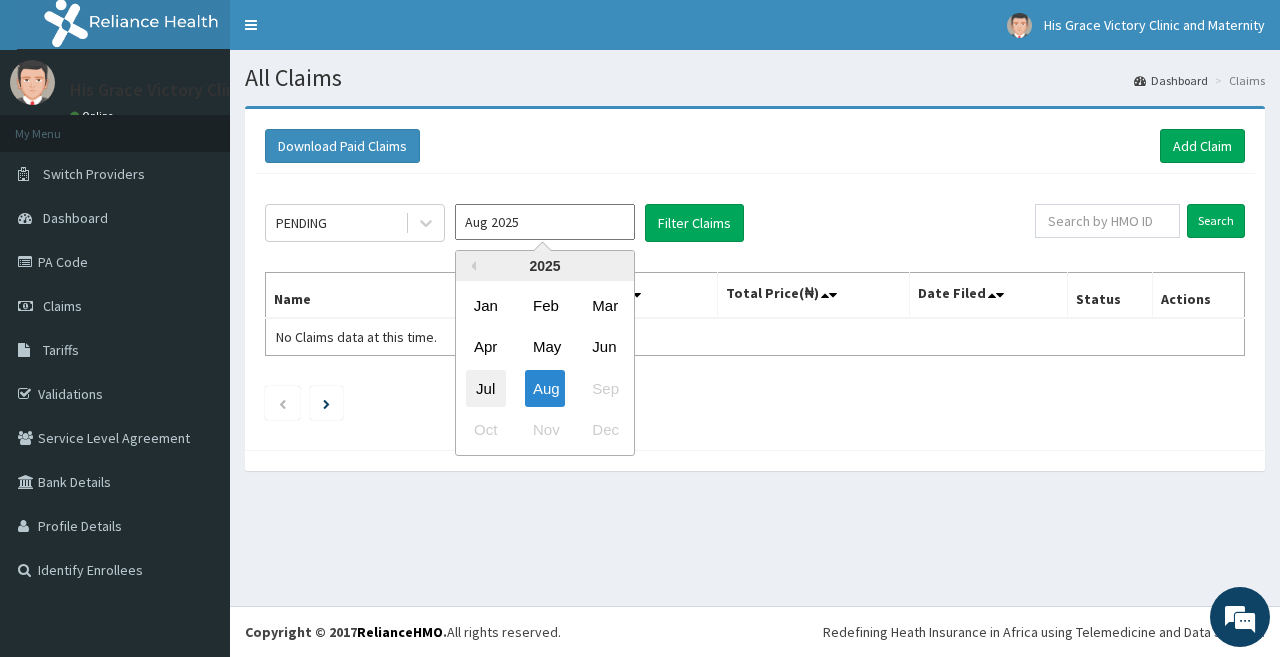 click on "Jul" at bounding box center [486, 388] 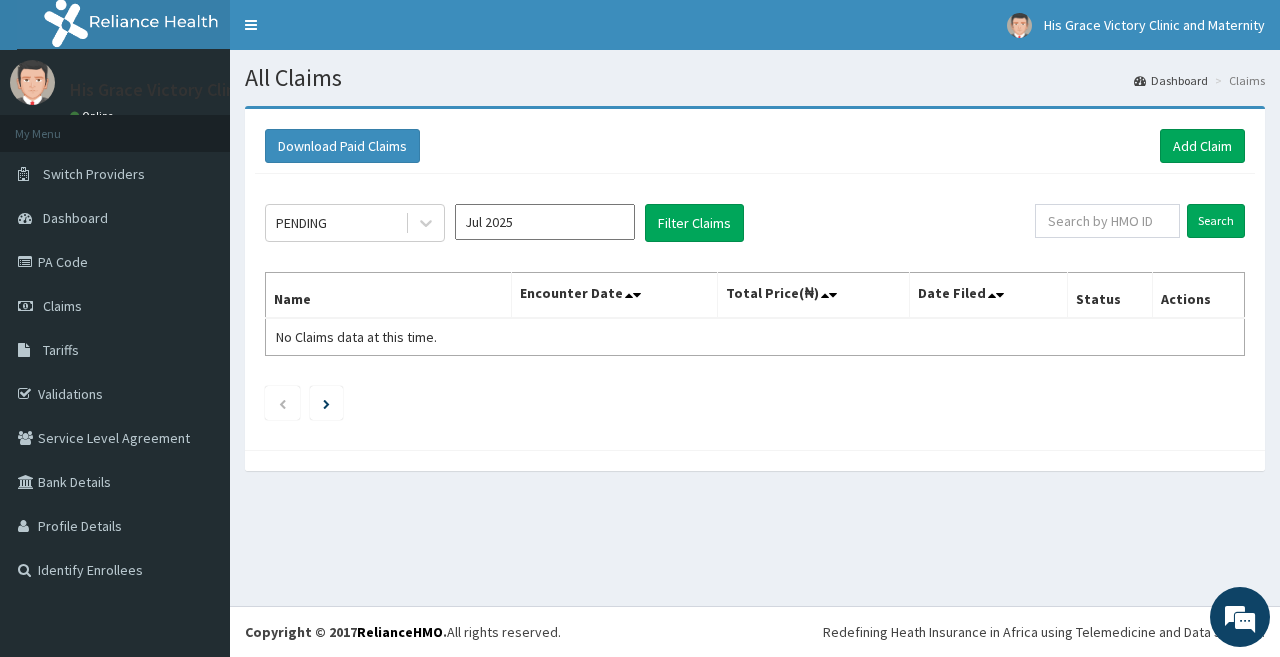 type on "Jul 2025" 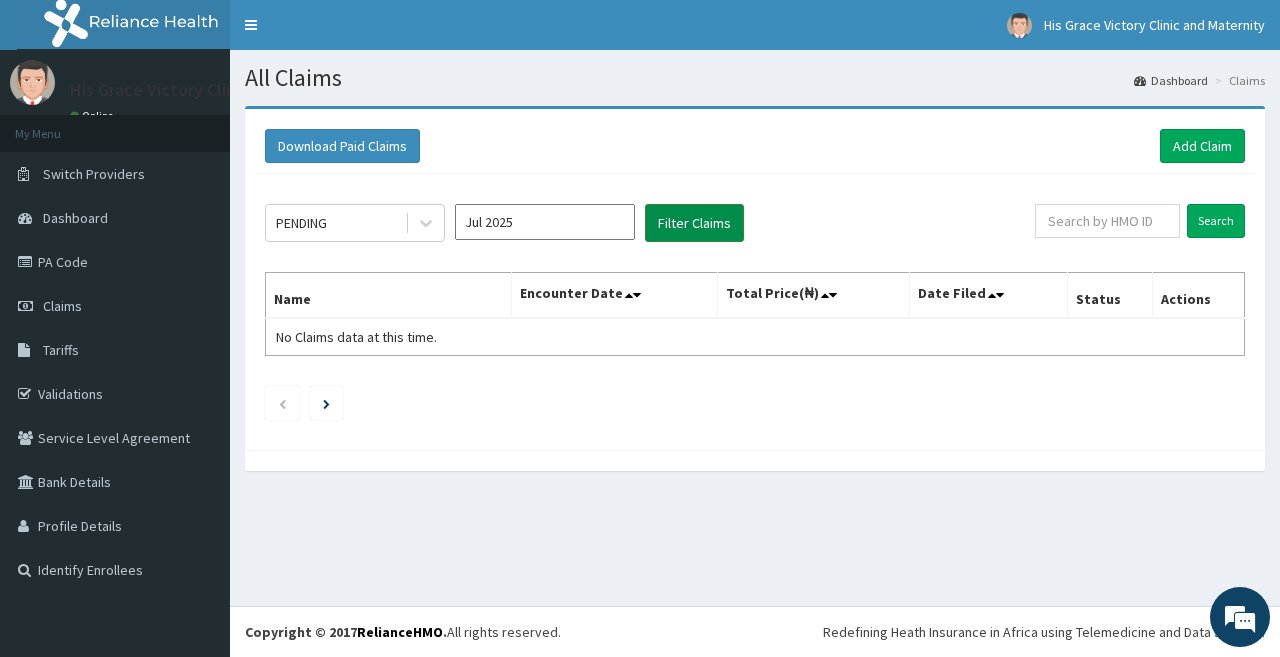 click on "Filter Claims" at bounding box center (694, 223) 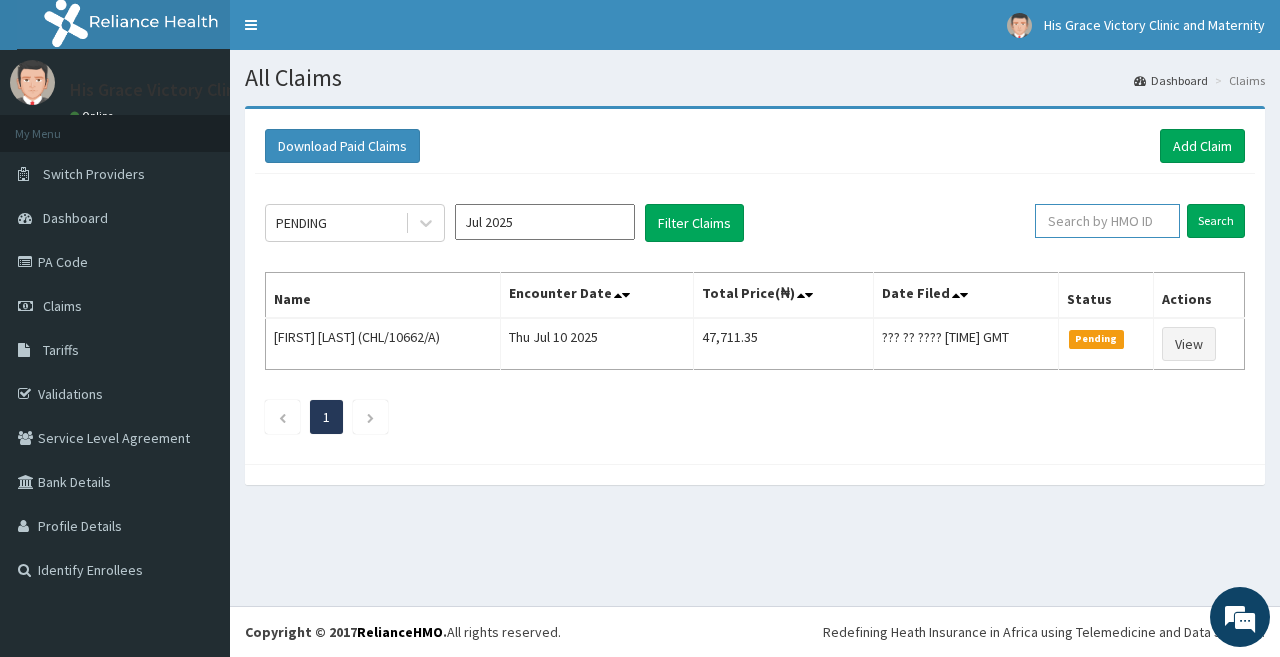 click at bounding box center (1107, 221) 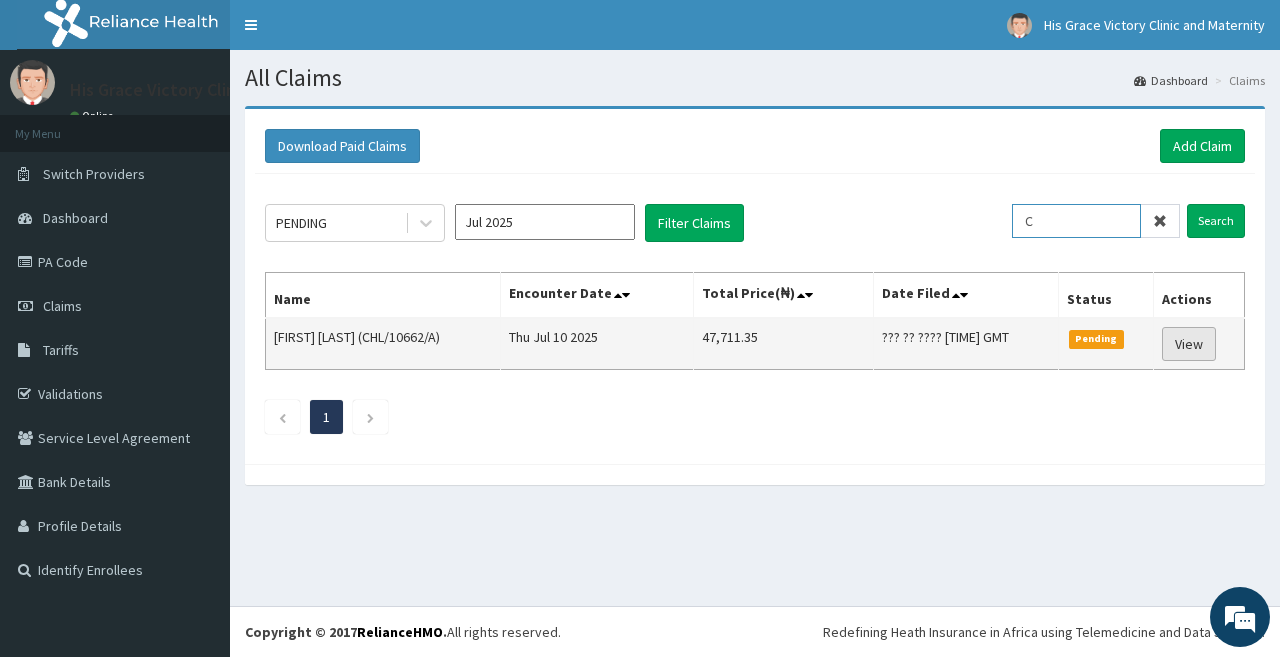 type on "C" 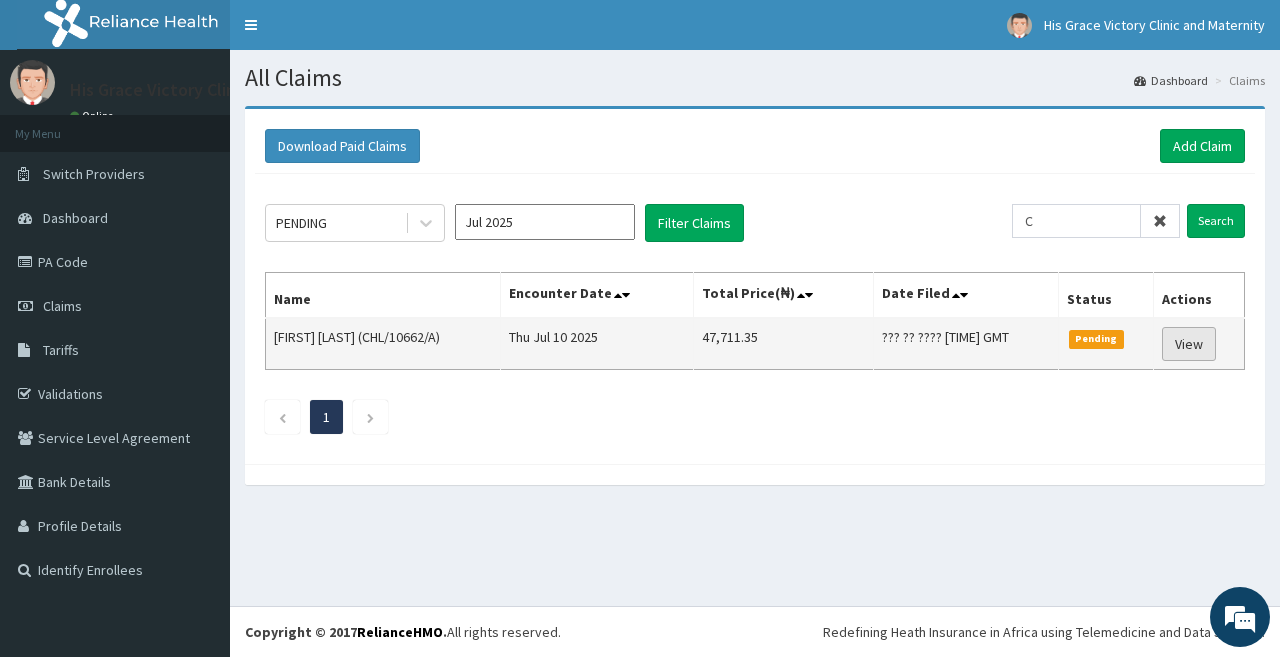 click on "View" at bounding box center (1189, 344) 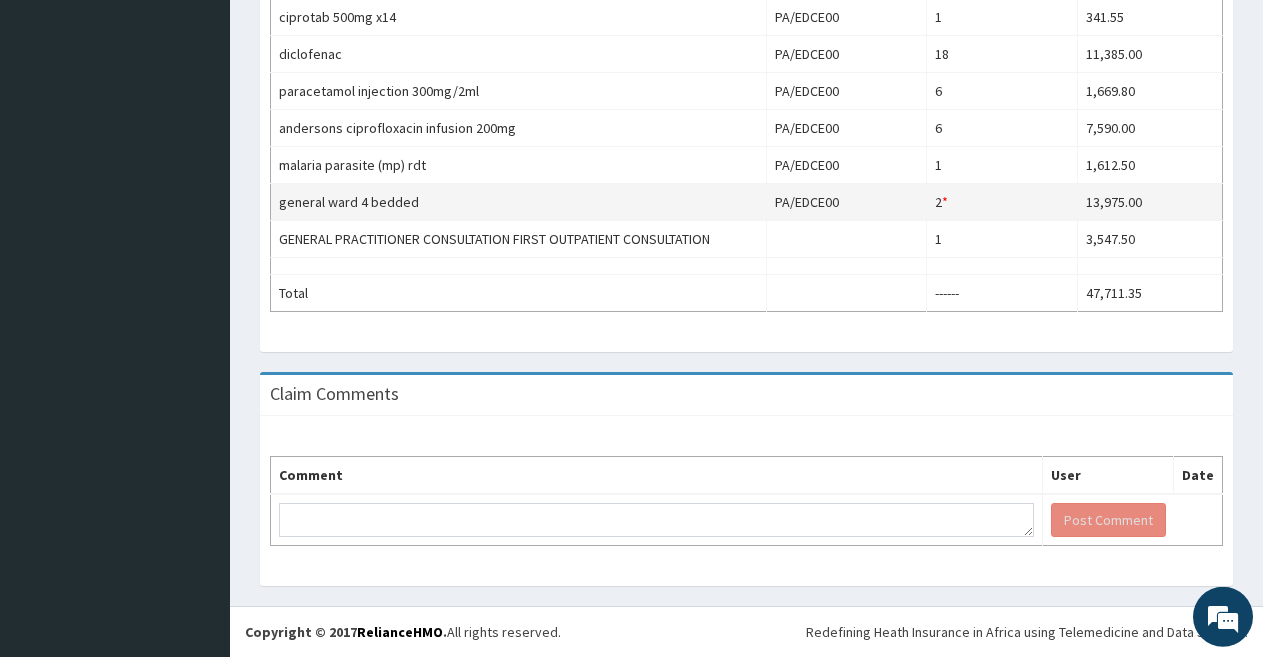 scroll, scrollTop: 767, scrollLeft: 0, axis: vertical 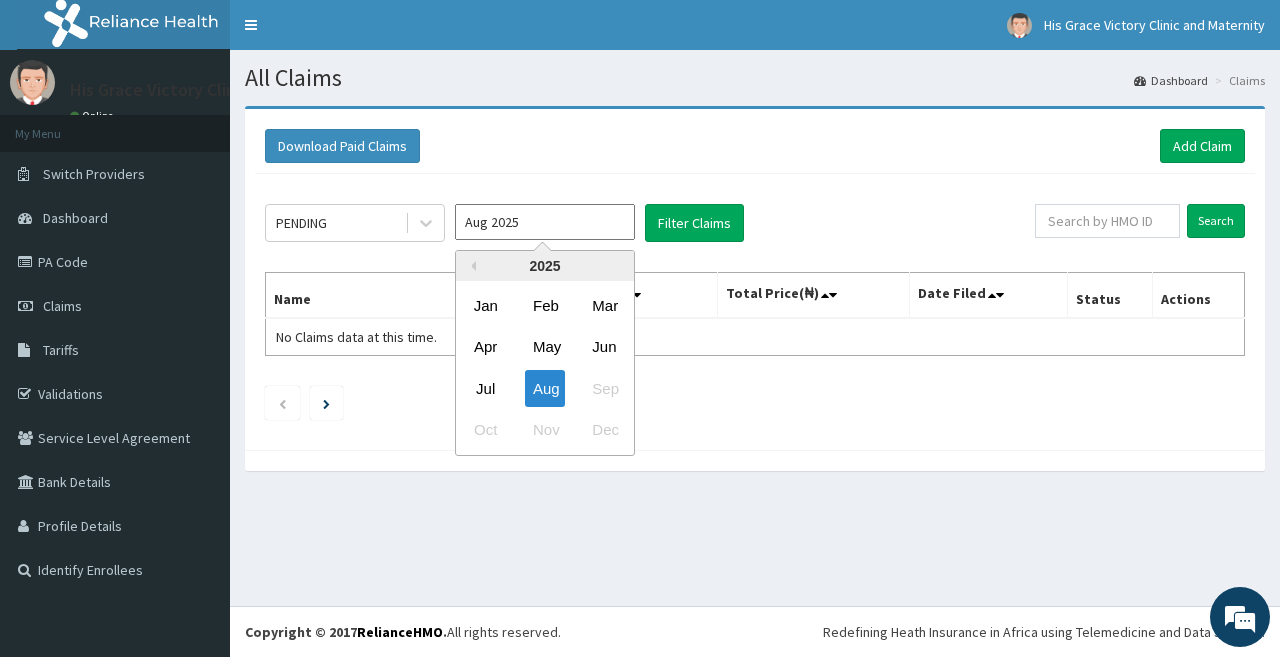 click on "Aug 2025" at bounding box center [545, 222] 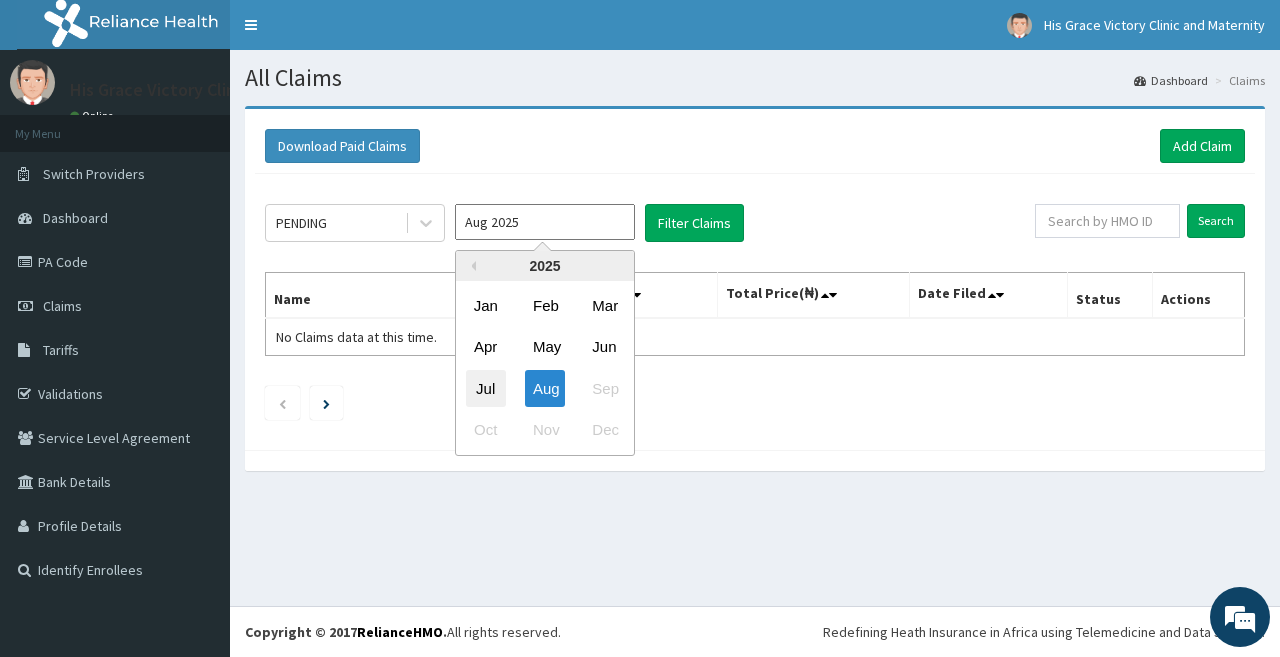 click on "Jul" at bounding box center (486, 388) 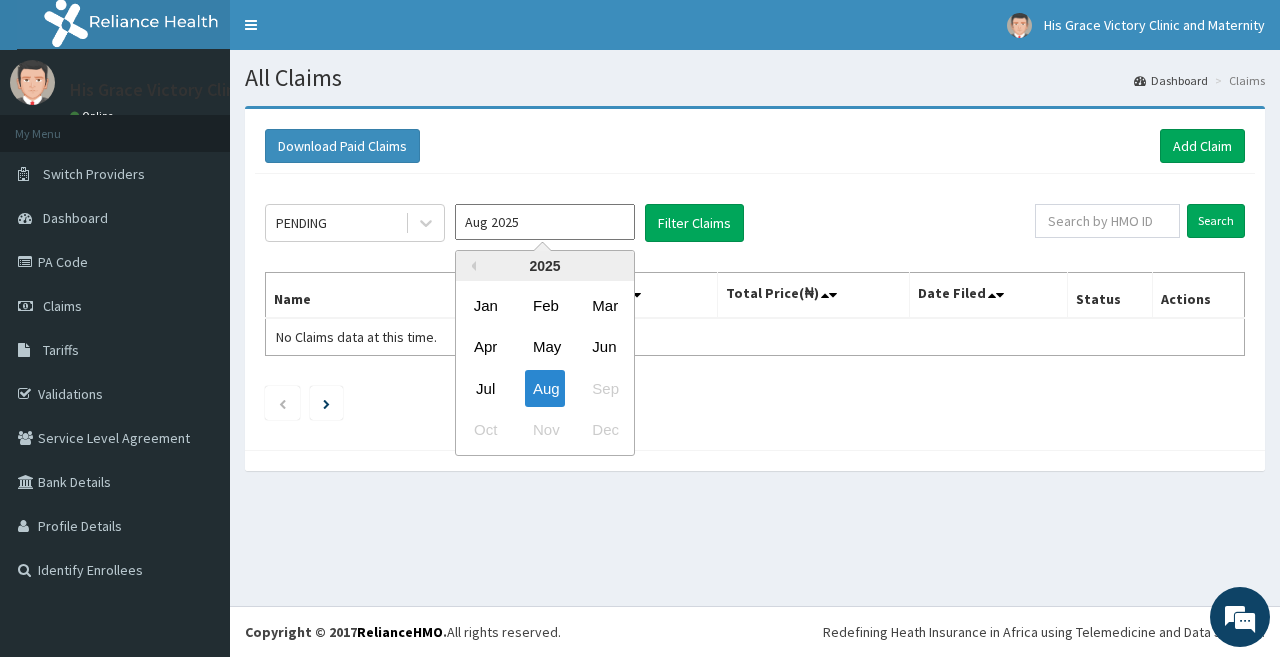 type on "Jul 2025" 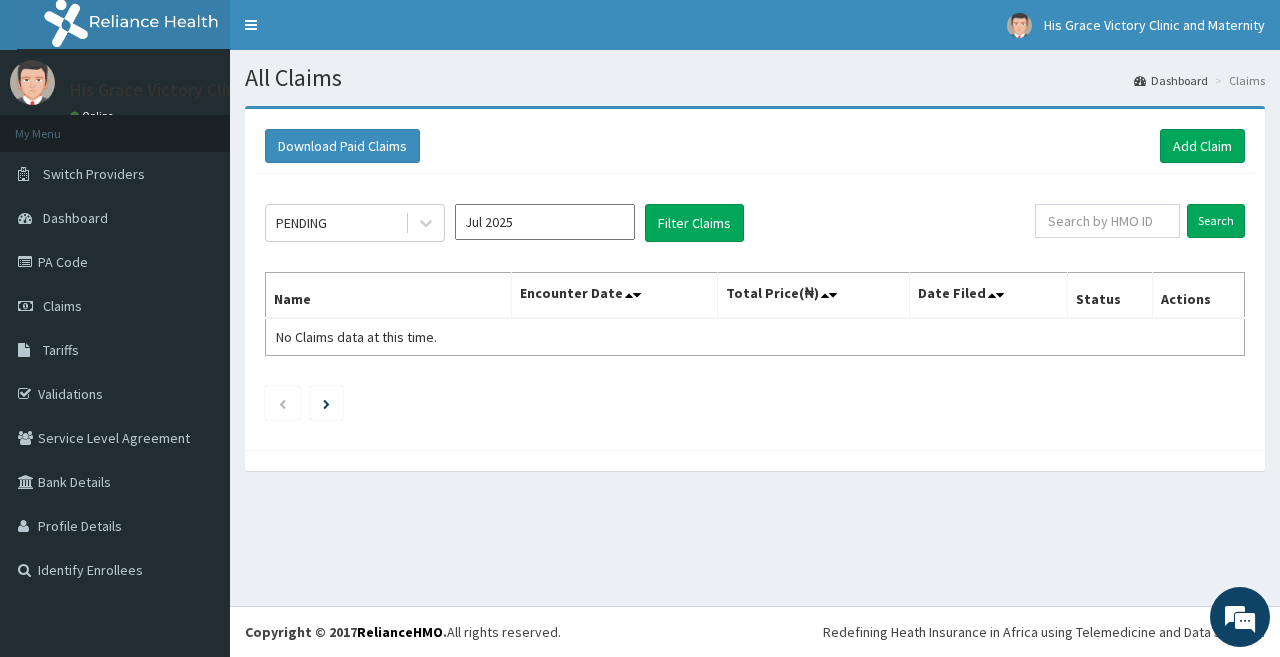 scroll, scrollTop: 0, scrollLeft: 0, axis: both 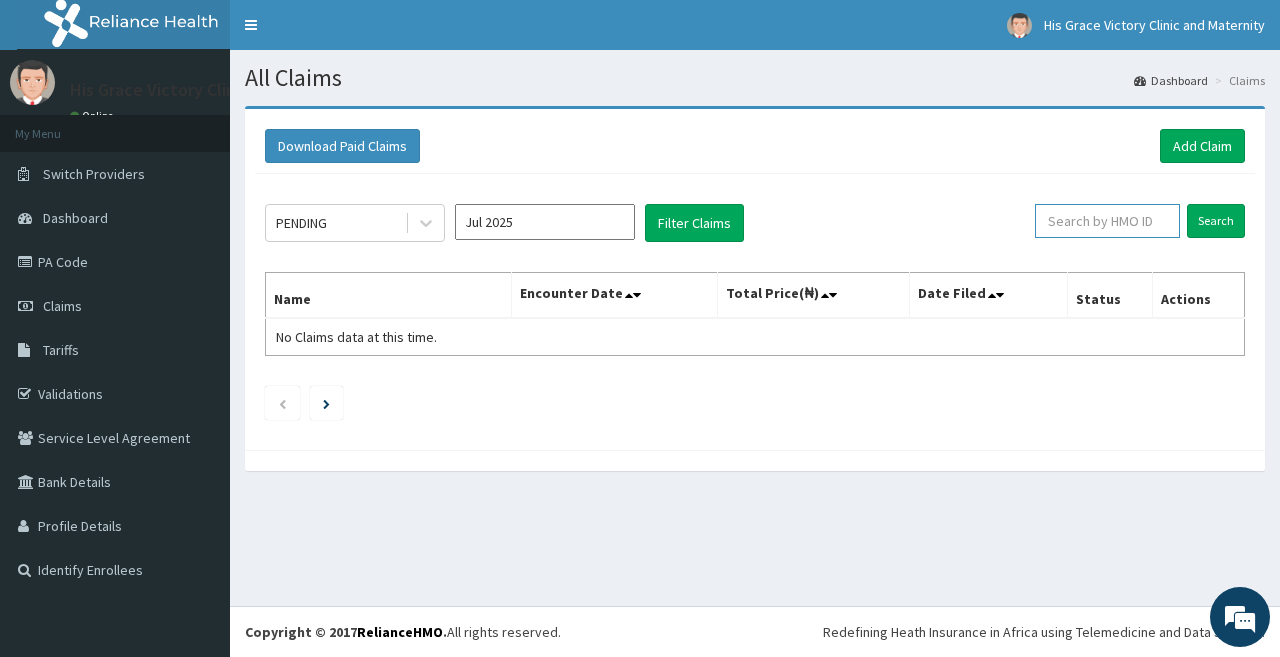 click at bounding box center (1107, 221) 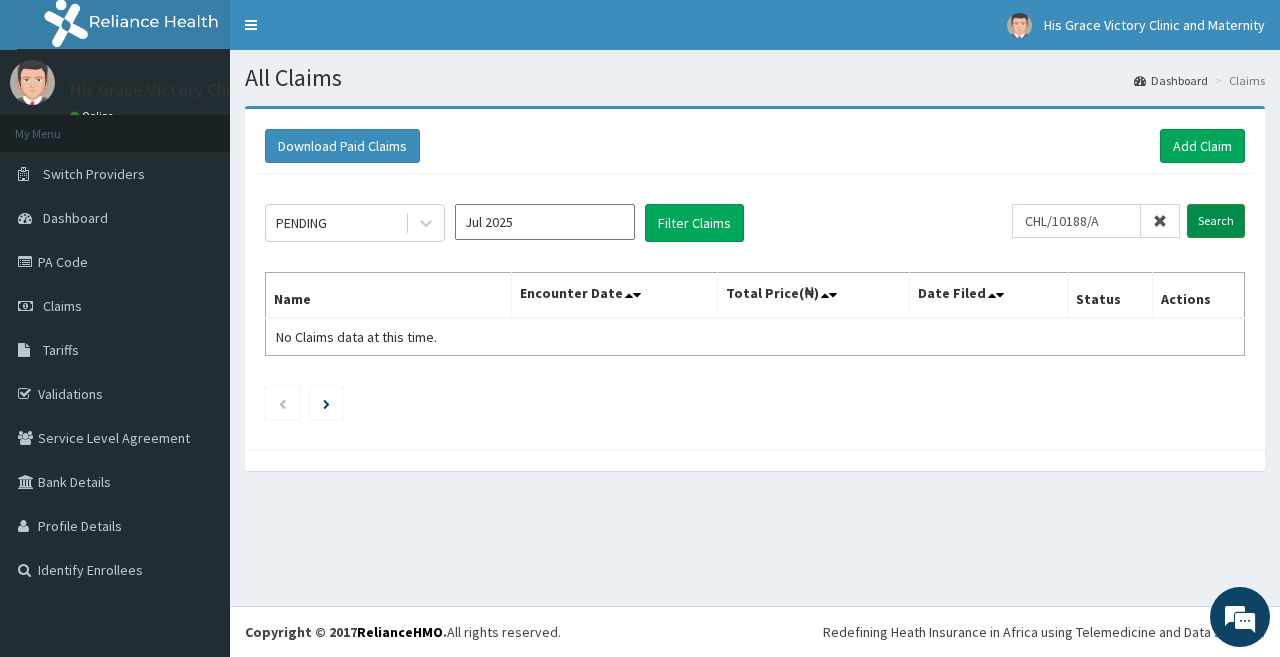 click on "Search" at bounding box center [1216, 221] 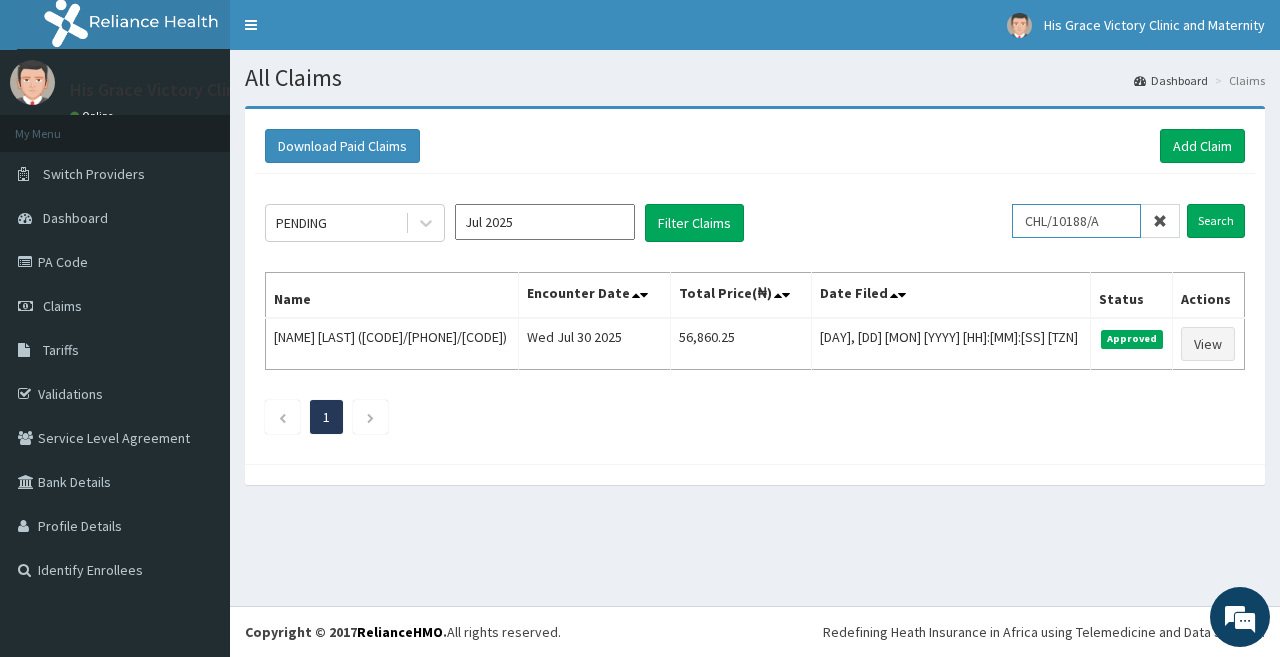 click on "CHL/10188/A" at bounding box center (1076, 221) 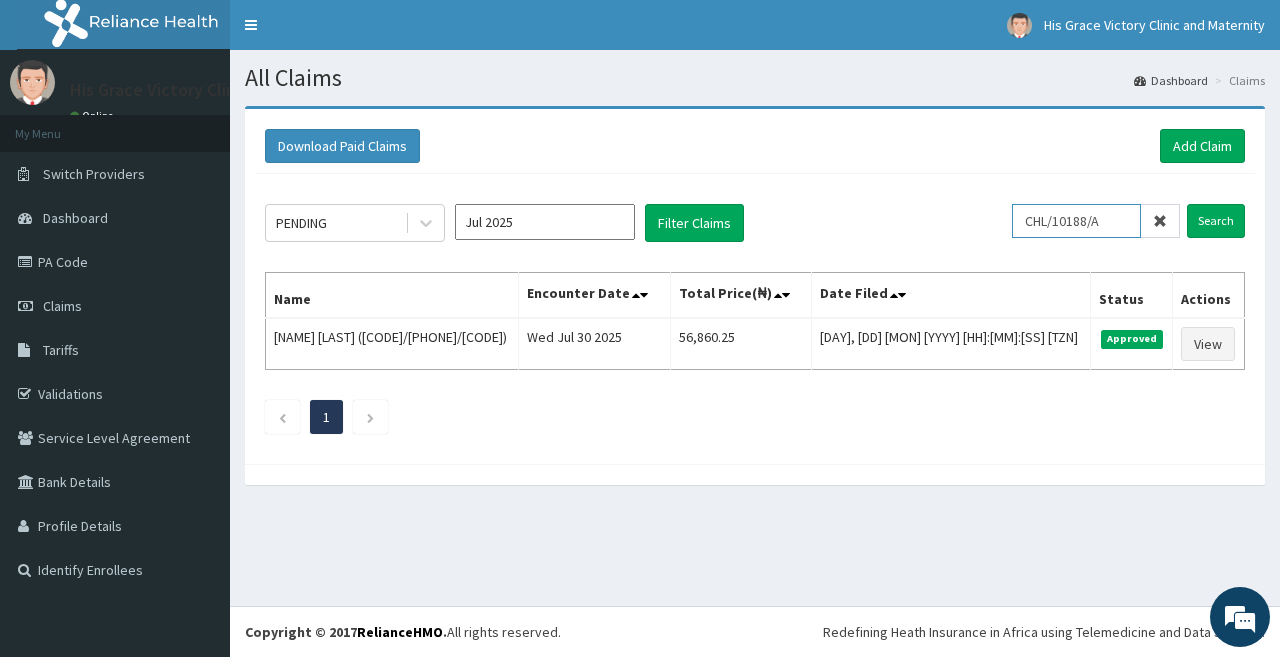 click on "CHL/10188/A" at bounding box center [1076, 221] 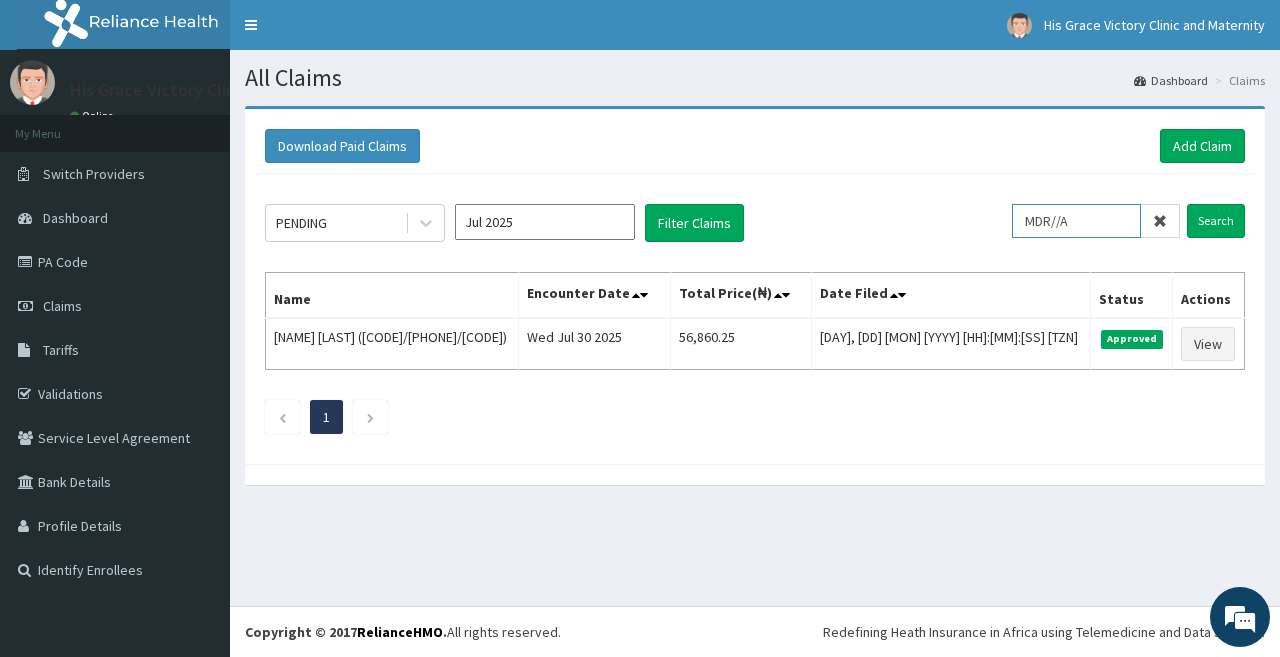 click on "MDR//A" at bounding box center [1076, 221] 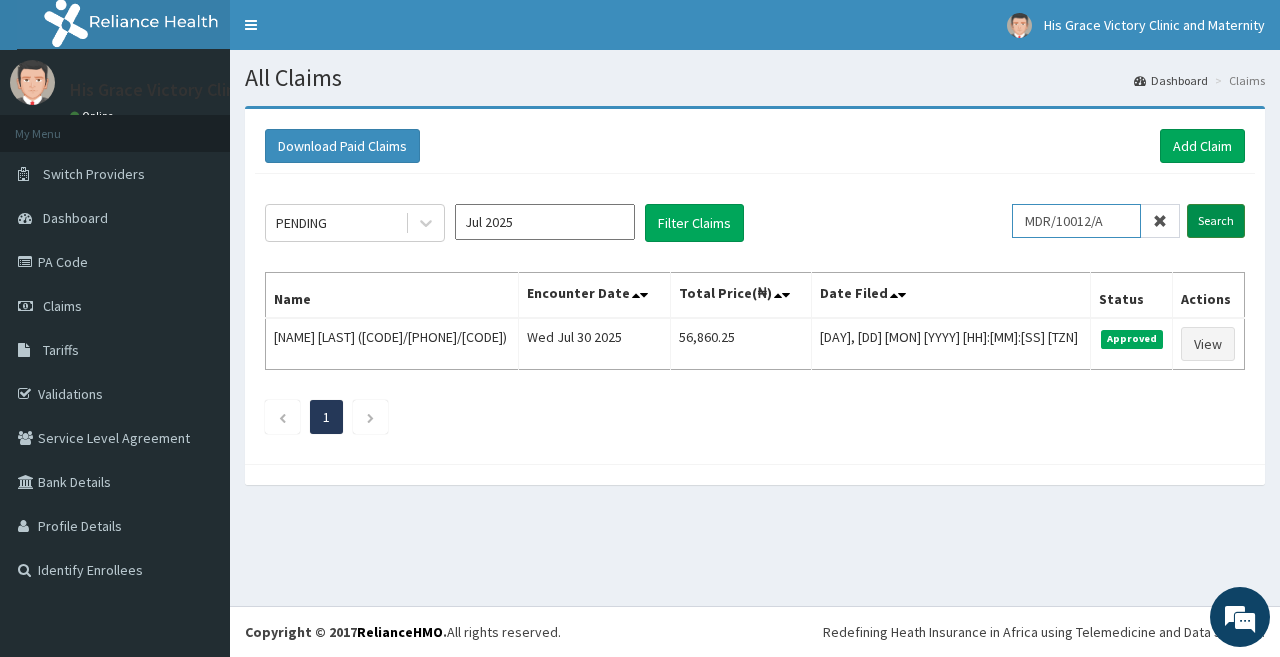 type on "MDR/10012/A" 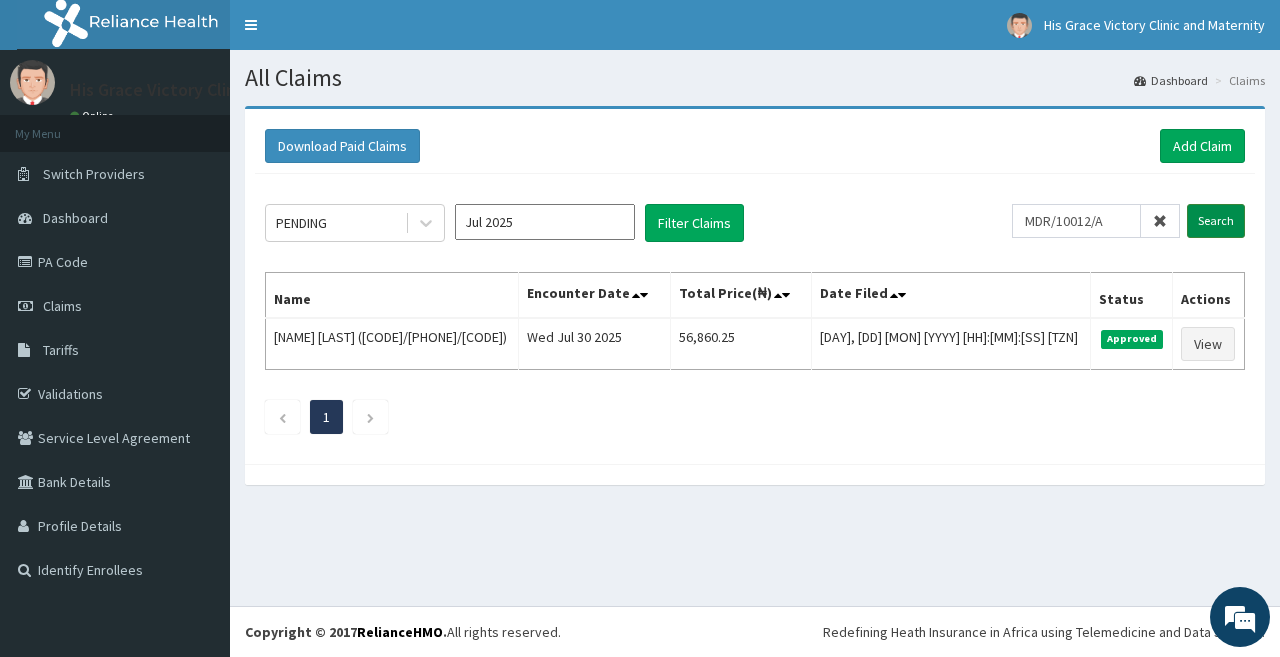 click on "Search" at bounding box center (1216, 221) 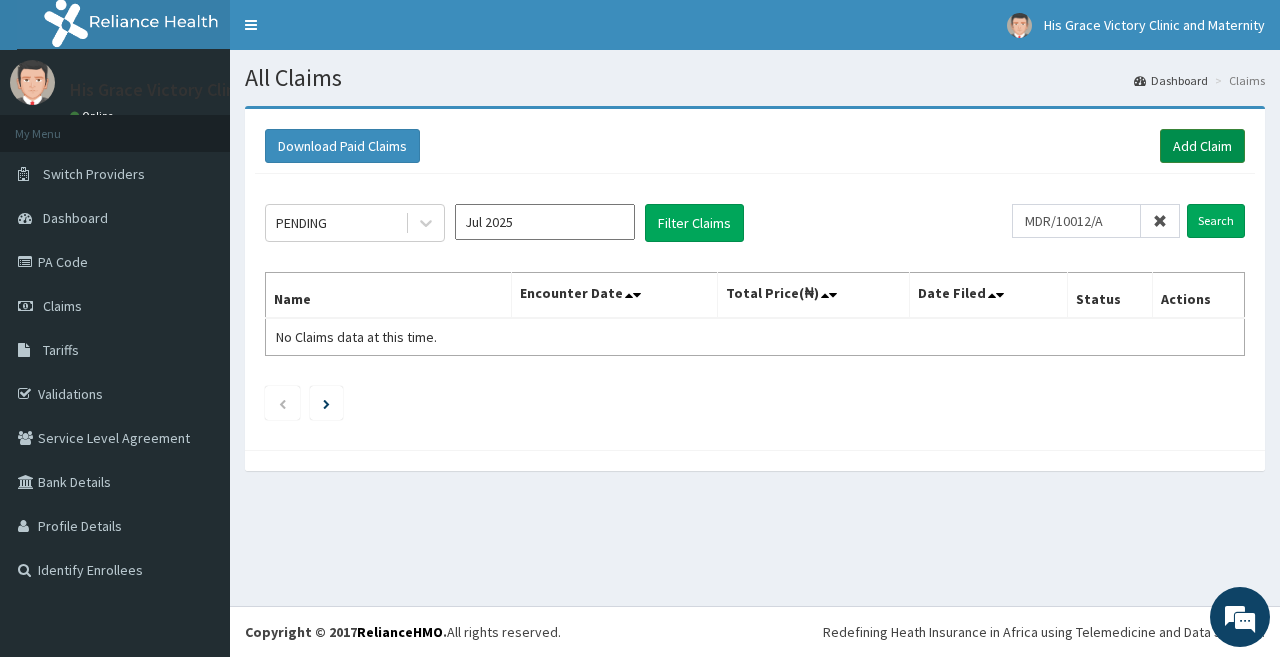 click on "Add Claim" at bounding box center (1202, 146) 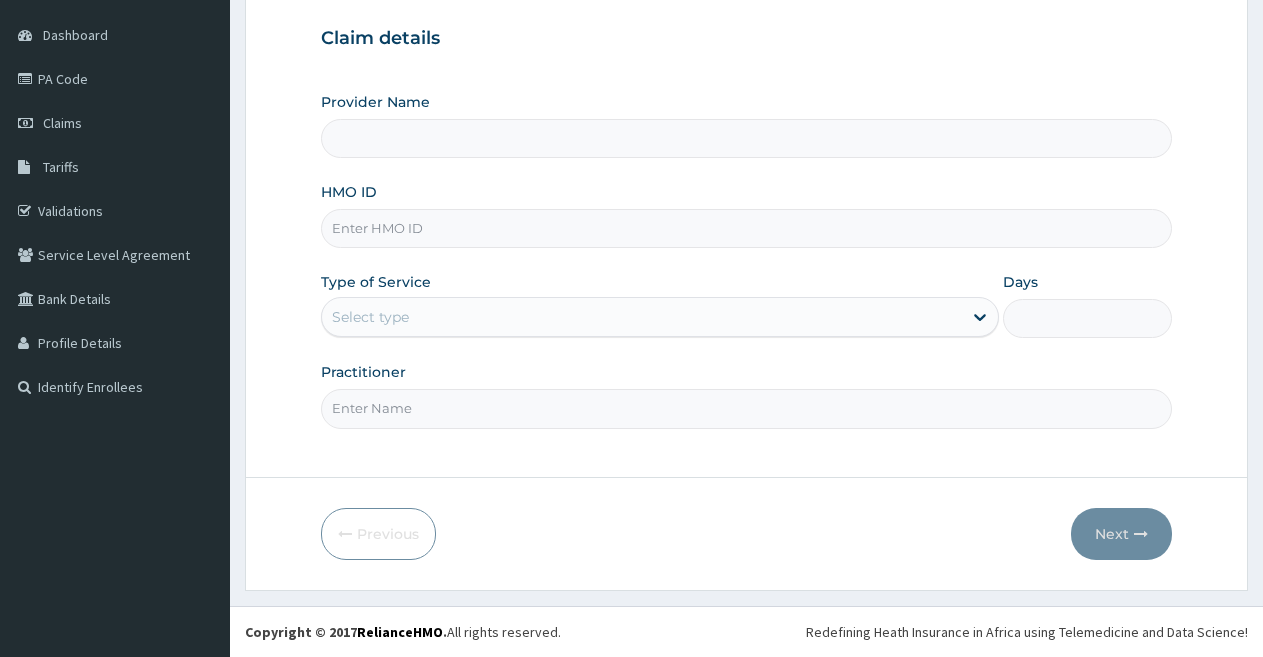 scroll, scrollTop: 183, scrollLeft: 0, axis: vertical 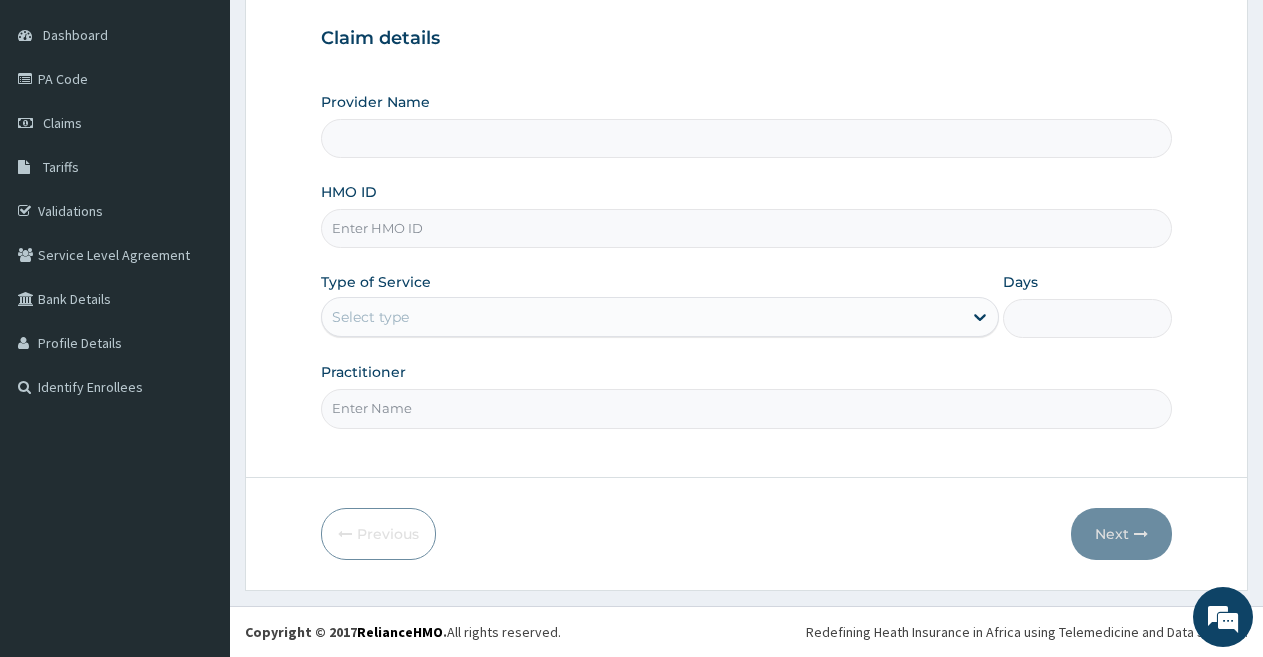 type on "His Grace Victory clinic and maternity" 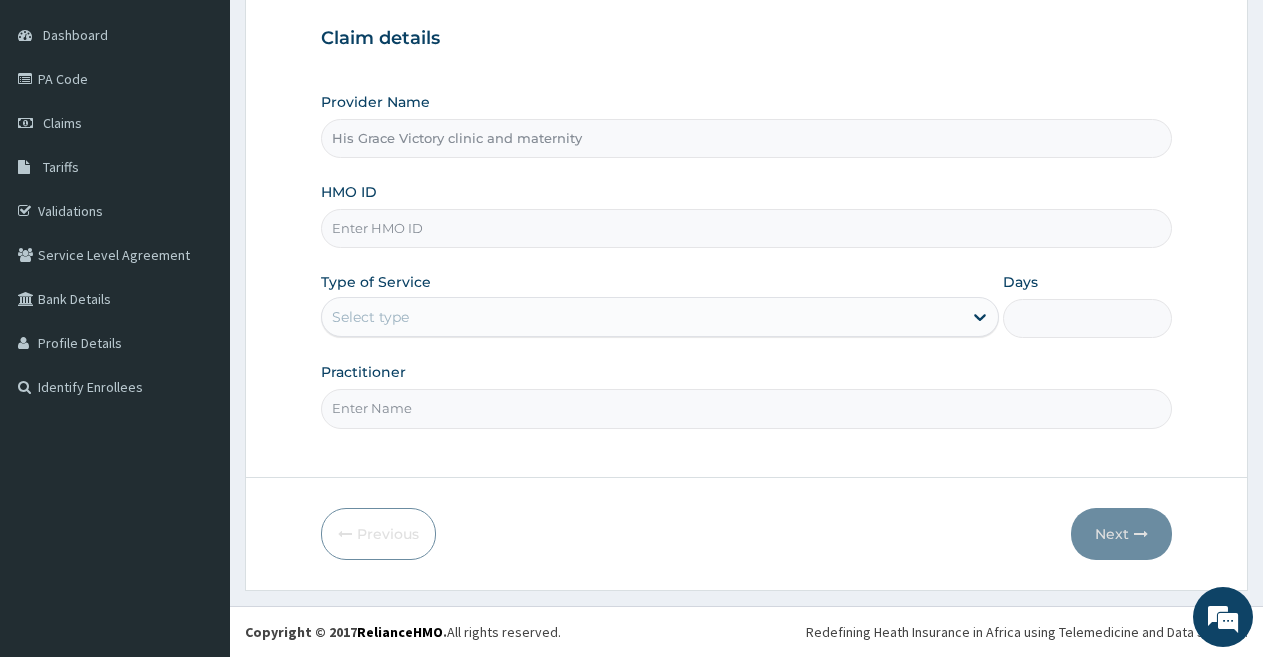 click on "HMO ID" at bounding box center [746, 228] 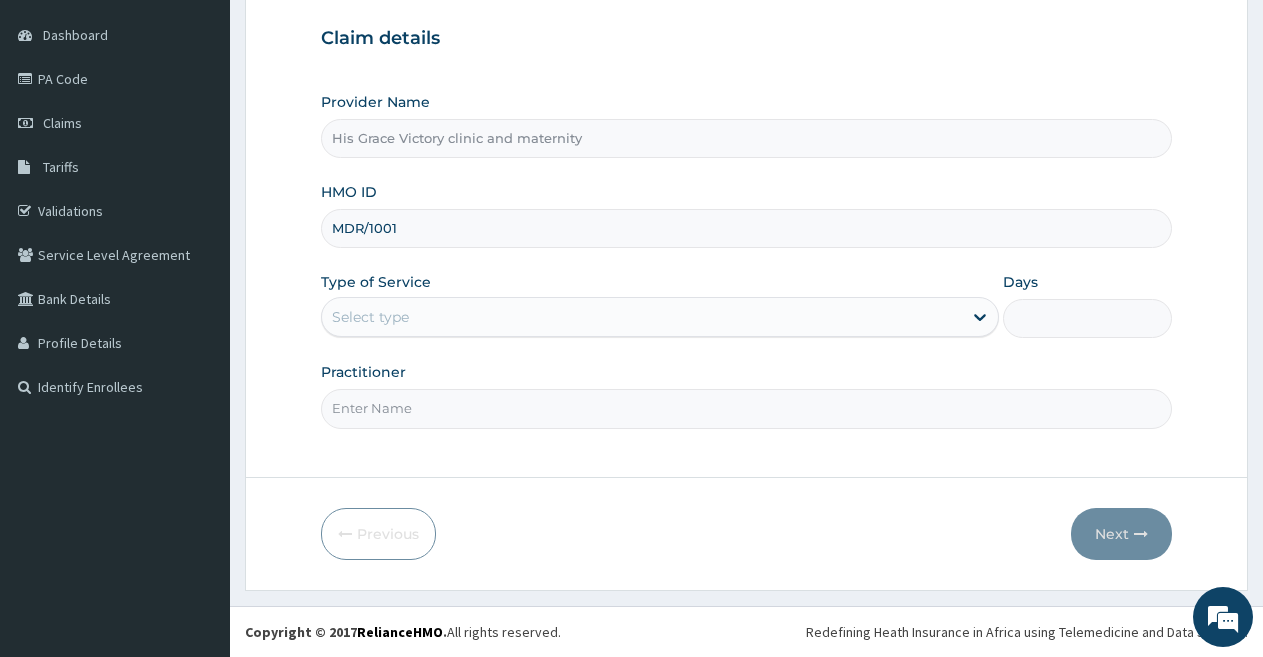 scroll, scrollTop: 0, scrollLeft: 0, axis: both 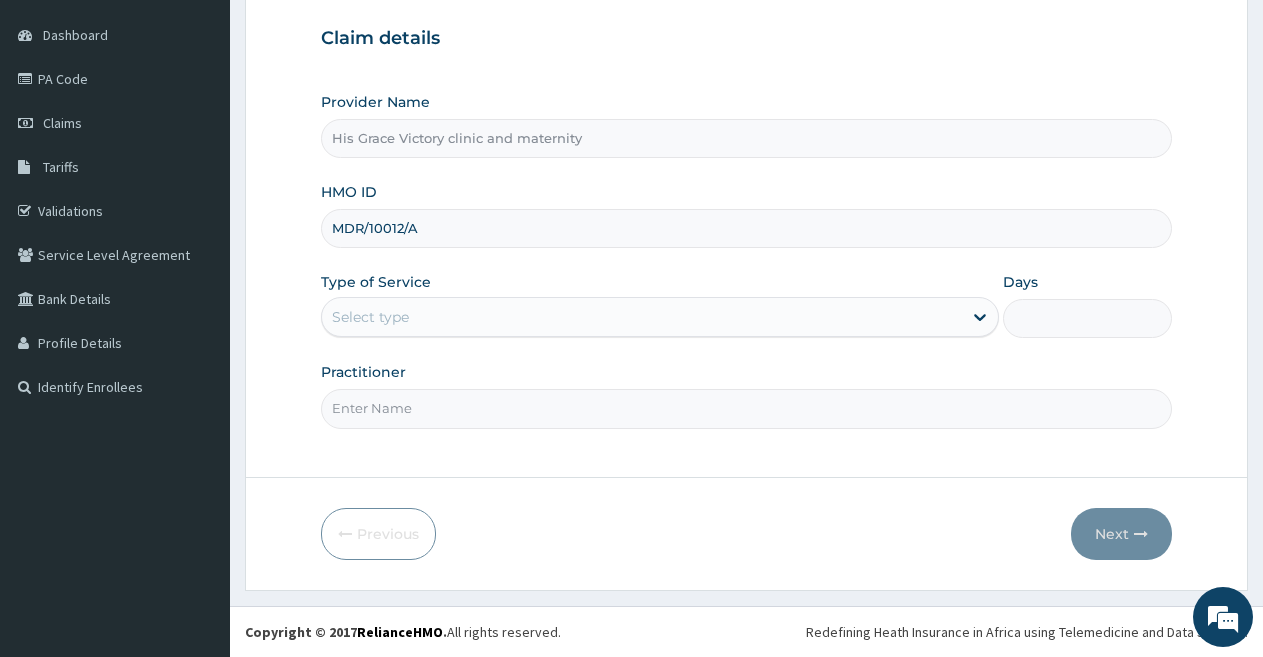 type on "MDR/10012/A" 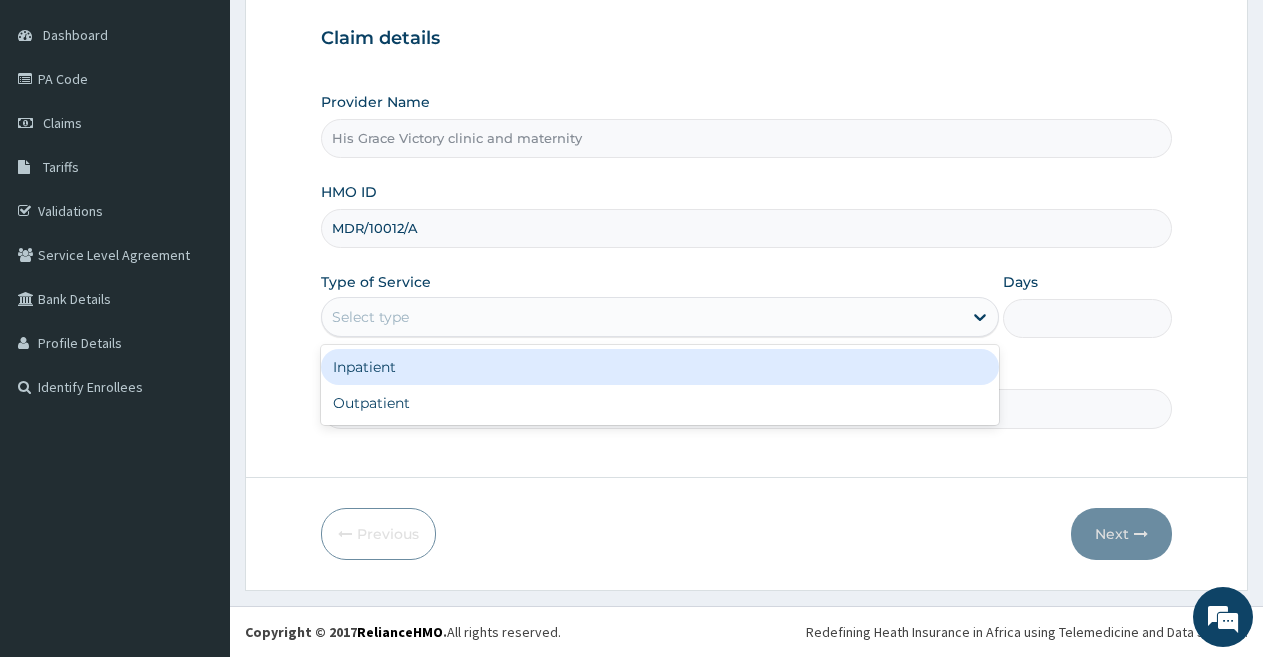 click on "Select type" at bounding box center (641, 317) 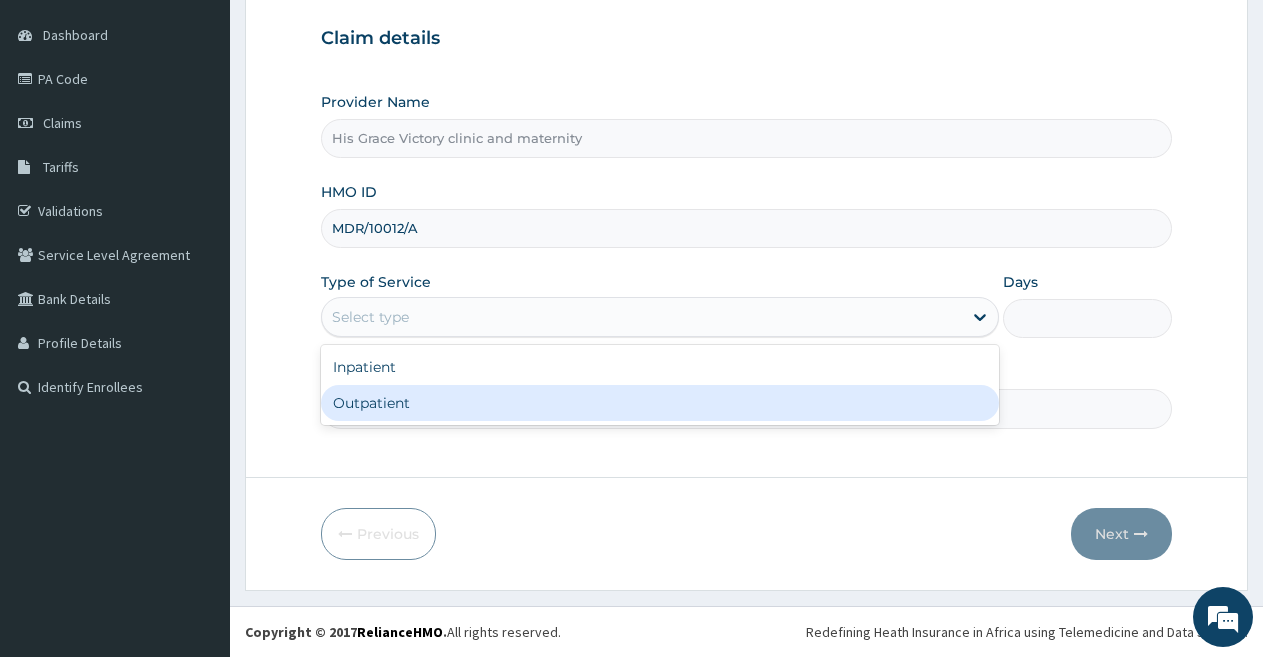 click on "Outpatient" at bounding box center (659, 403) 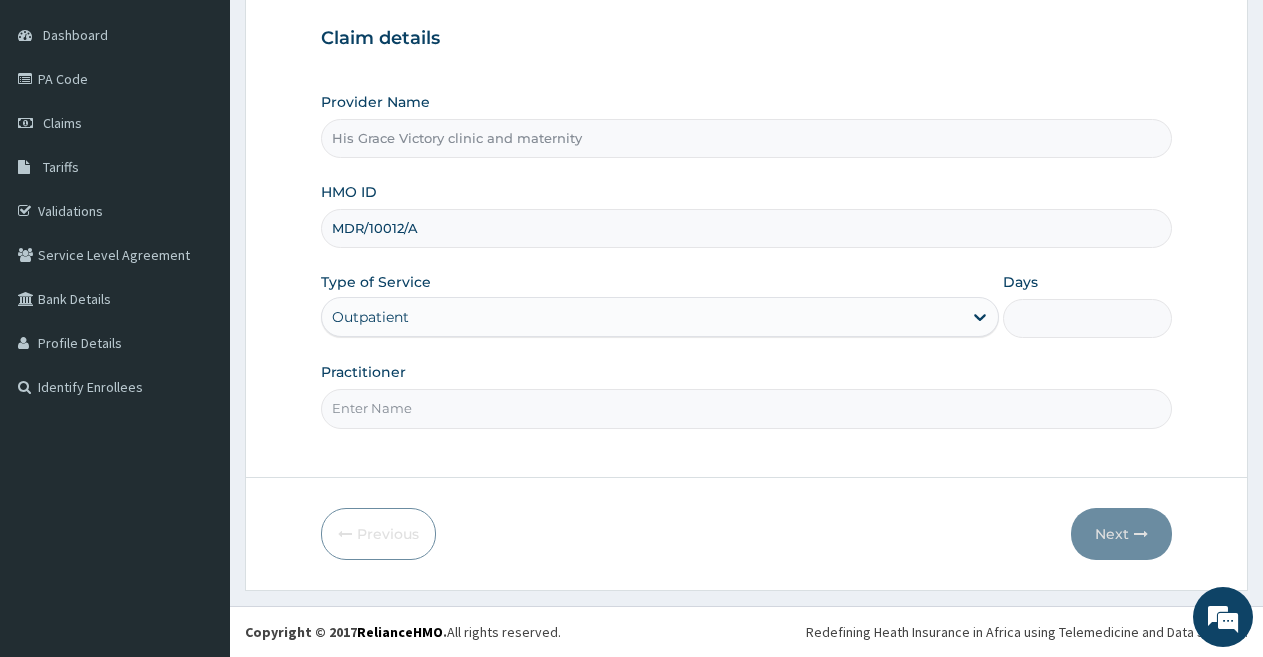type on "1" 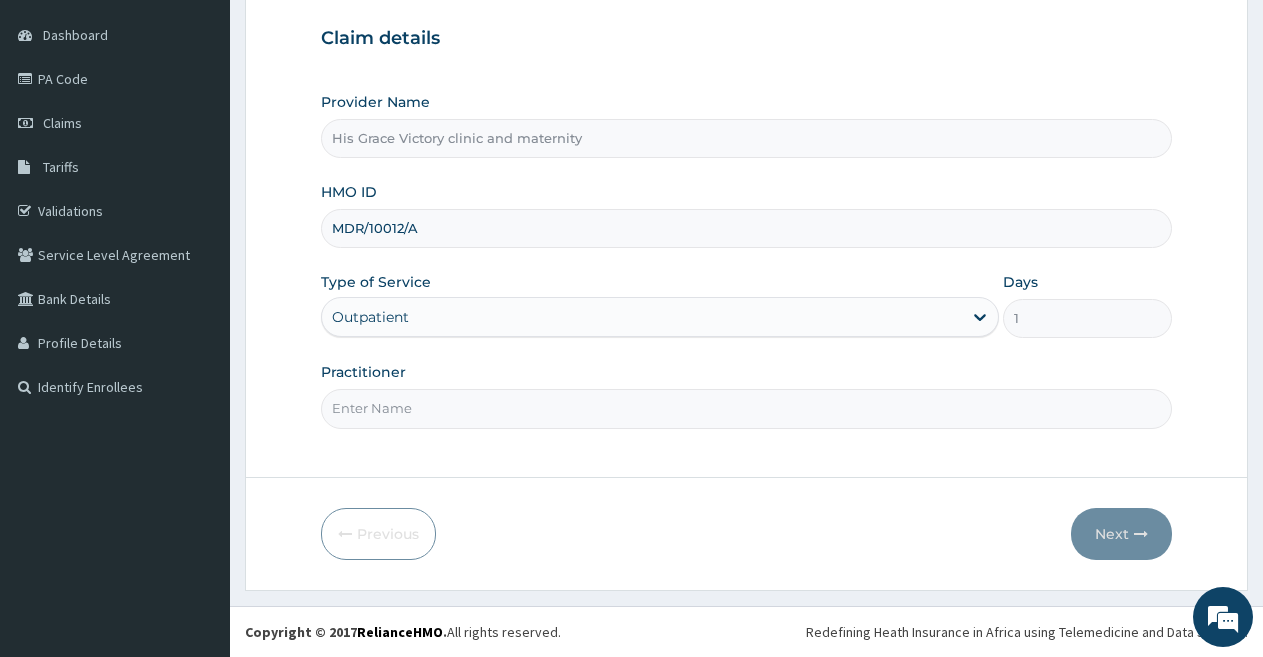 click on "Practitioner" at bounding box center (746, 408) 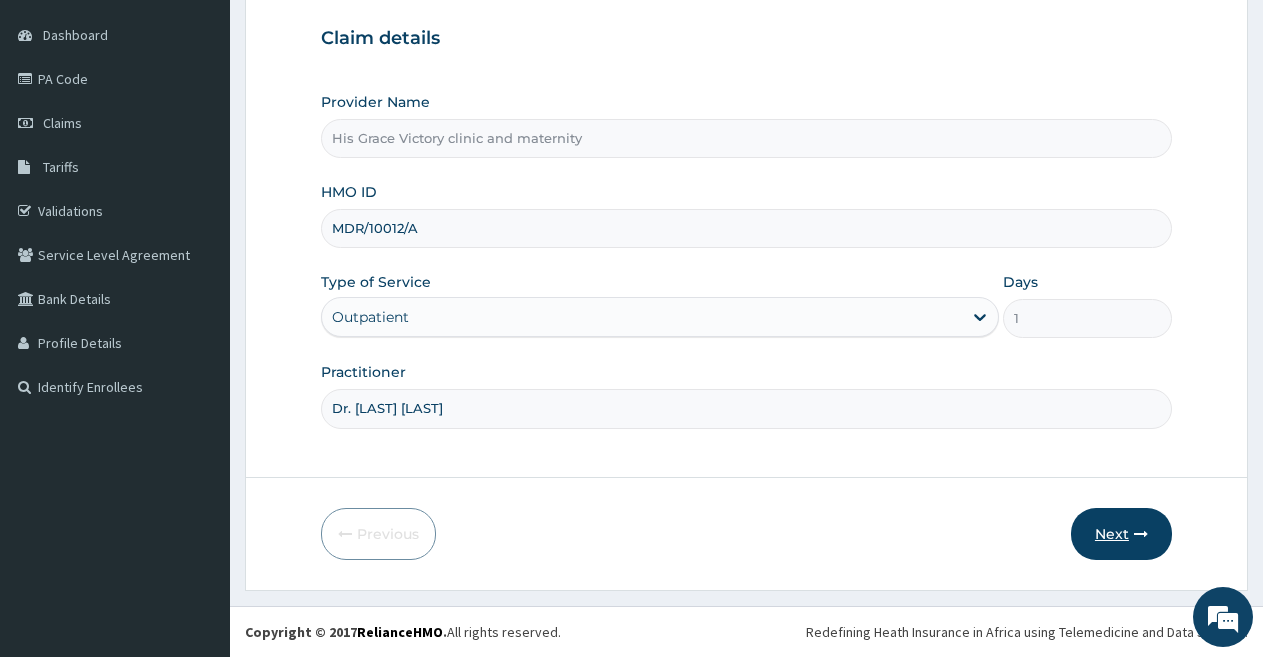 type on "Dr. [LAST] [LAST]" 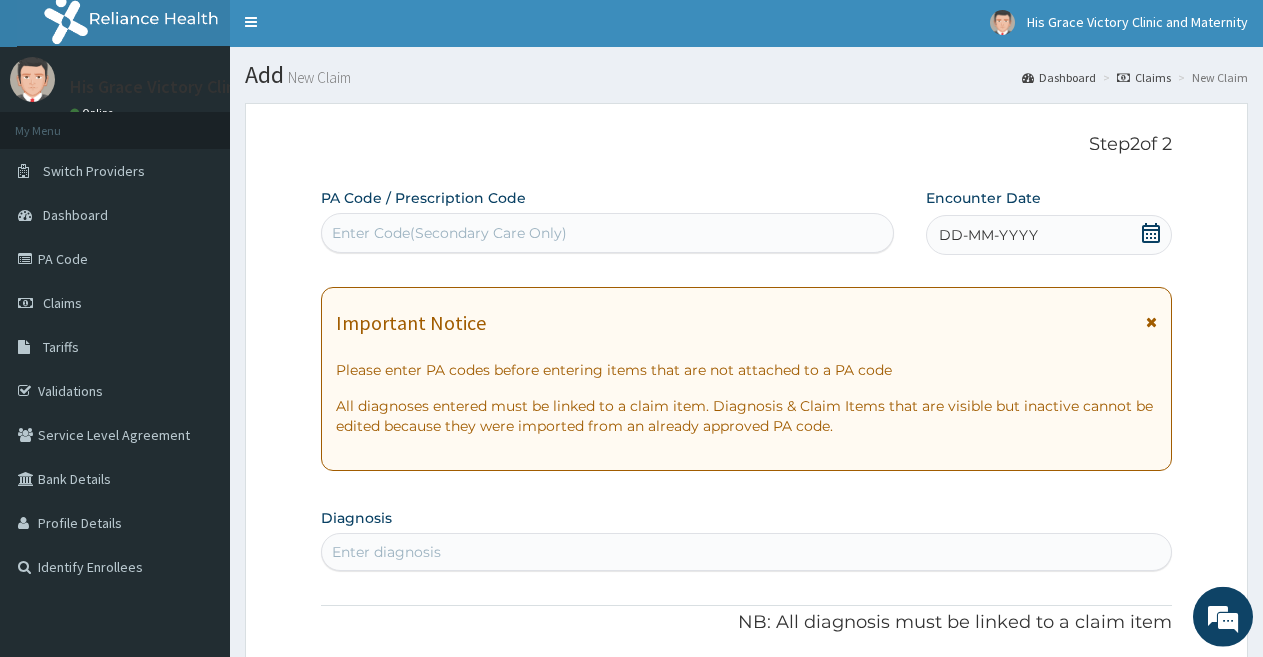 scroll, scrollTop: 0, scrollLeft: 0, axis: both 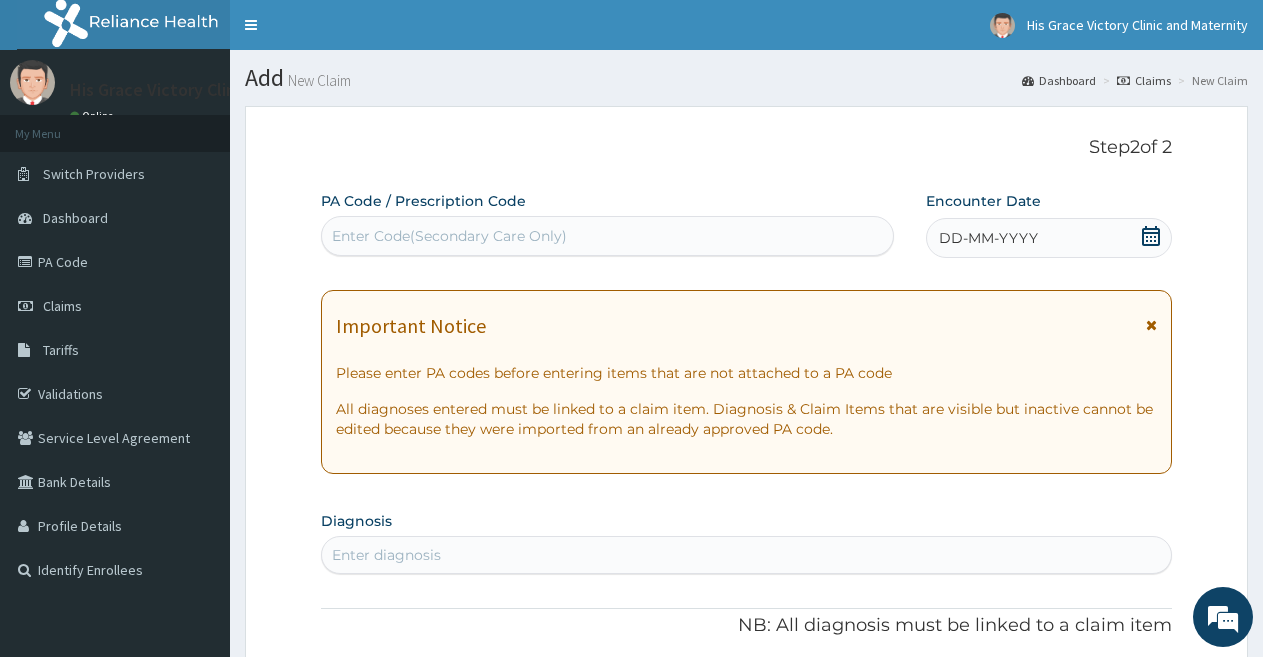 click on "Enter Code(Secondary Care Only)" at bounding box center [449, 236] 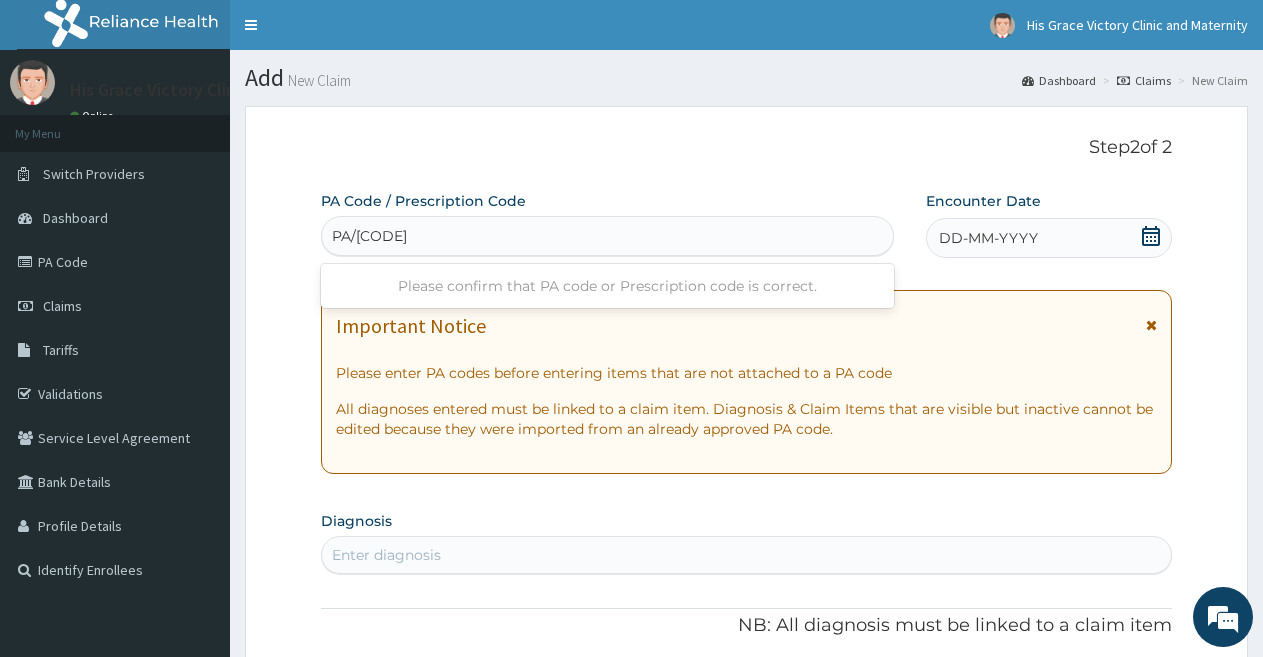 type on "PA/5AOEOE" 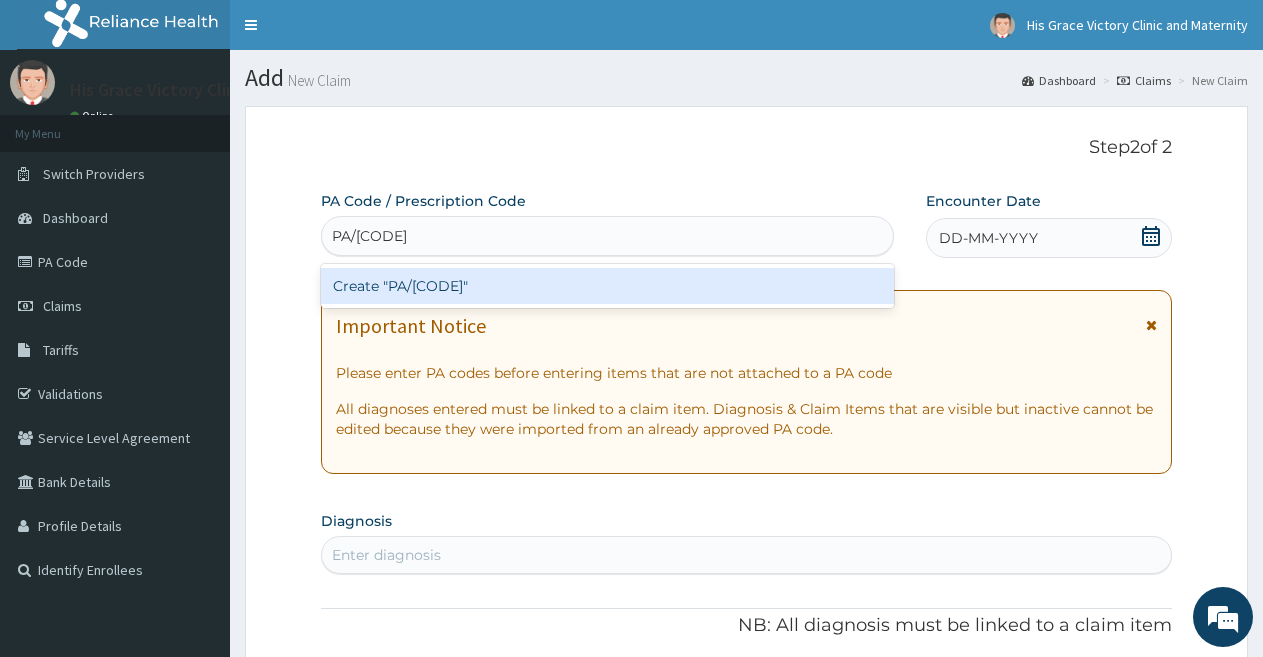 click on "Create "PA/5AOEOE"" at bounding box center [607, 286] 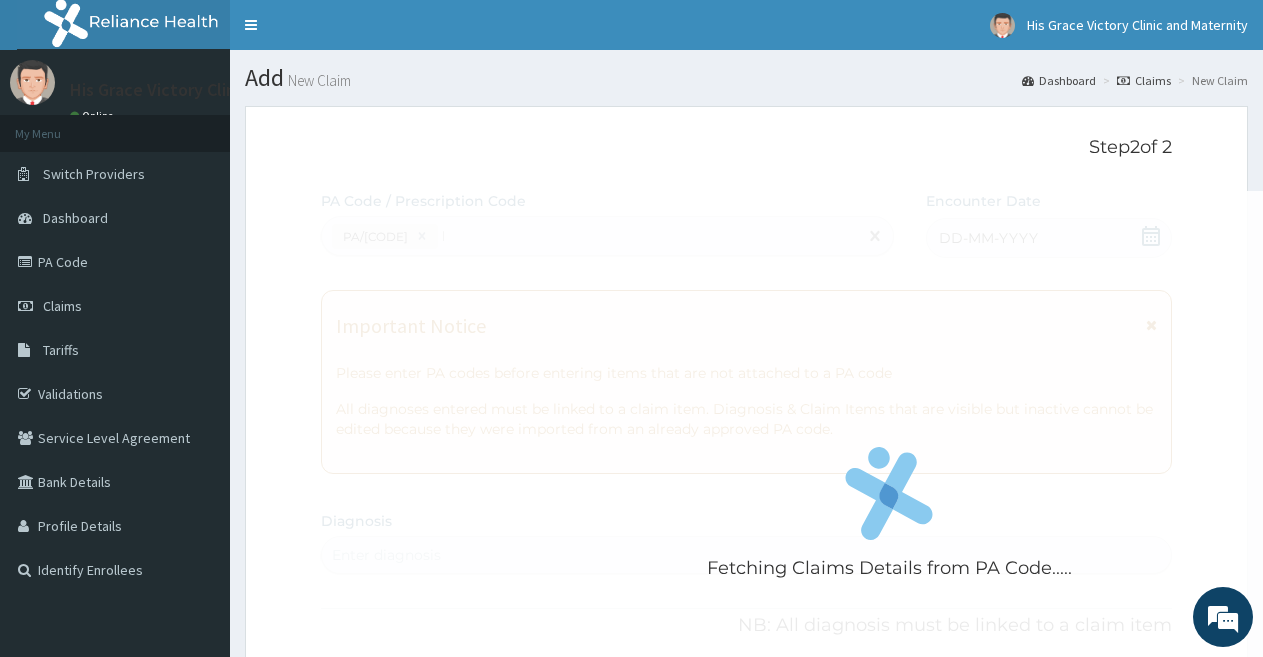 type 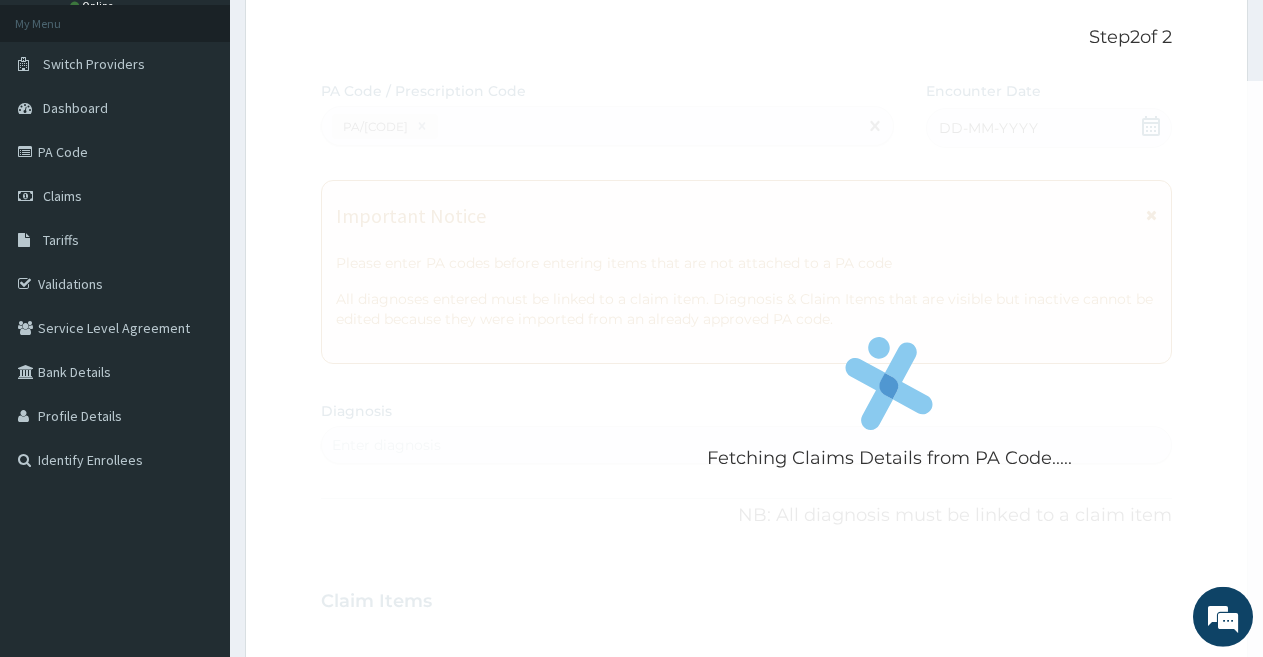 scroll, scrollTop: 0, scrollLeft: 0, axis: both 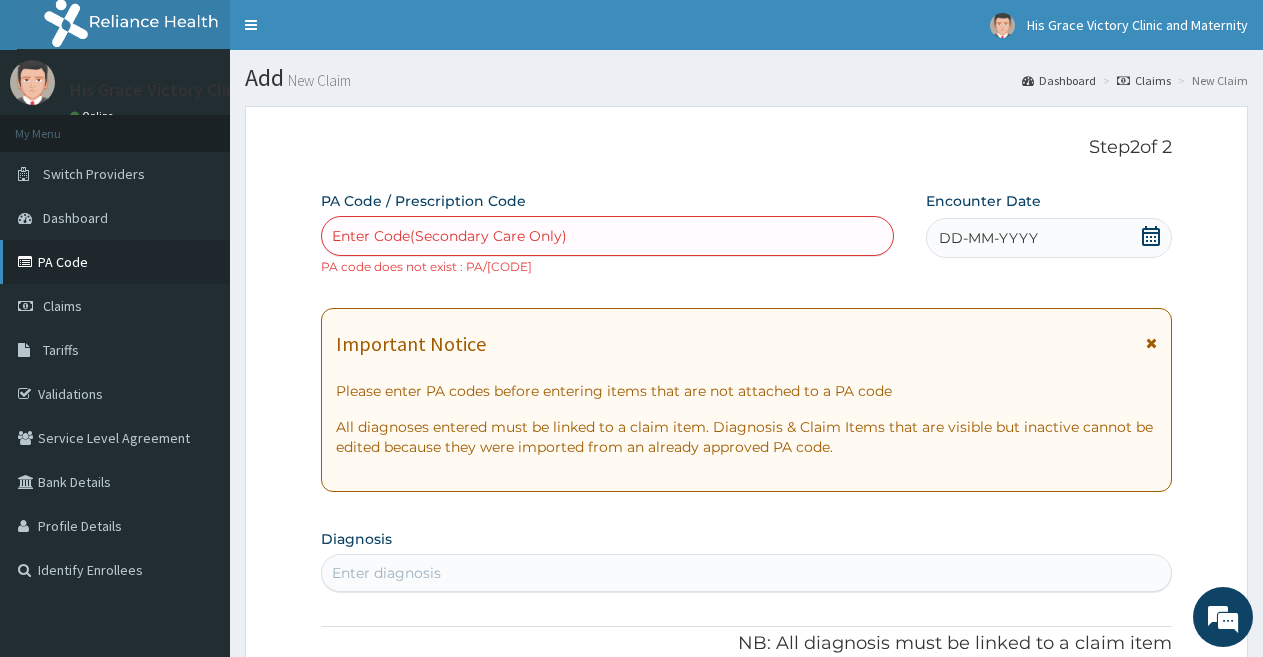 click on "PA Code" at bounding box center [115, 262] 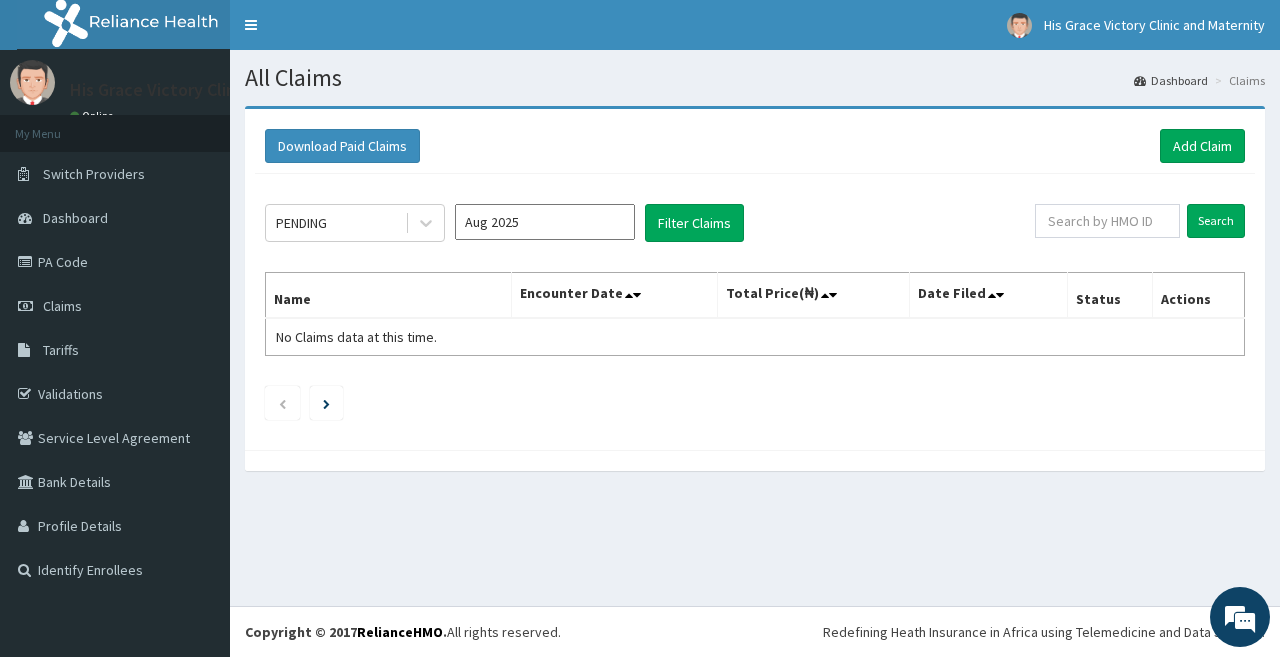scroll, scrollTop: 0, scrollLeft: 0, axis: both 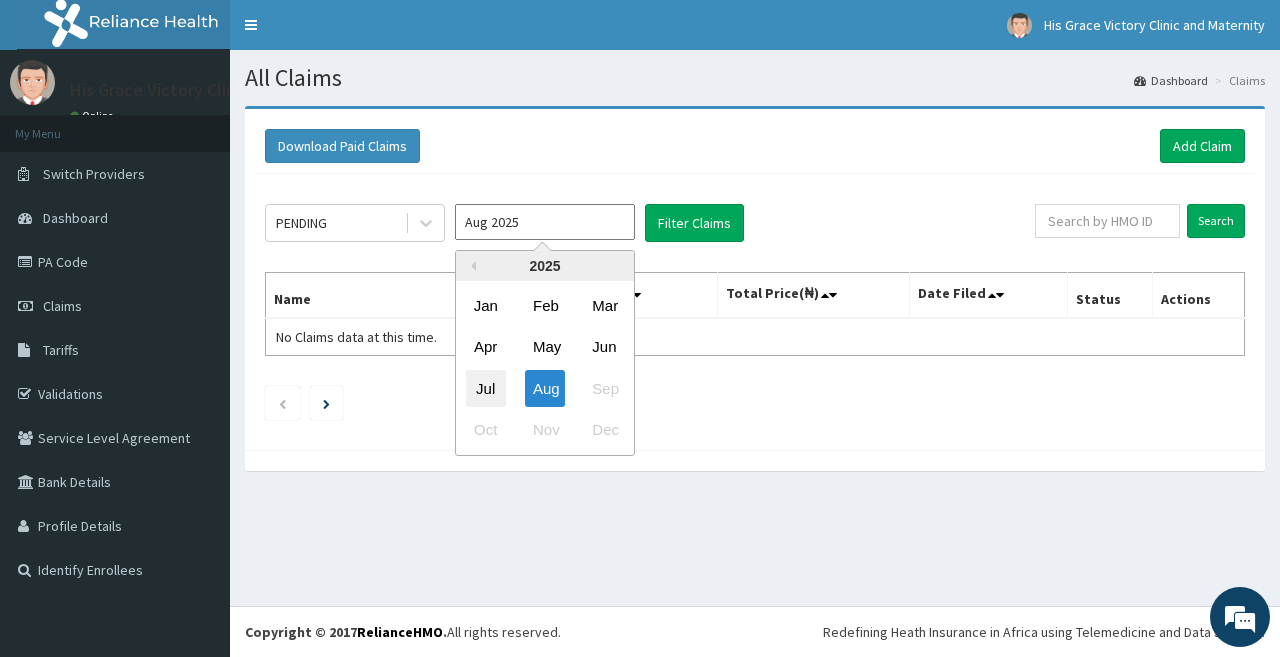 click on "Jul" at bounding box center [486, 388] 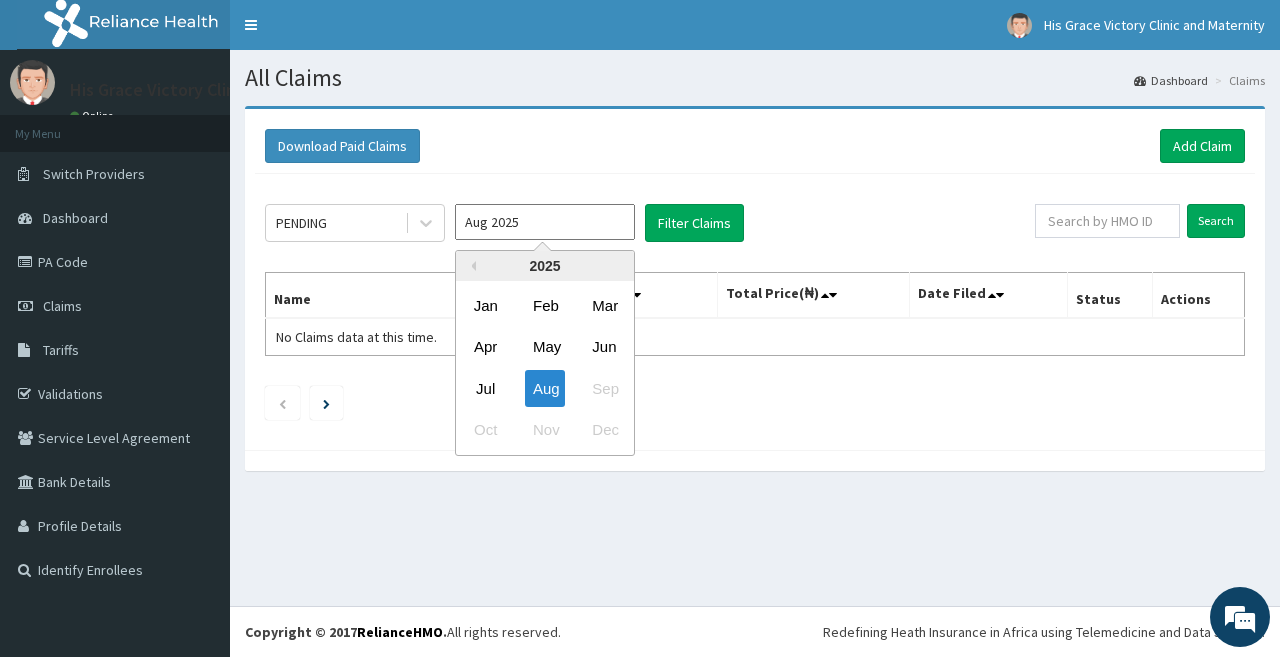 type on "Jul 2025" 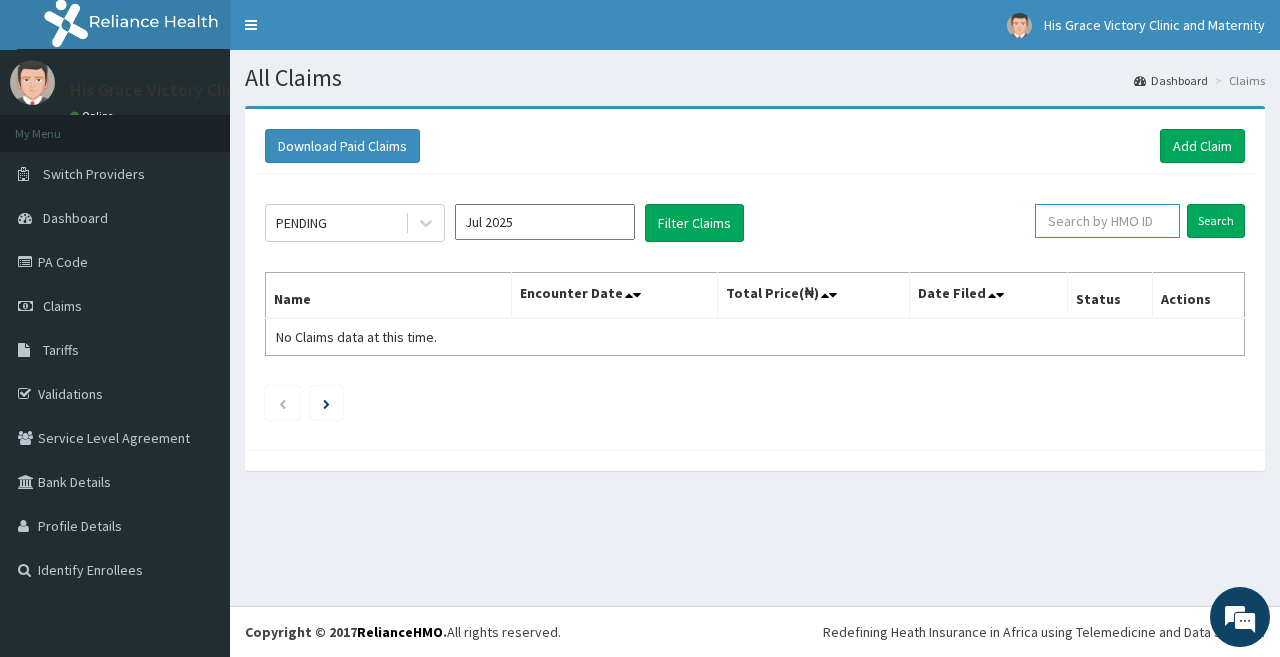 click at bounding box center [1107, 221] 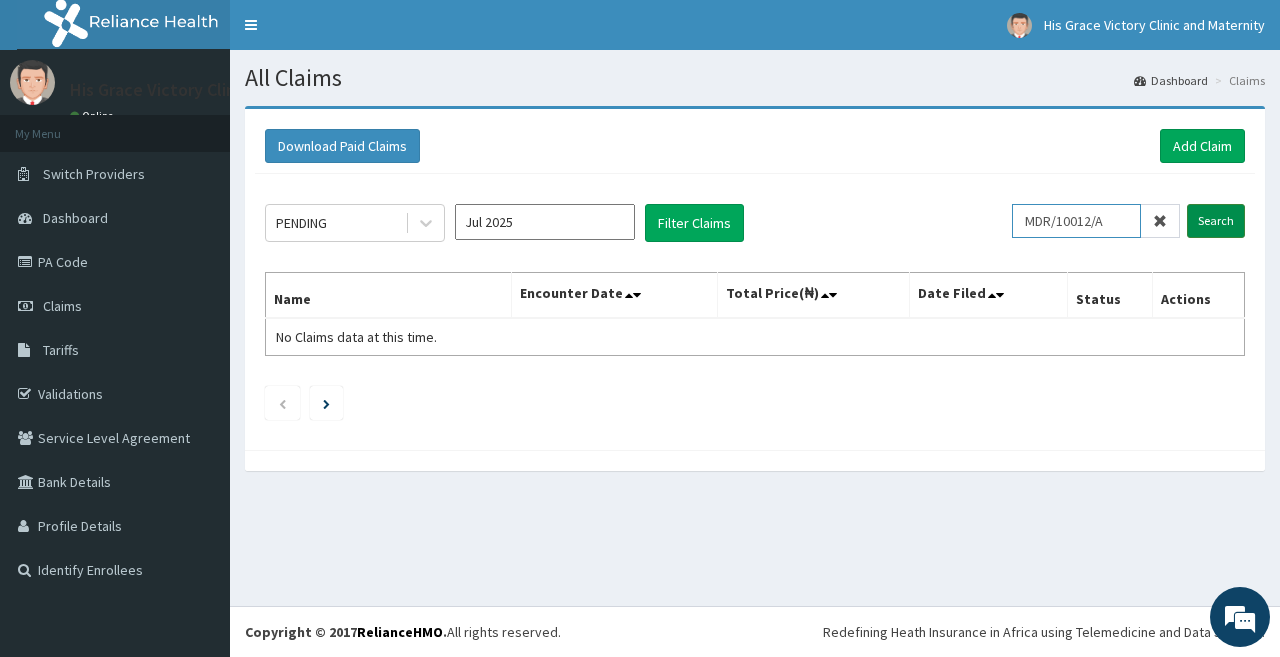type on "MDR/10012/A" 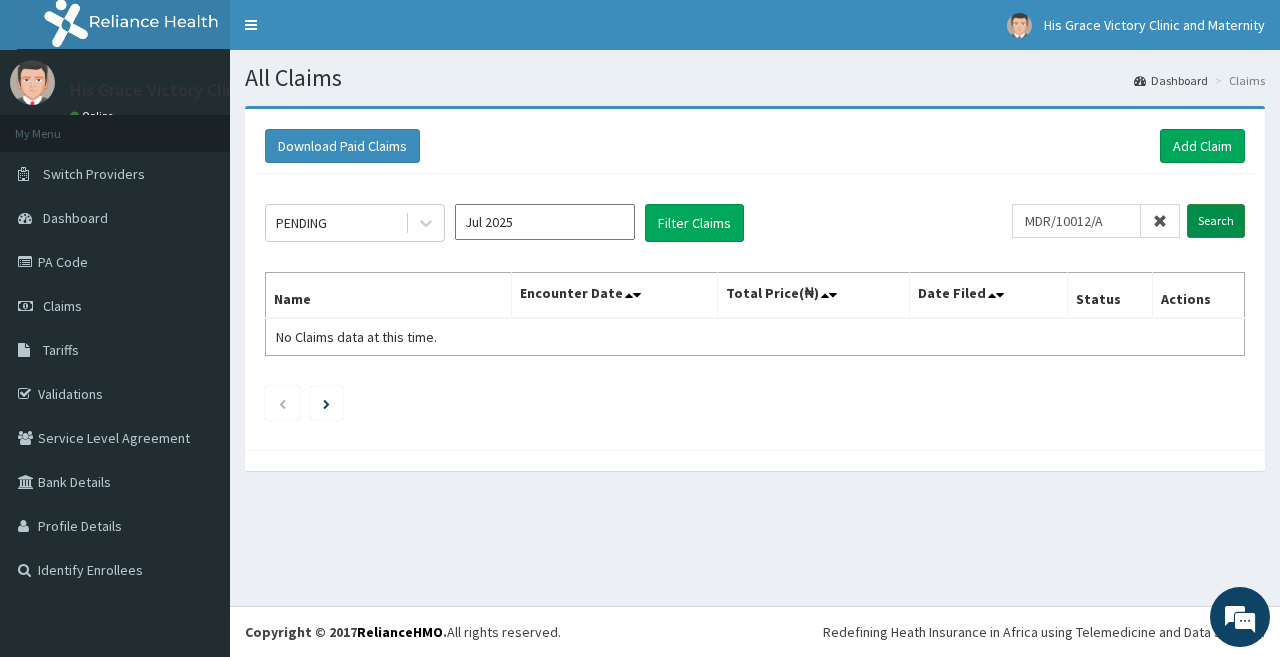 click on "Search" at bounding box center [1216, 221] 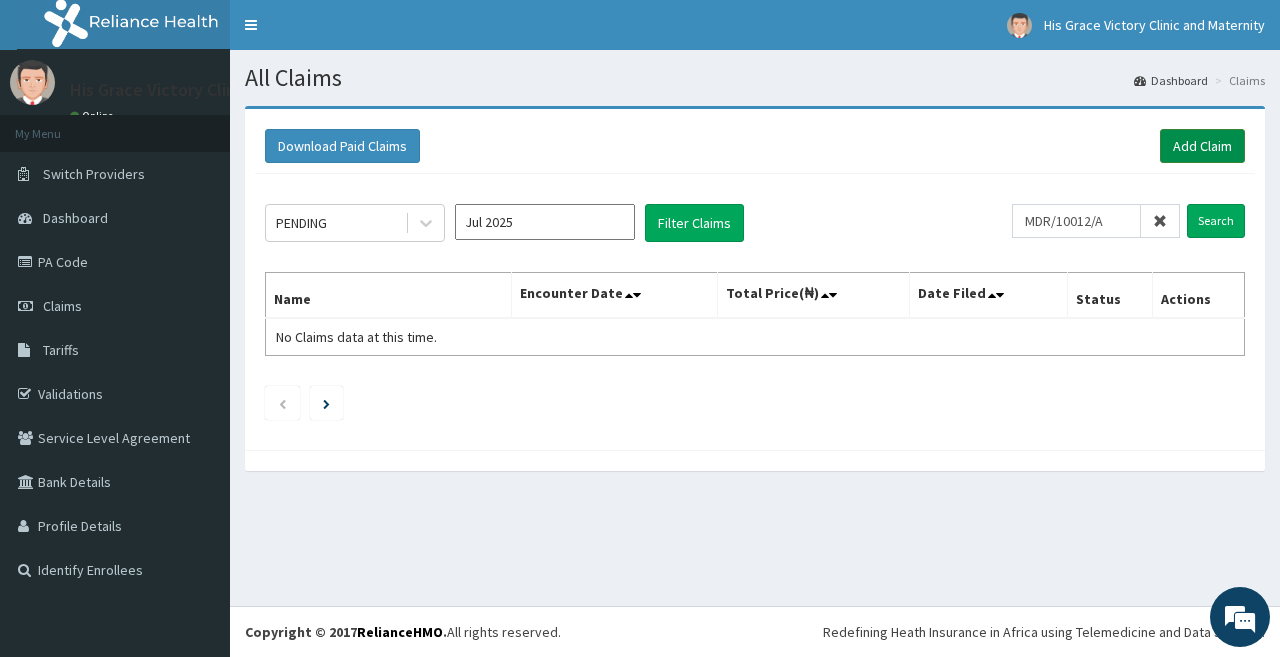 click on "Add Claim" at bounding box center (1202, 146) 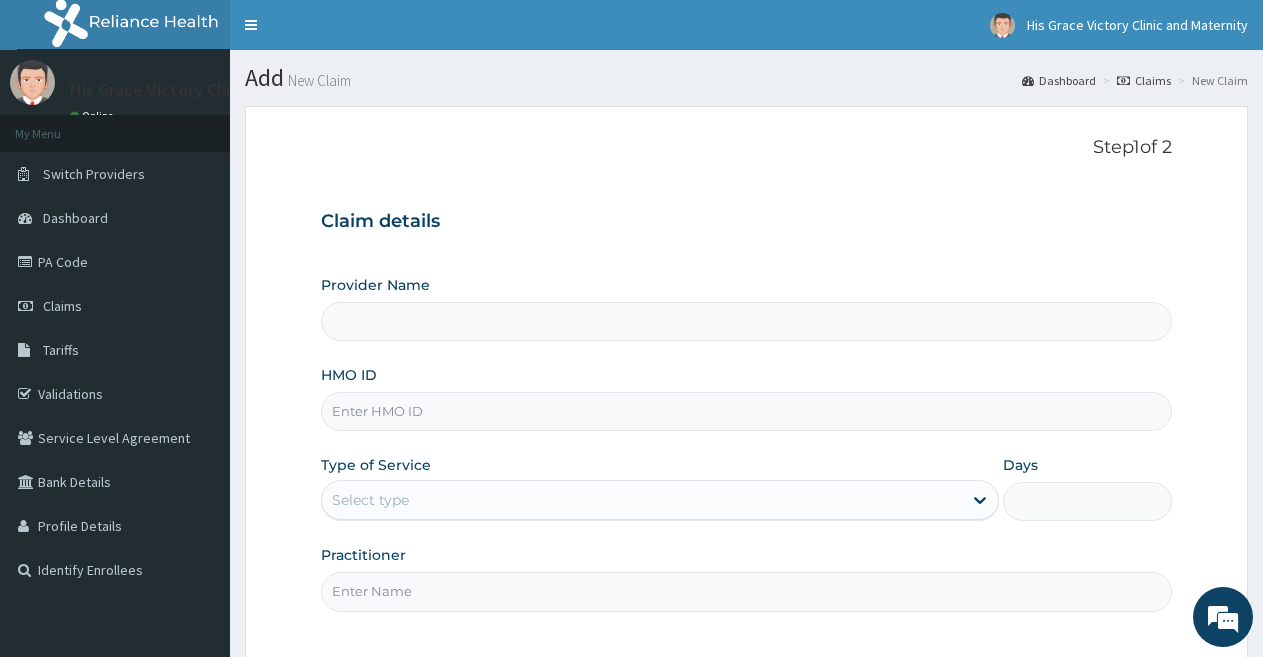 click on "HMO ID" at bounding box center [746, 411] 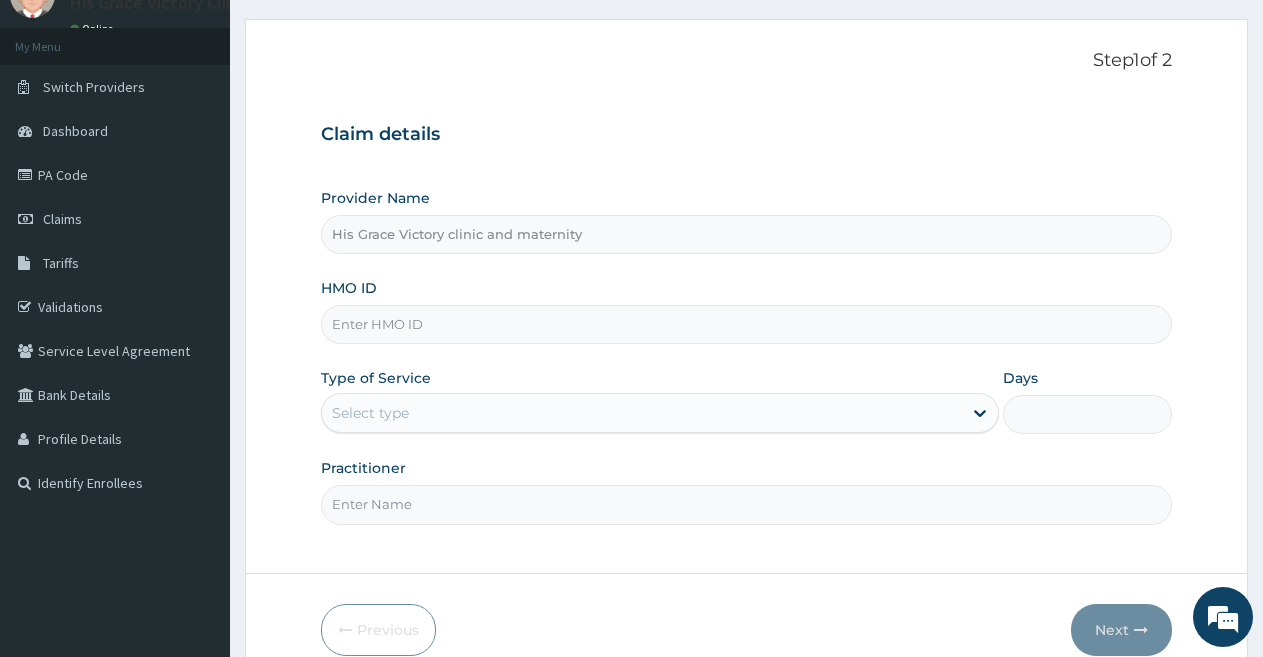scroll, scrollTop: 183, scrollLeft: 0, axis: vertical 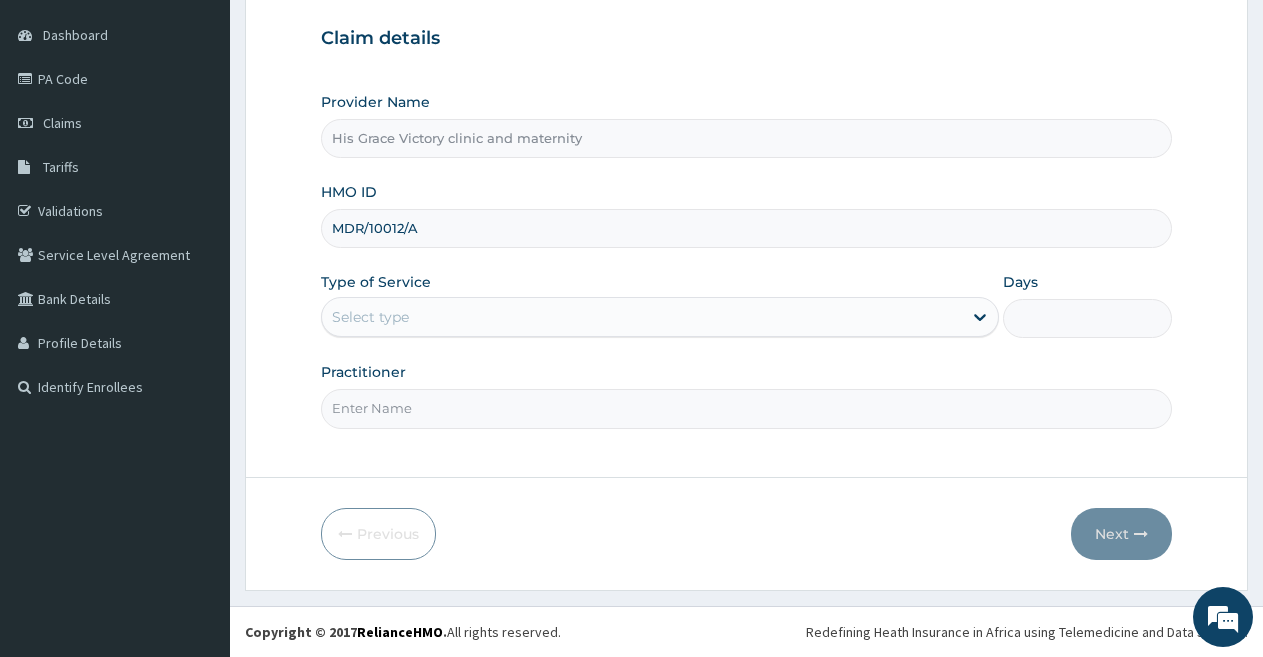 type on "MDR/10012/A" 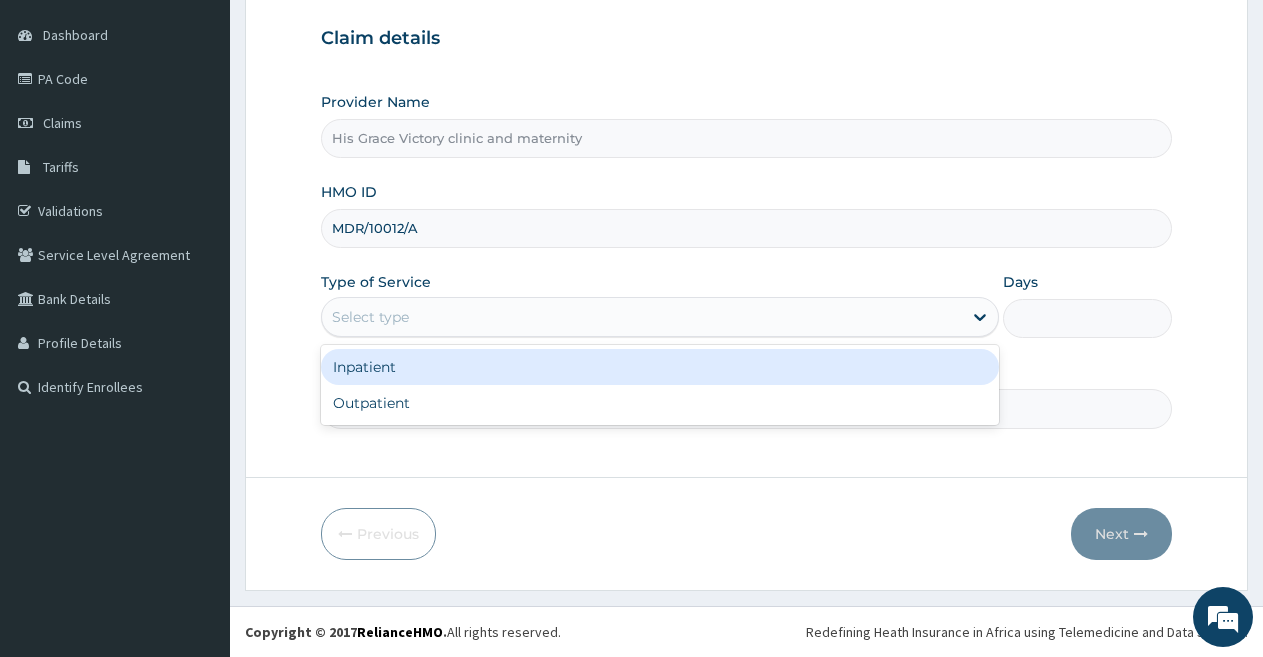 click on "Select type" at bounding box center (641, 317) 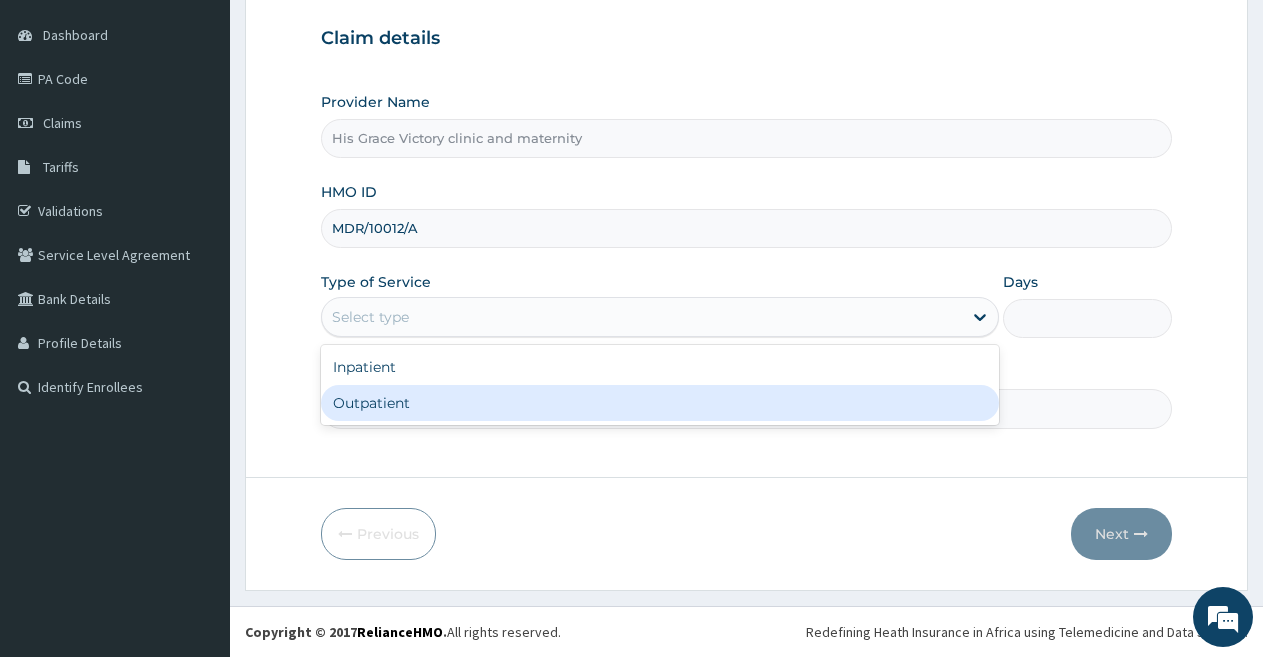 click on "Outpatient" at bounding box center (659, 403) 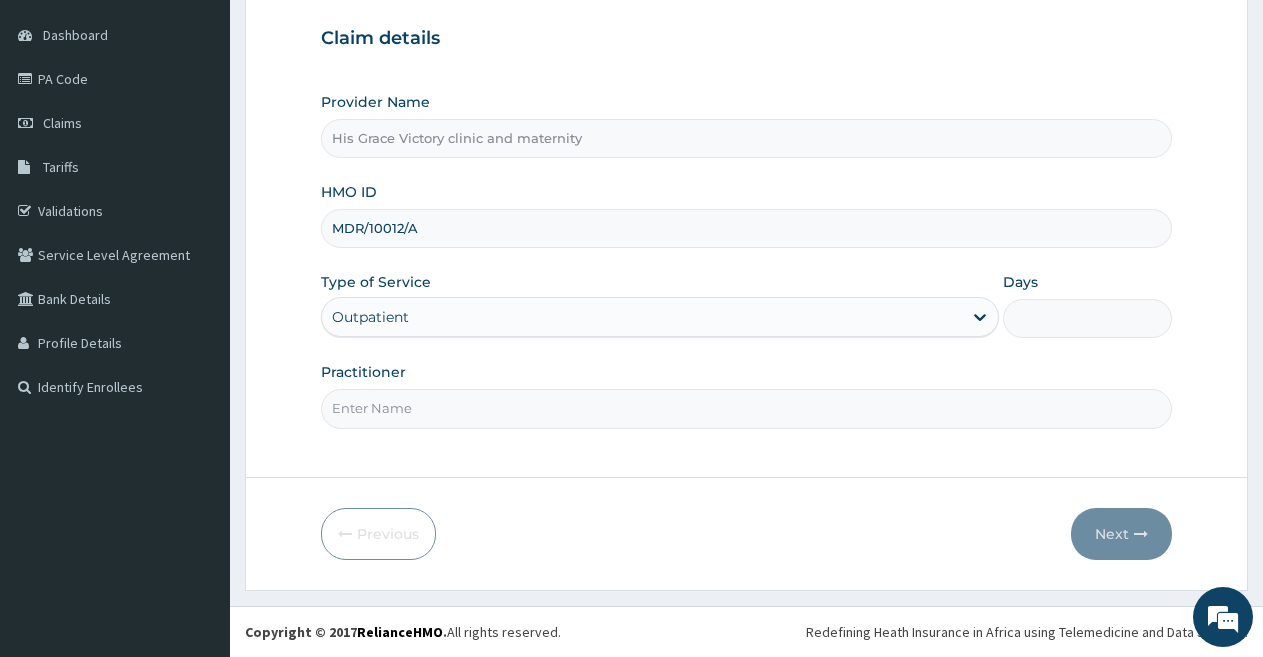type on "1" 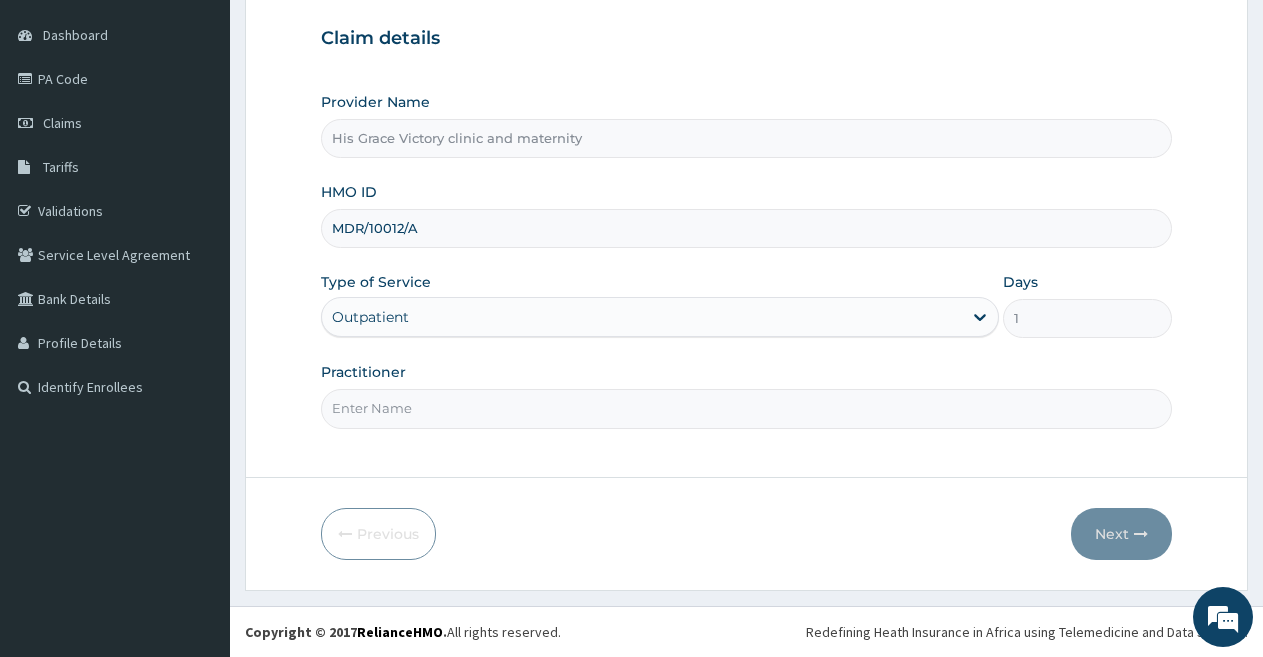 click on "Practitioner" at bounding box center (746, 408) 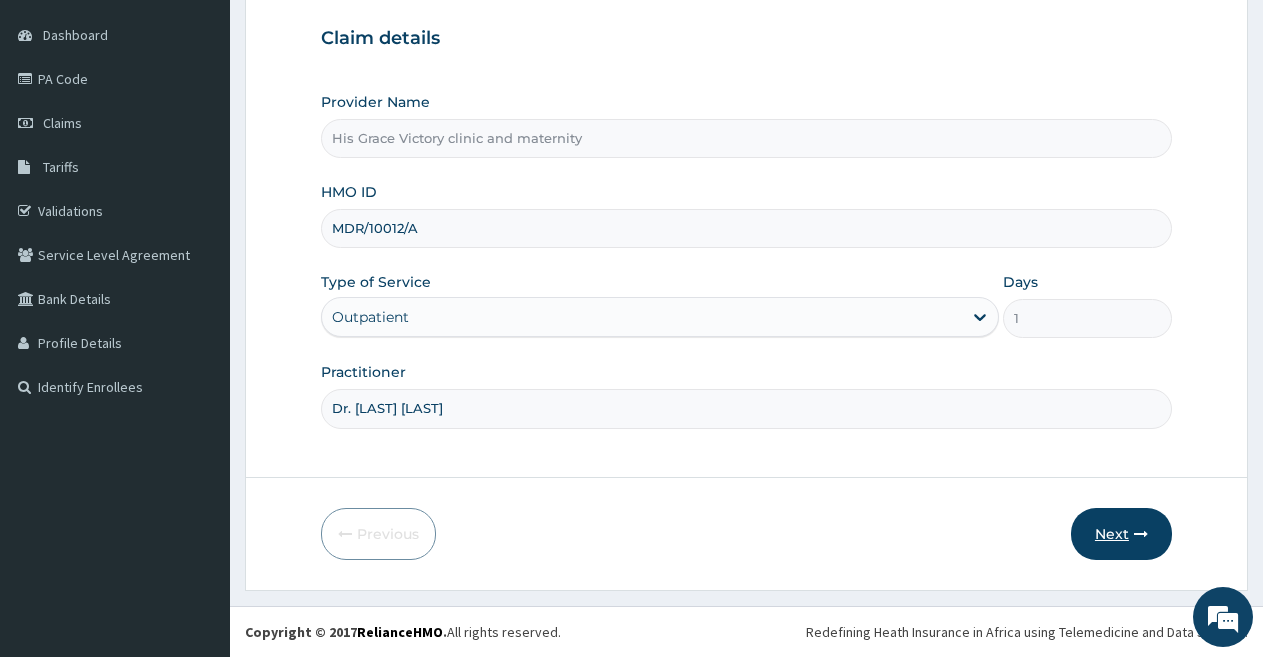 type on "Dr. Idowu Ayoola" 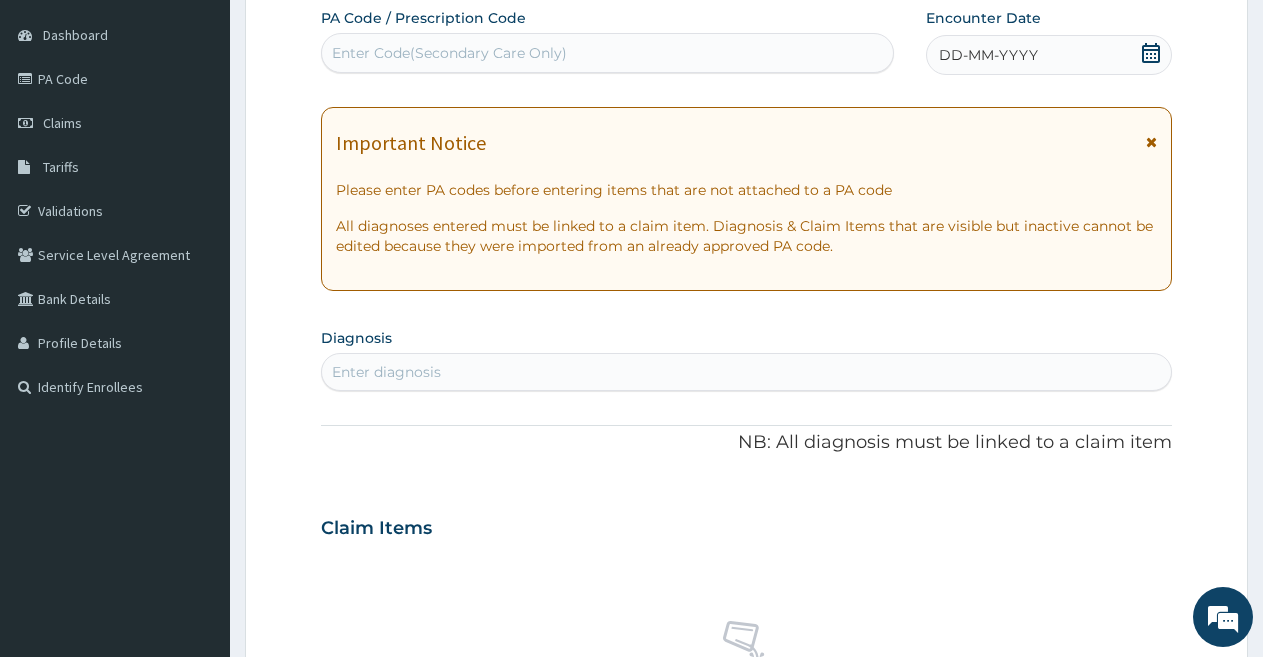 click on "Enter Code(Secondary Care Only)" at bounding box center [607, 53] 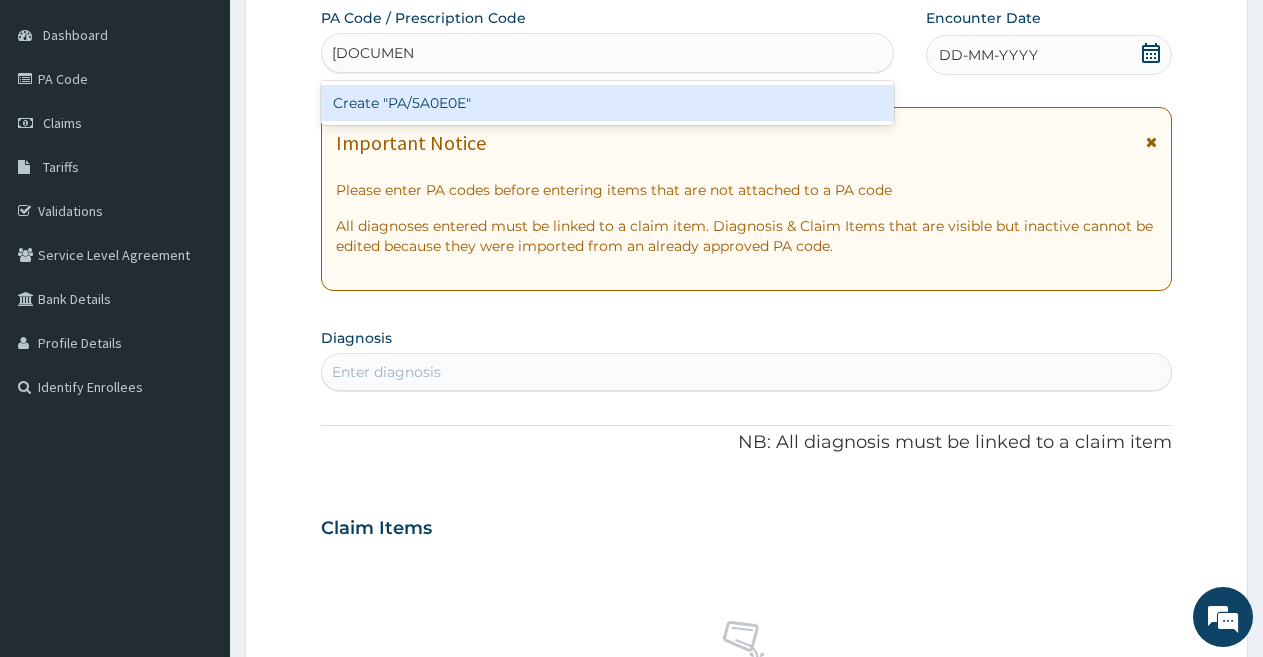 click on "Create "PA/5A0E0E"" at bounding box center (607, 103) 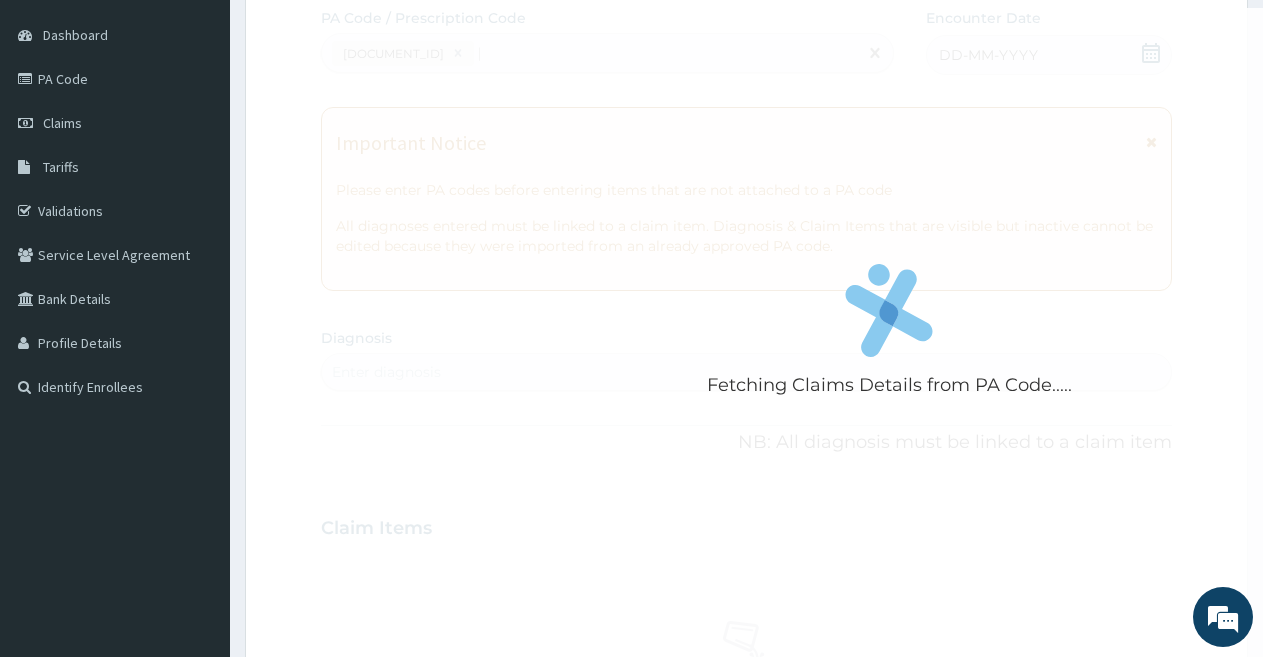 type 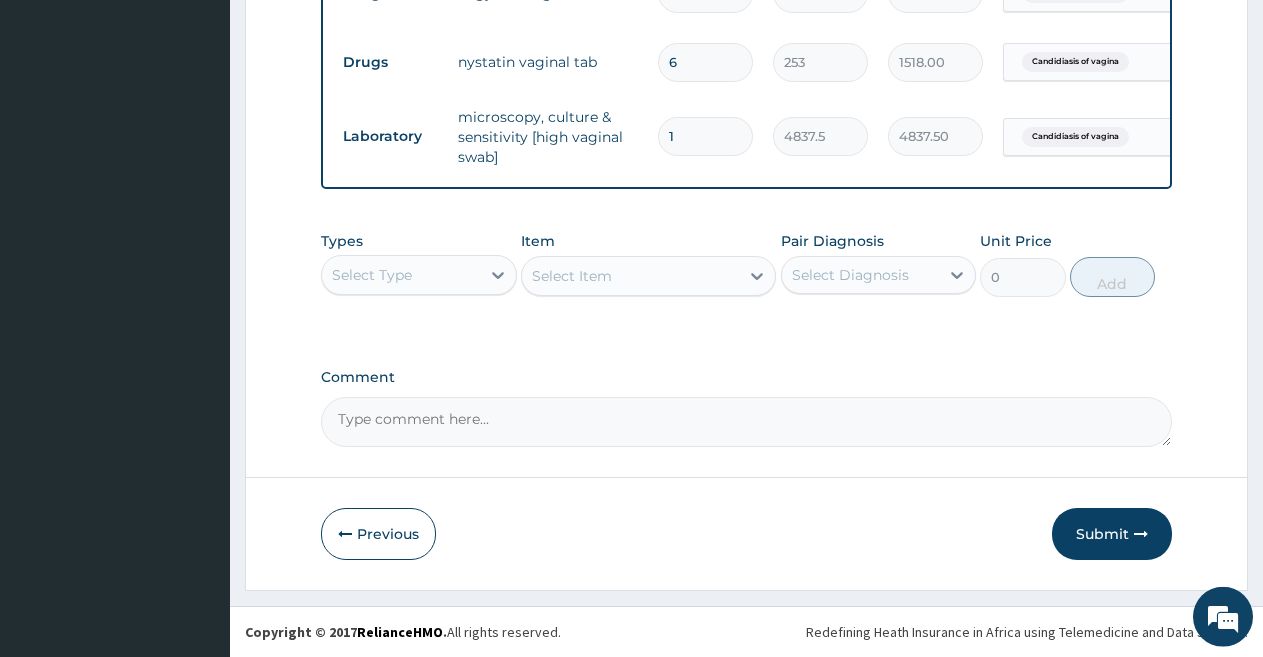 scroll, scrollTop: 994, scrollLeft: 0, axis: vertical 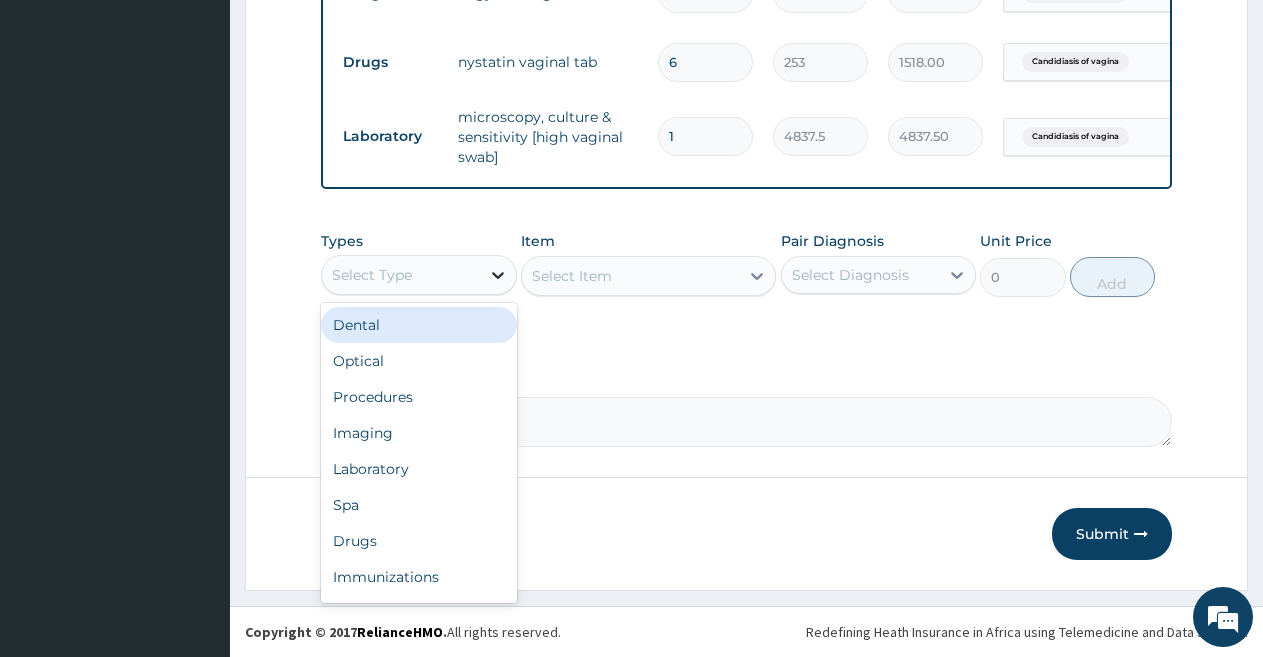 click 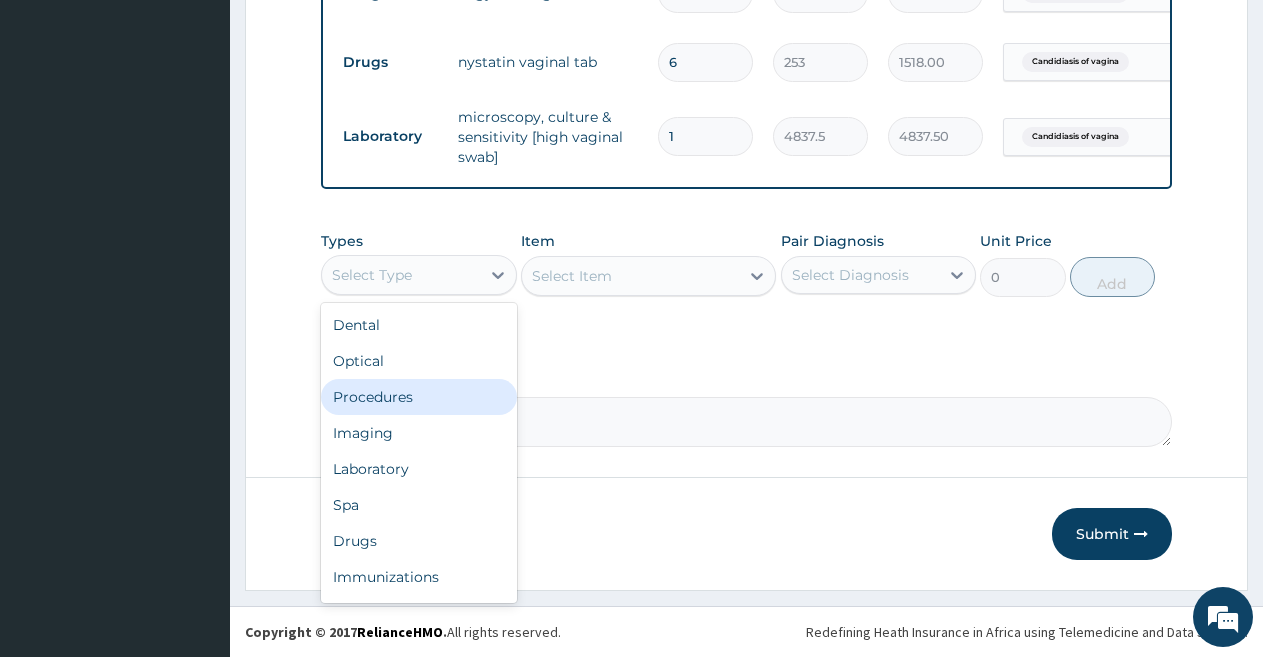 click on "Procedures" at bounding box center [419, 397] 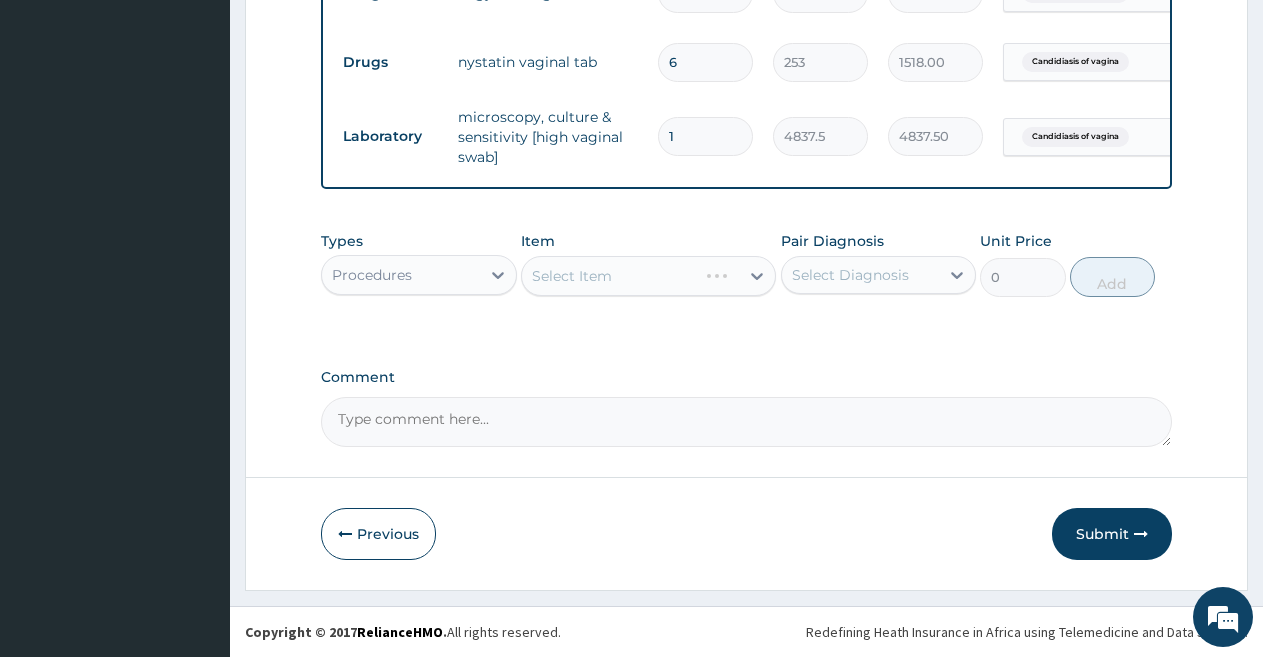 click on "Select Item" at bounding box center (648, 276) 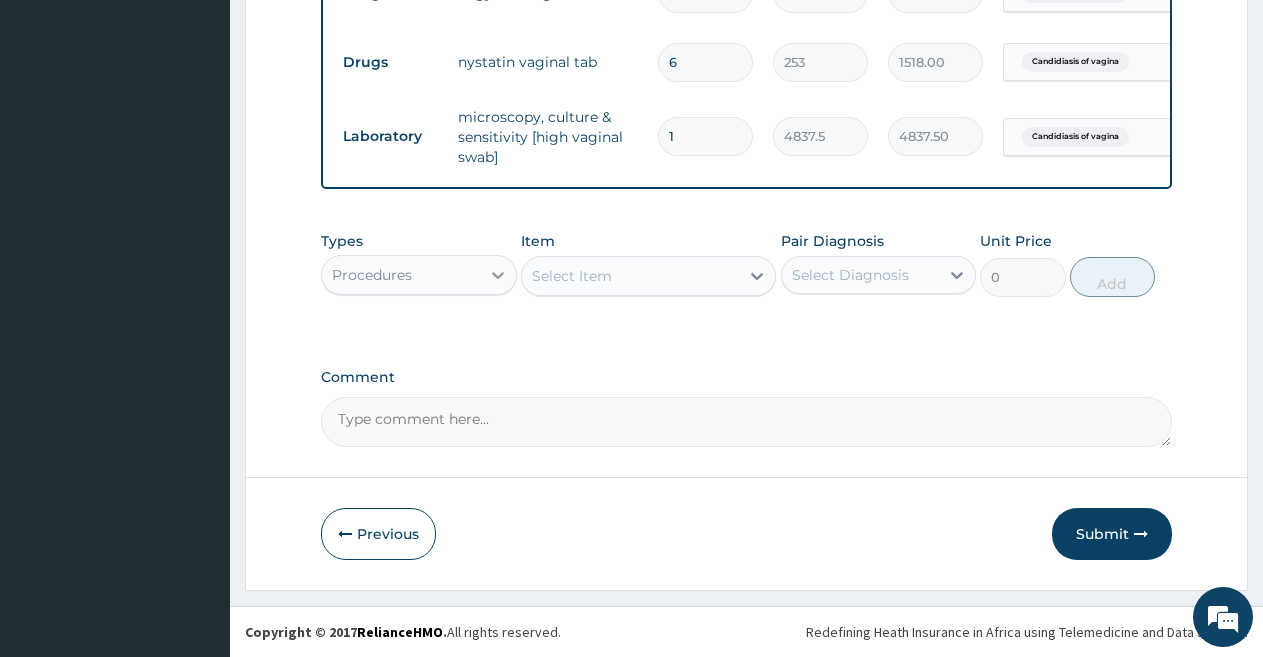 click 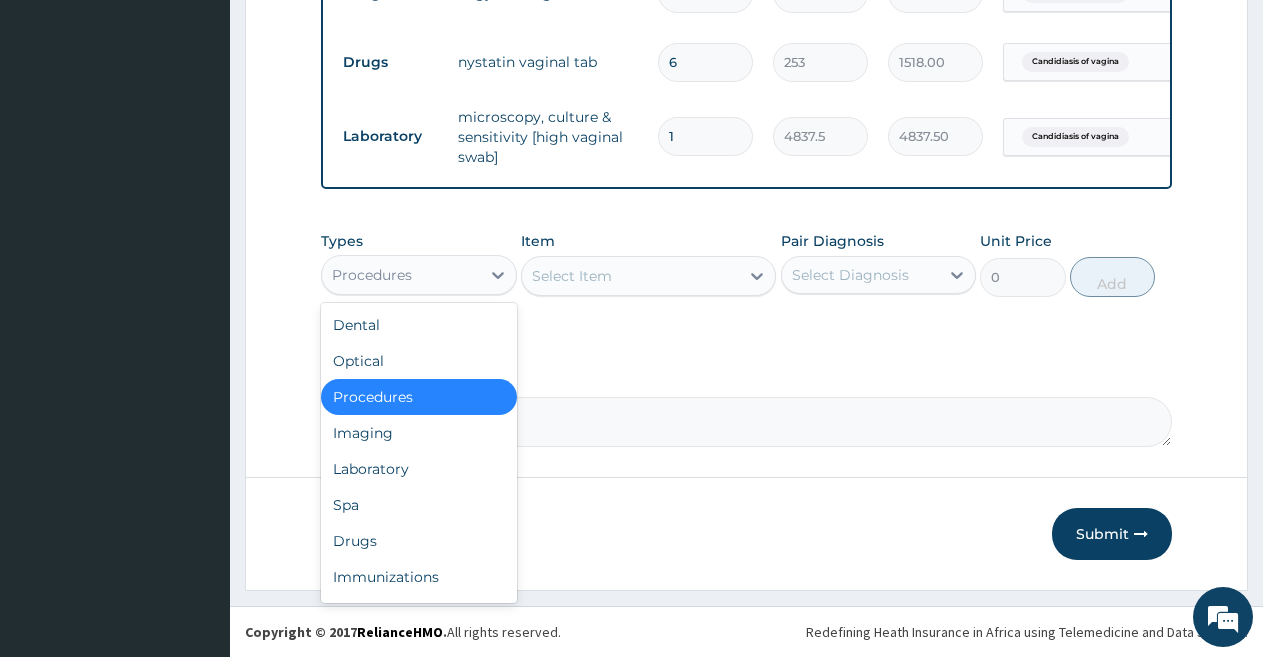 click on "Procedures" at bounding box center (419, 397) 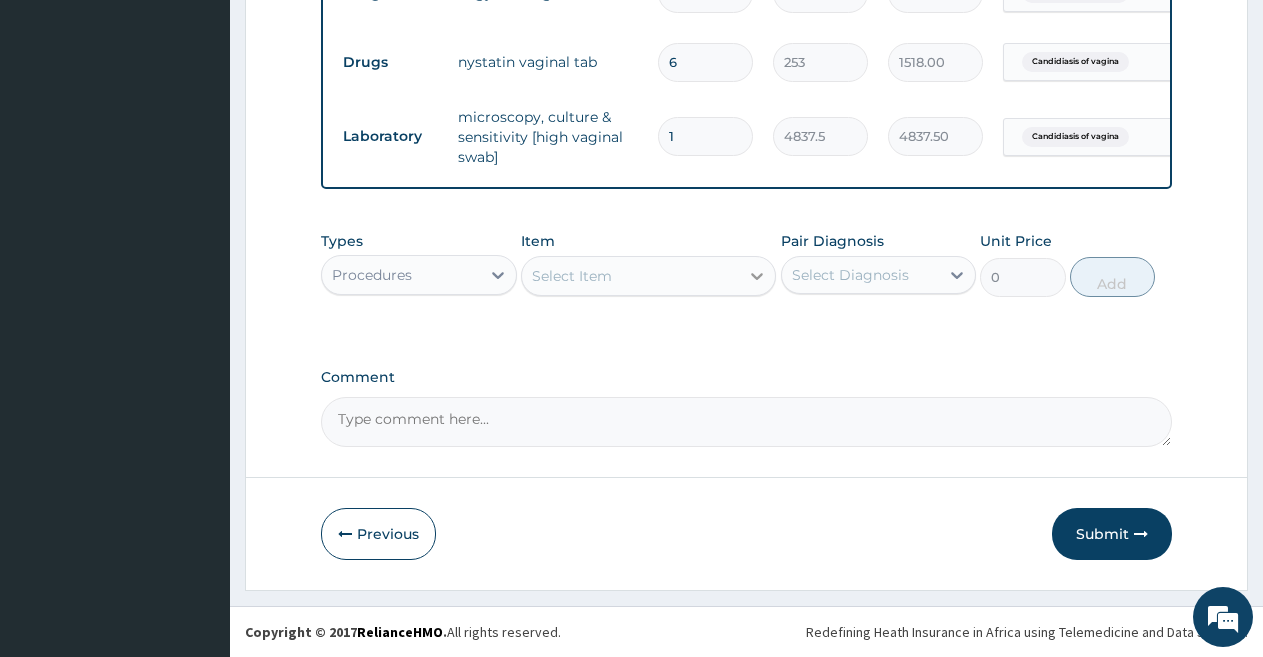 click 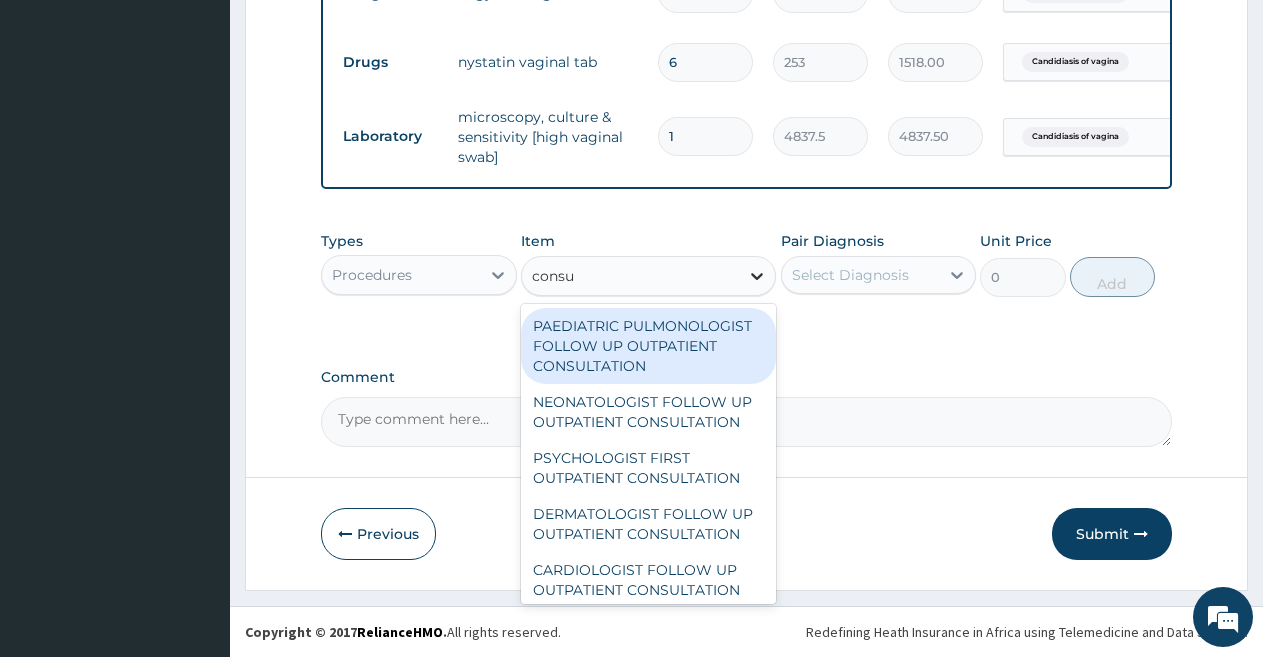 type on "consul" 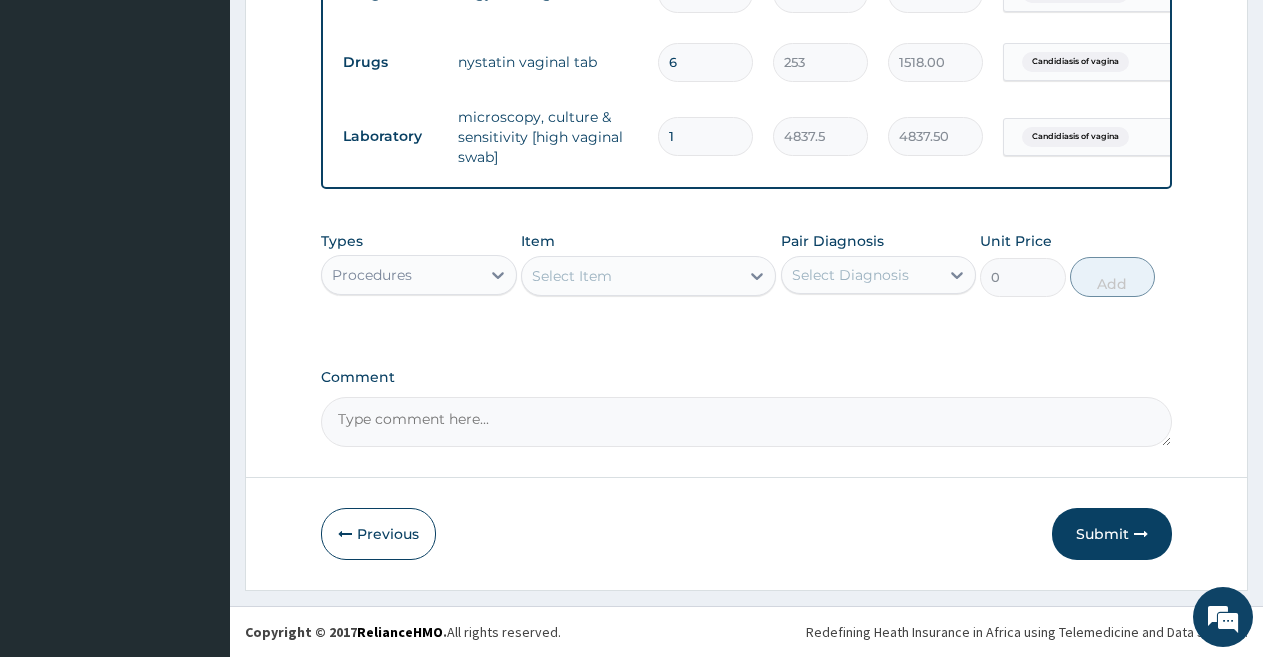 click on "Select Item" at bounding box center (630, 276) 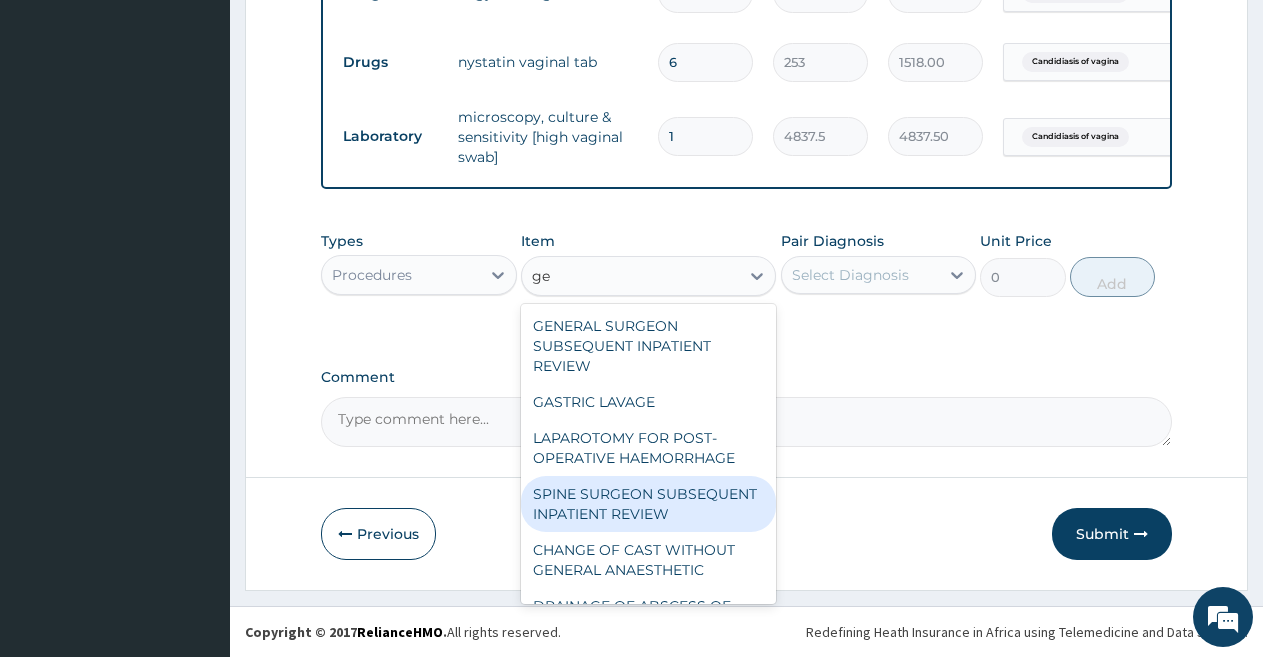 scroll, scrollTop: 0, scrollLeft: 0, axis: both 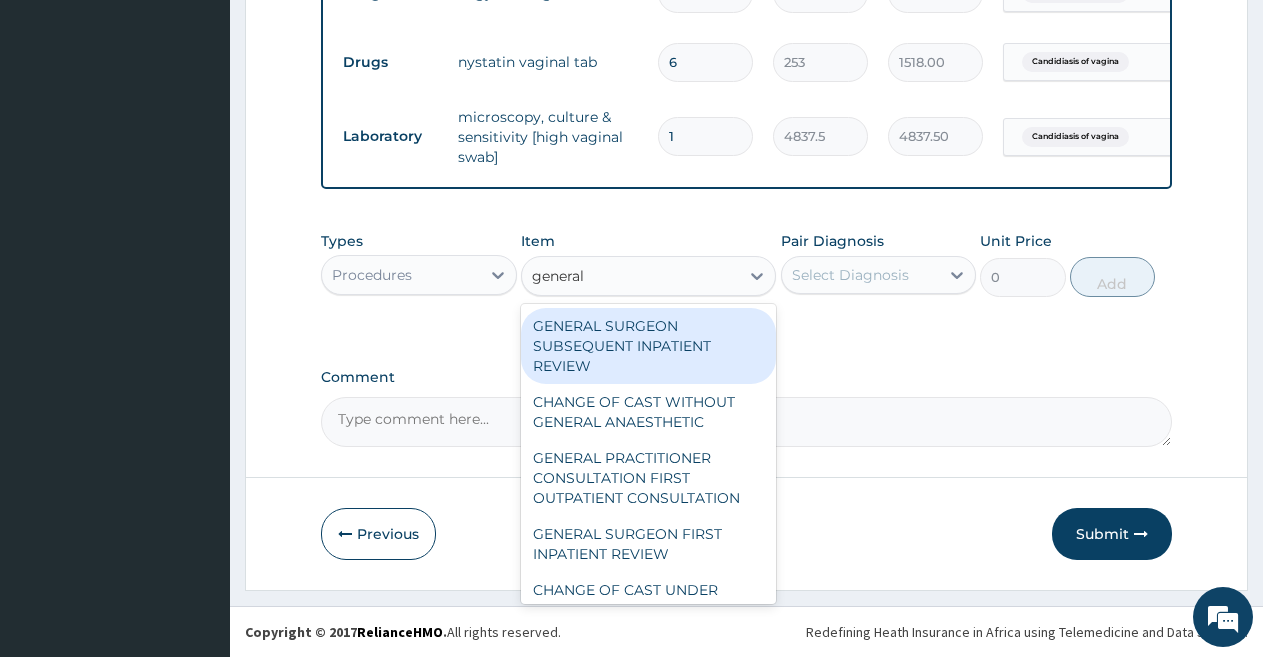 type on "general" 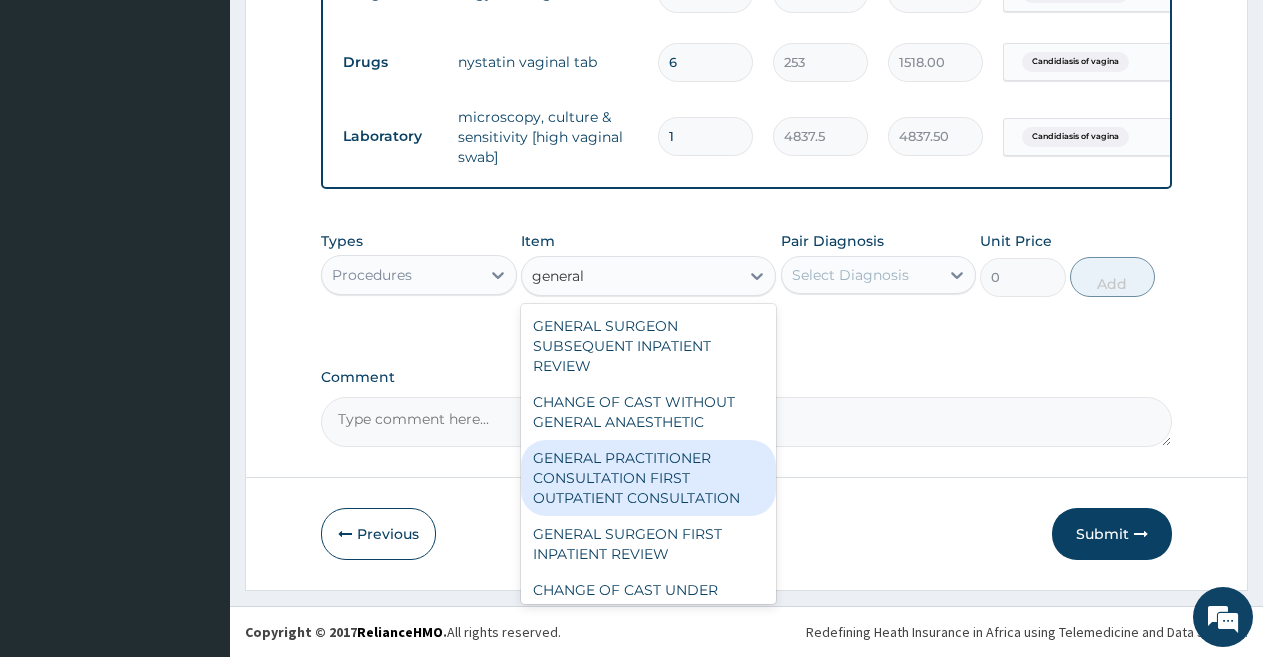 click on "GENERAL PRACTITIONER CONSULTATION FIRST OUTPATIENT CONSULTATION" at bounding box center (648, 478) 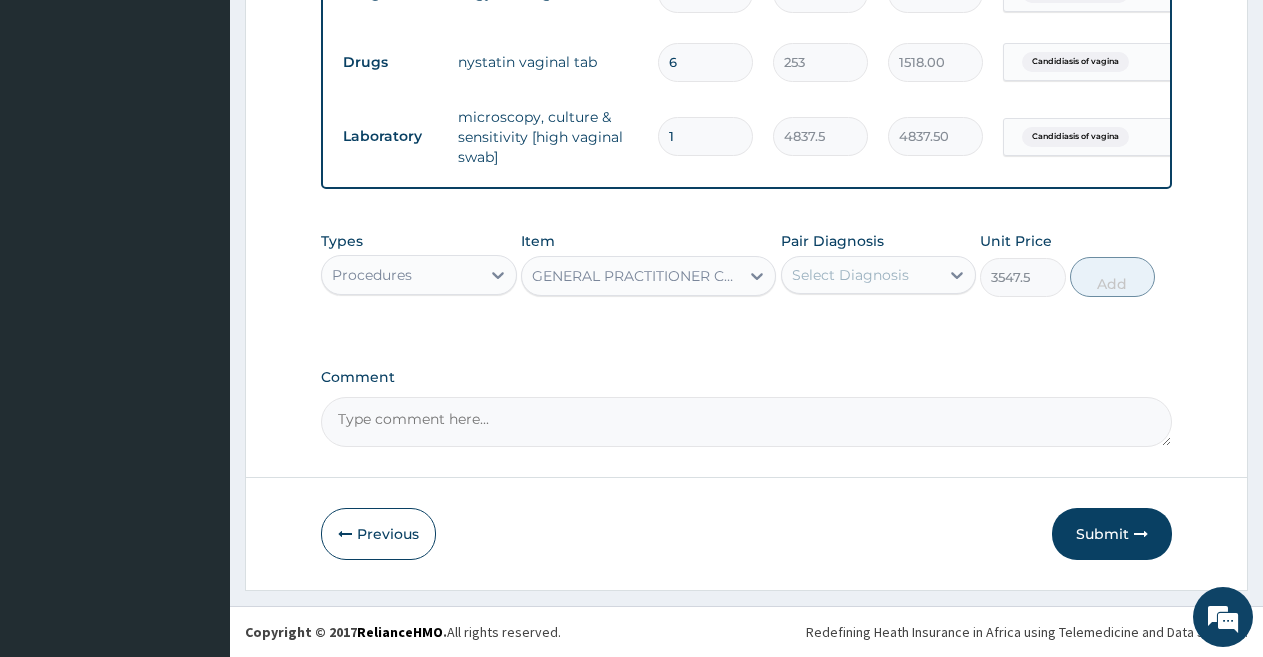 type 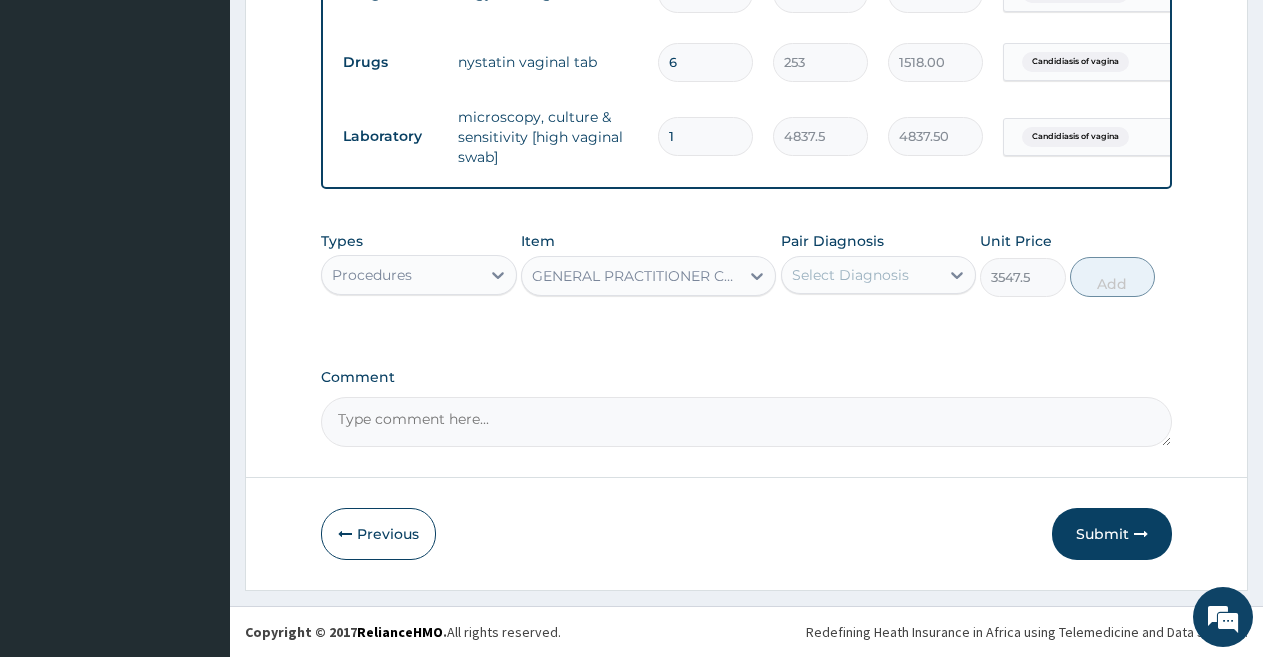 type on "3547.5" 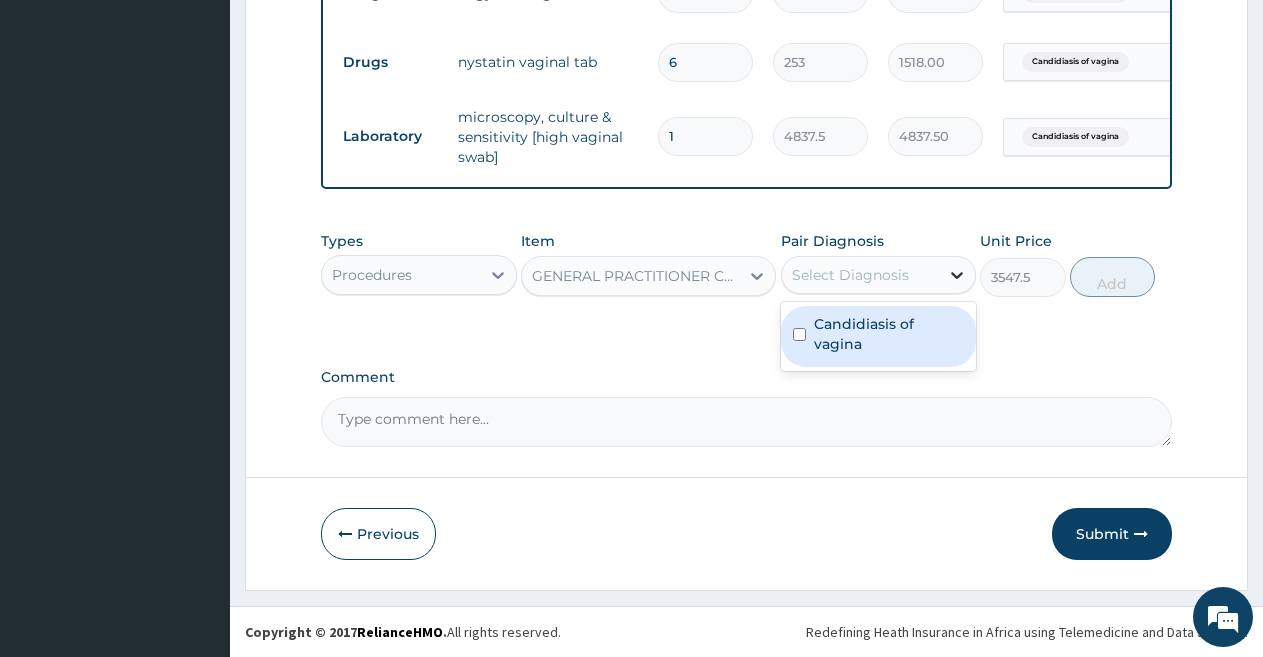 click 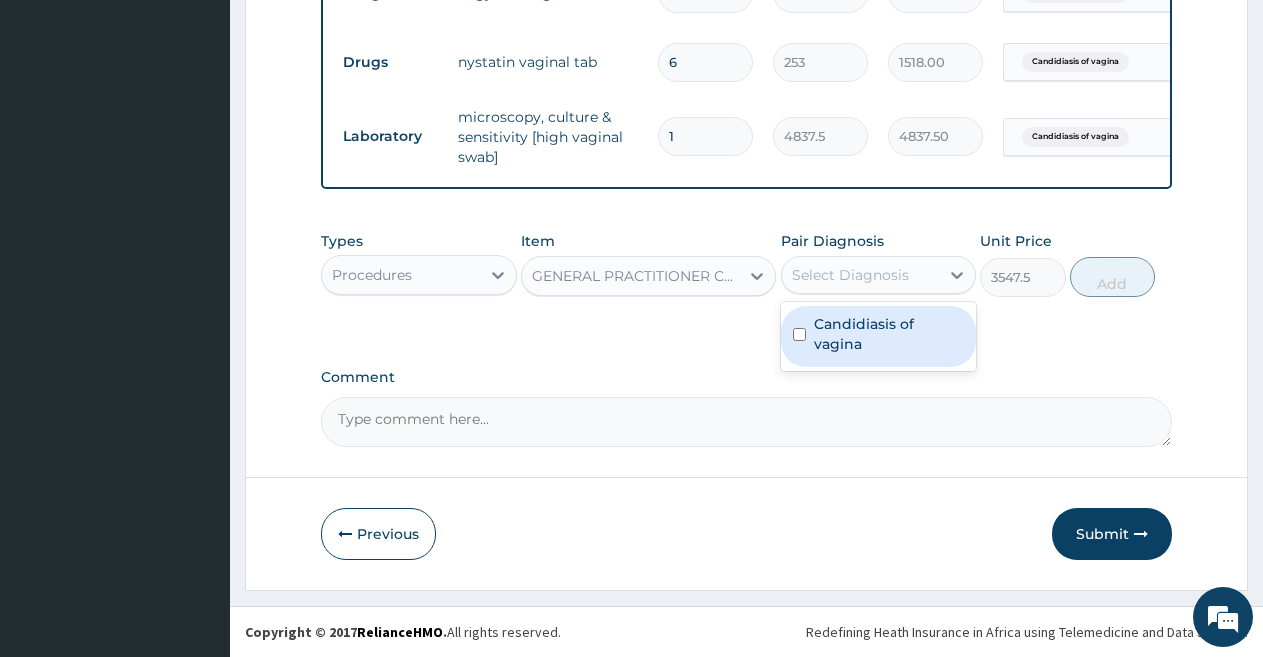 drag, startPoint x: 846, startPoint y: 318, endPoint x: 862, endPoint y: 310, distance: 17.888544 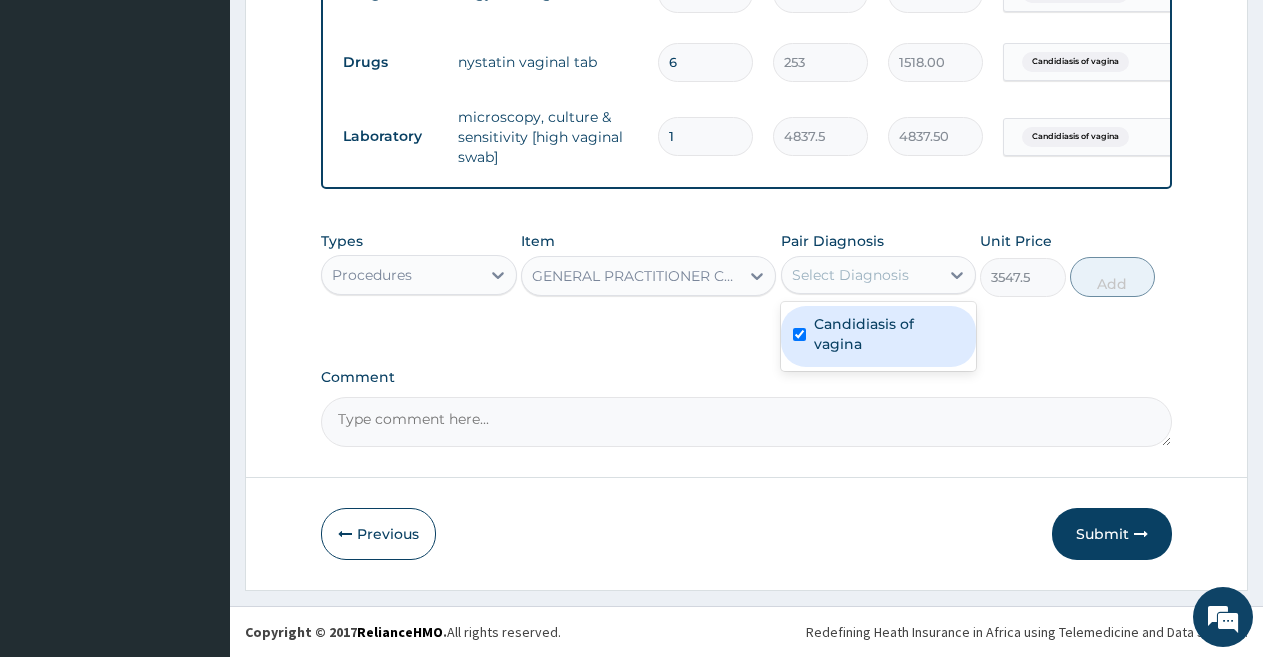 checkbox on "true" 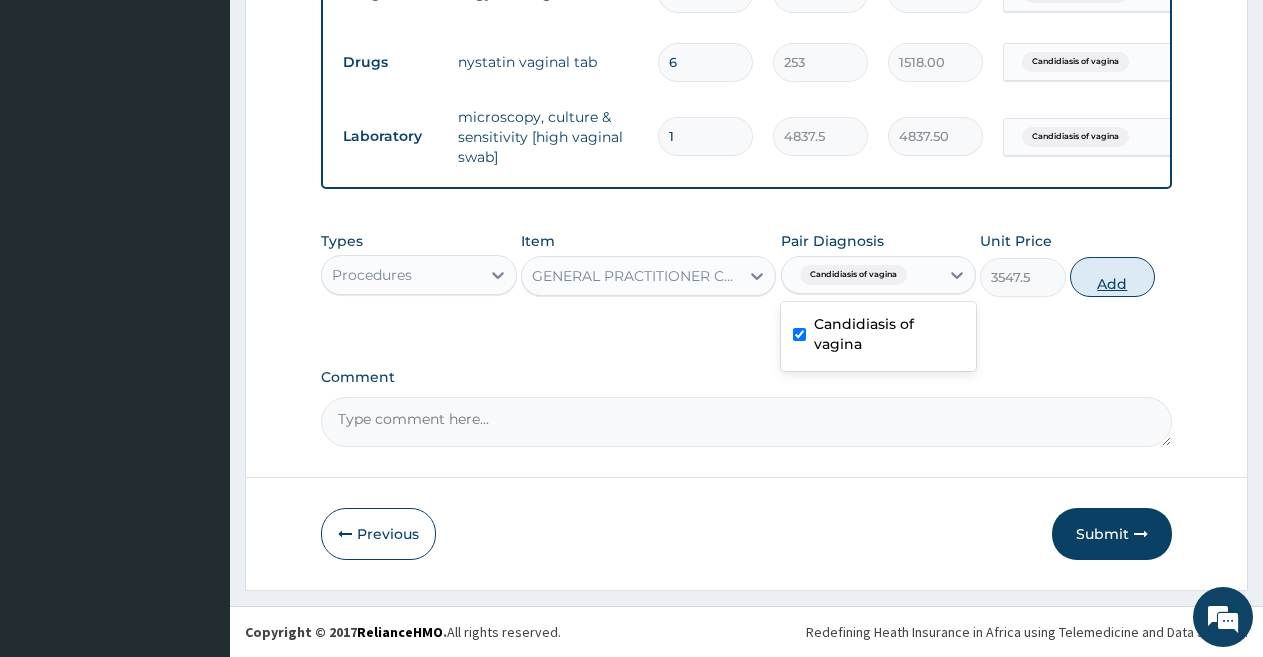 click on "Add" at bounding box center [1112, 277] 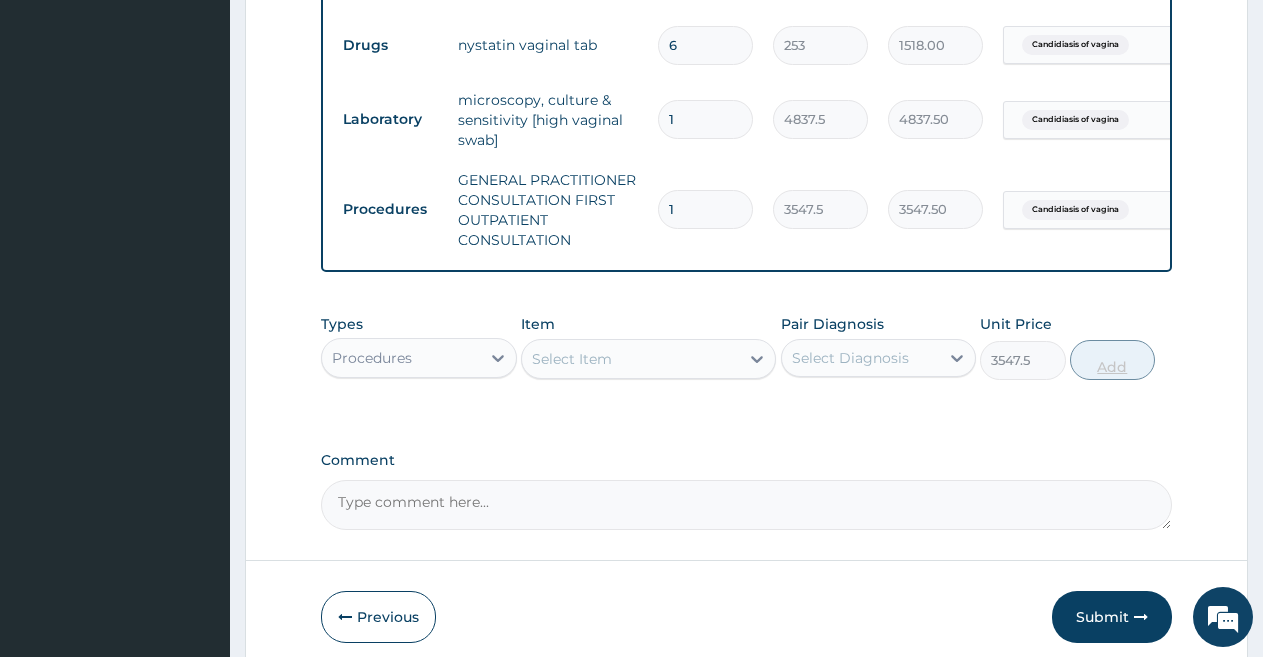 type on "0" 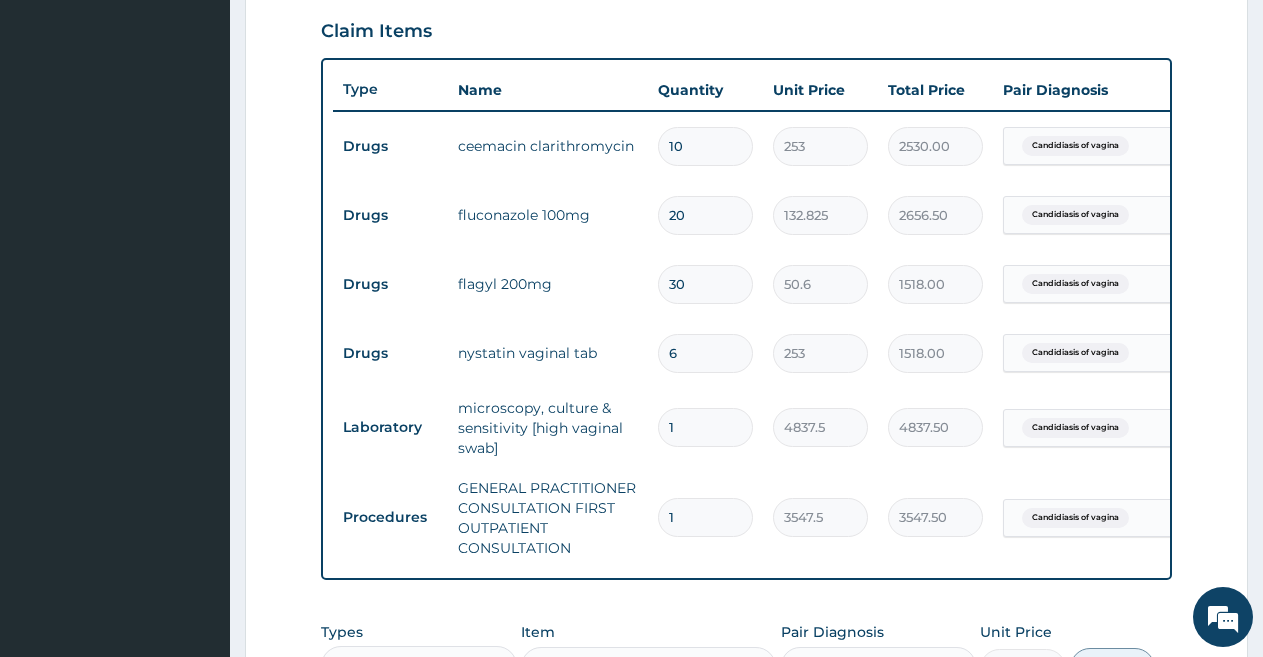 scroll, scrollTop: 788, scrollLeft: 0, axis: vertical 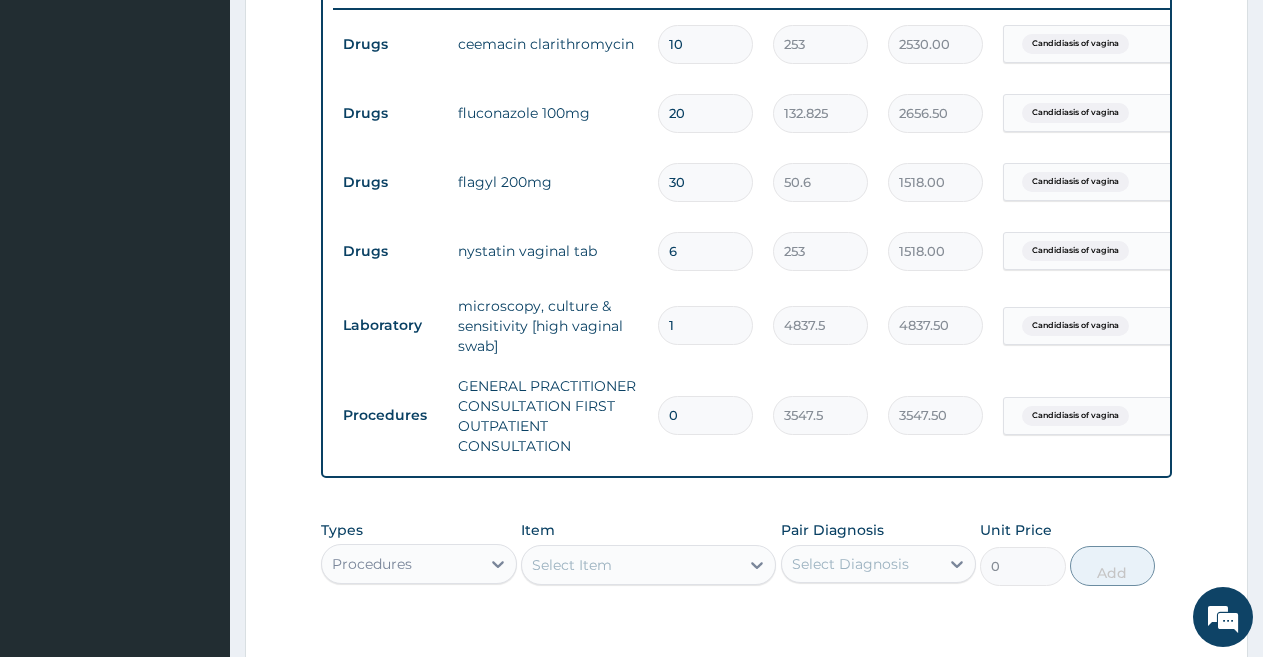 type on "1" 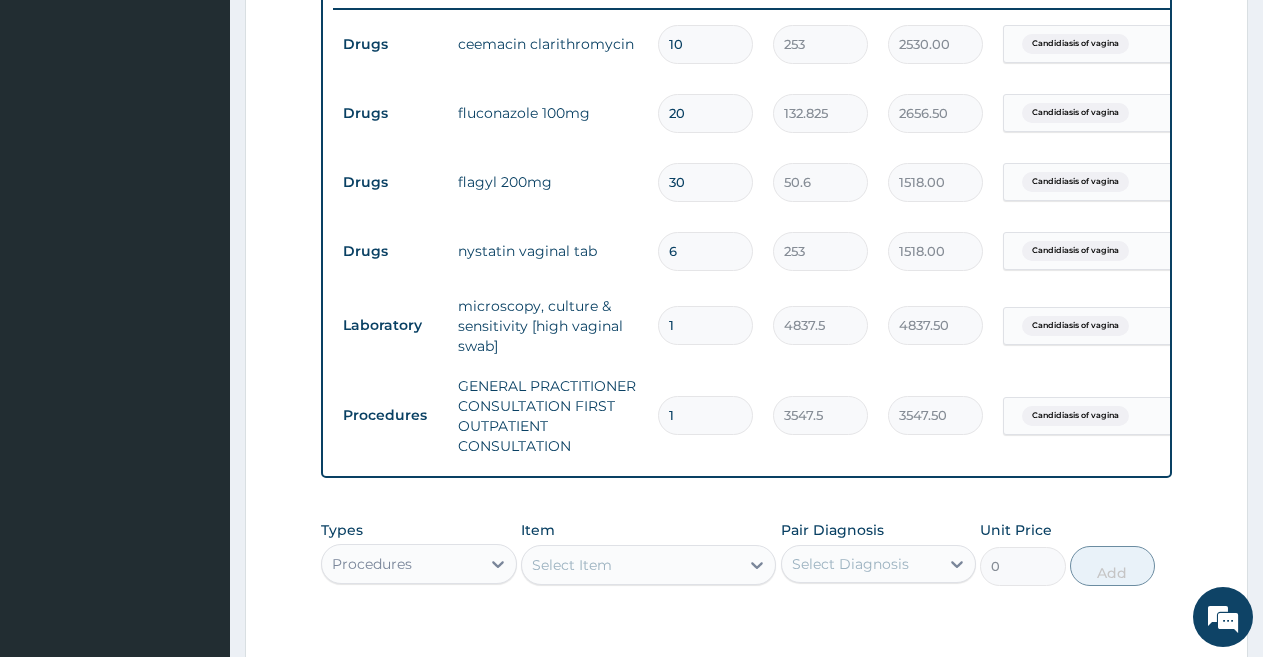 type on "3547.50" 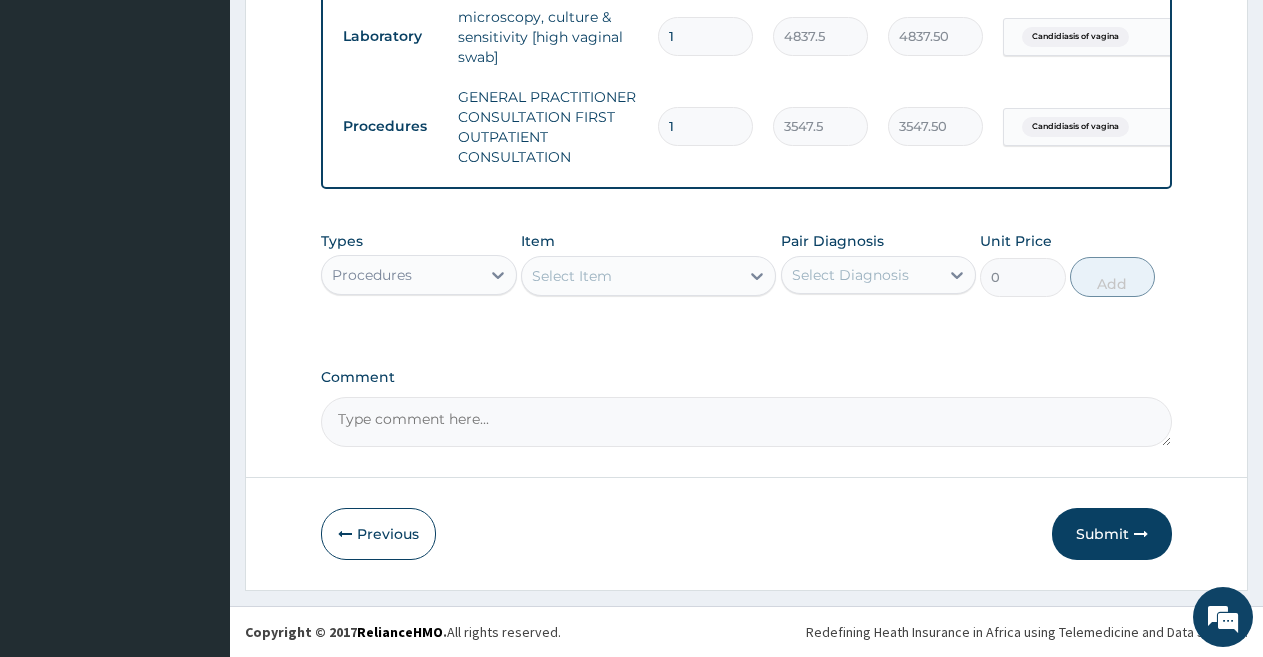 scroll, scrollTop: 1094, scrollLeft: 0, axis: vertical 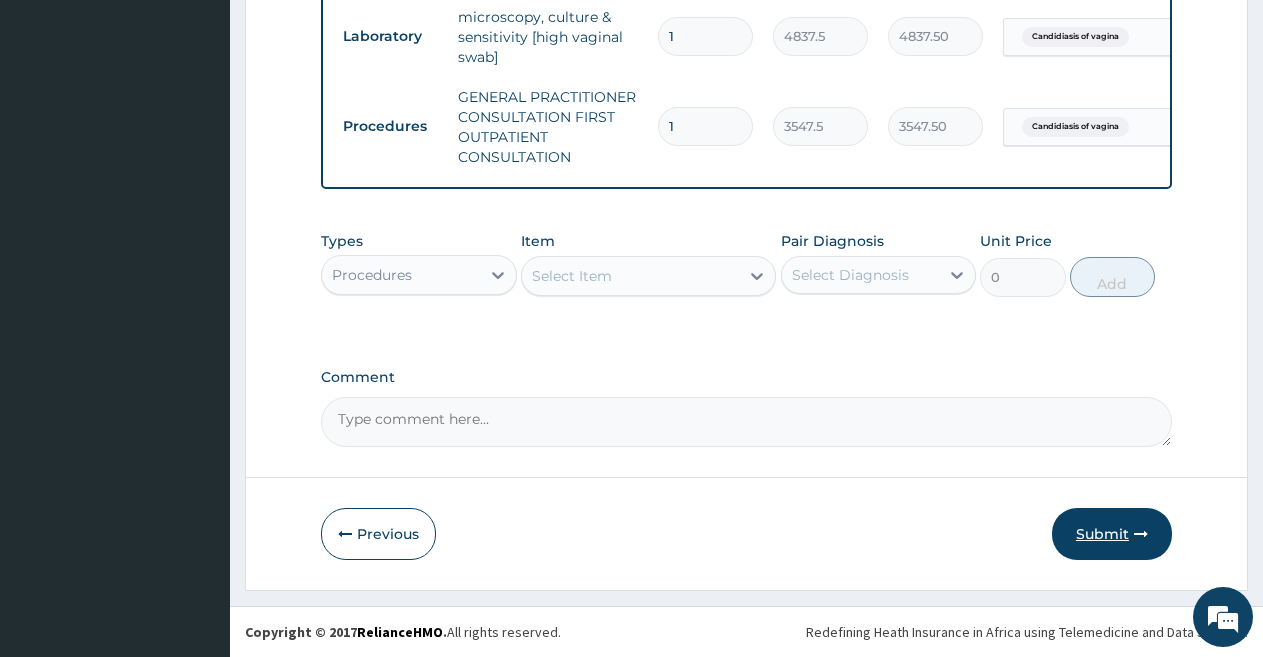 click on "Submit" at bounding box center (1112, 534) 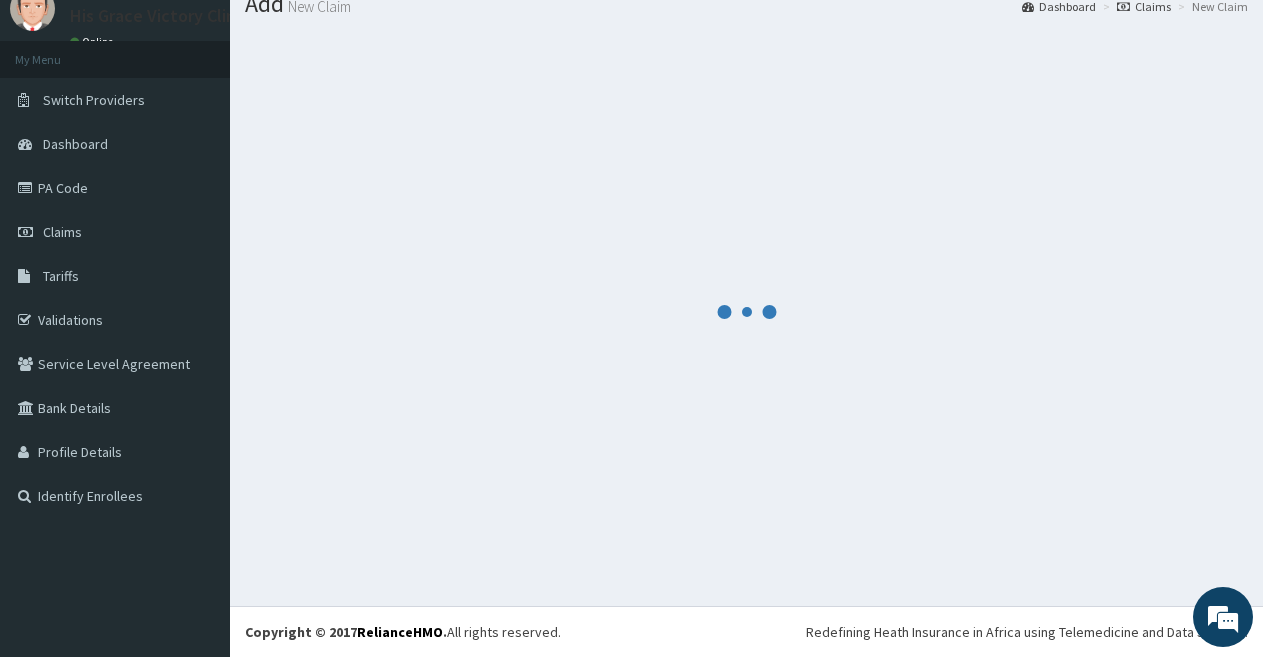 scroll, scrollTop: 74, scrollLeft: 0, axis: vertical 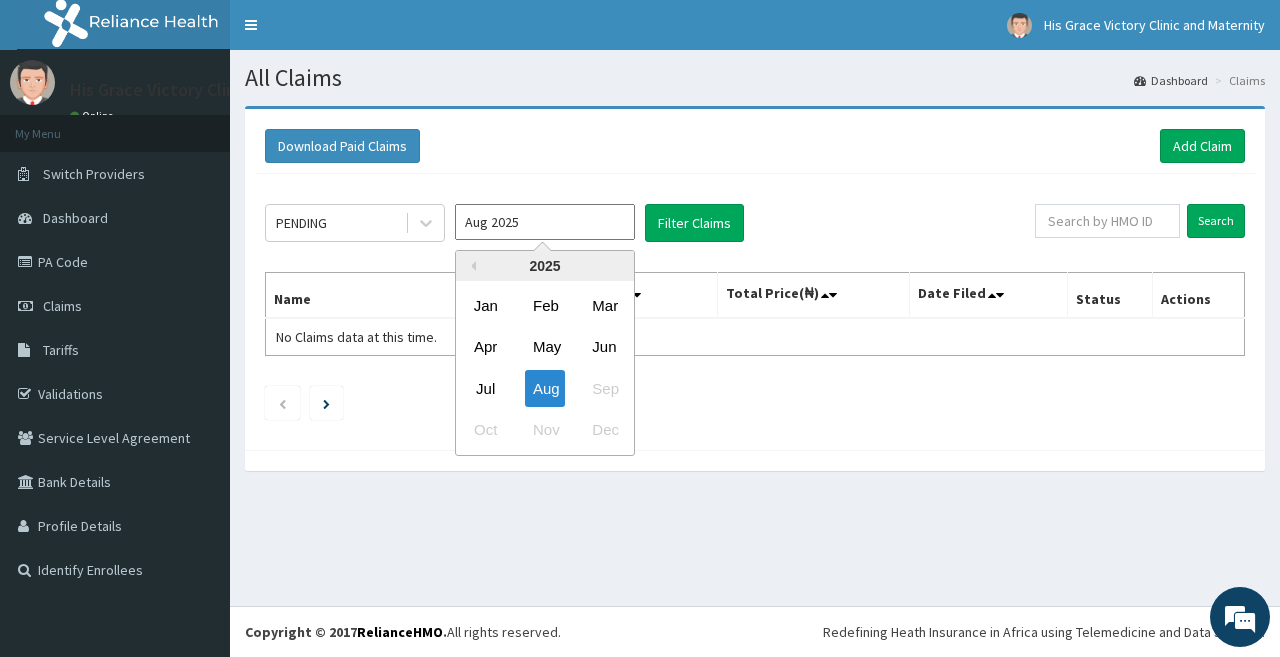 click on "Aug 2025" at bounding box center (545, 222) 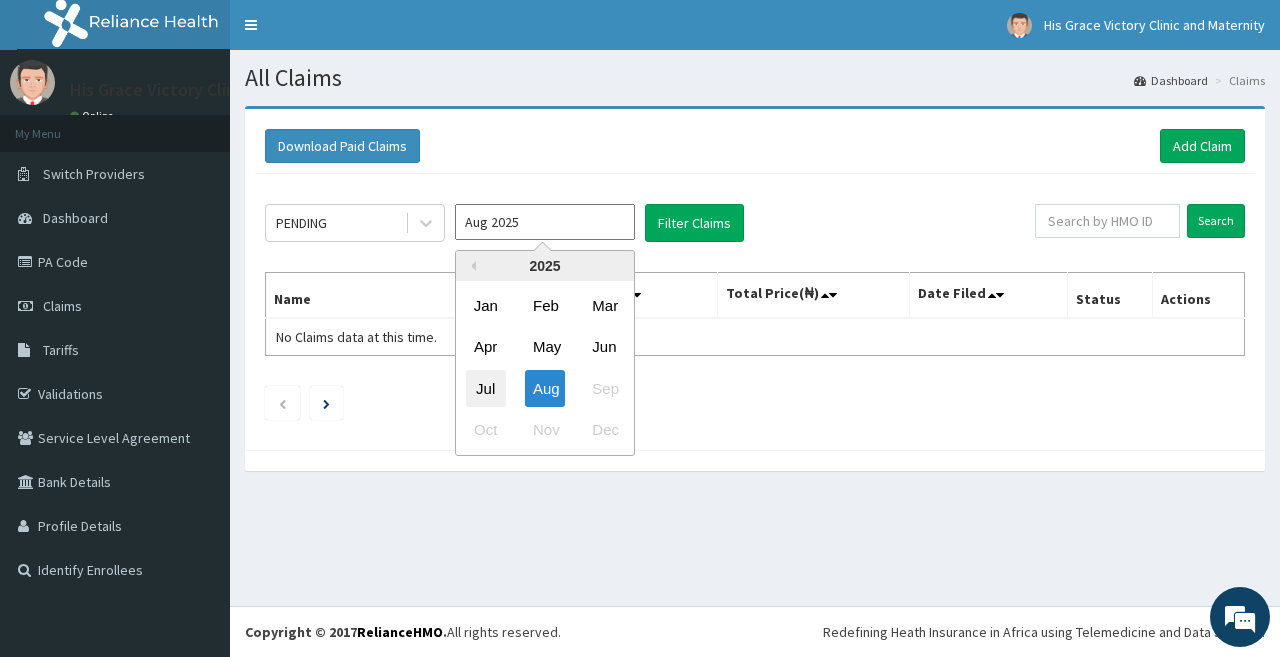 click on "Jul" at bounding box center [486, 388] 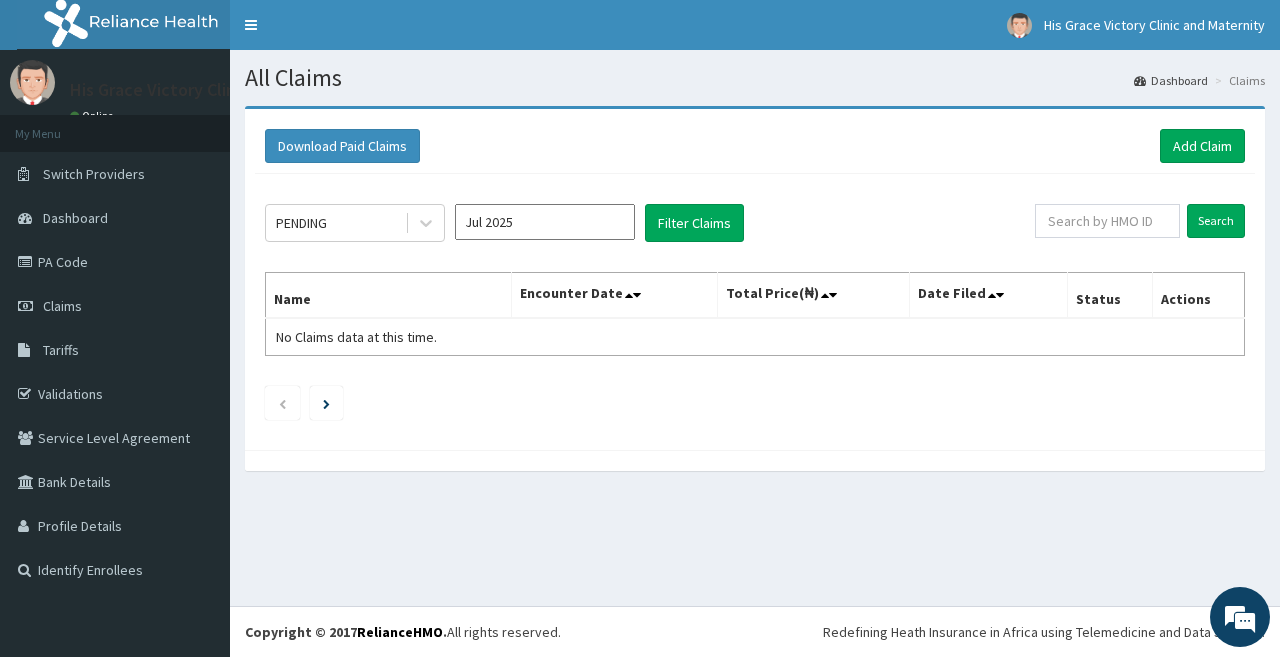 type on "Jul 2025" 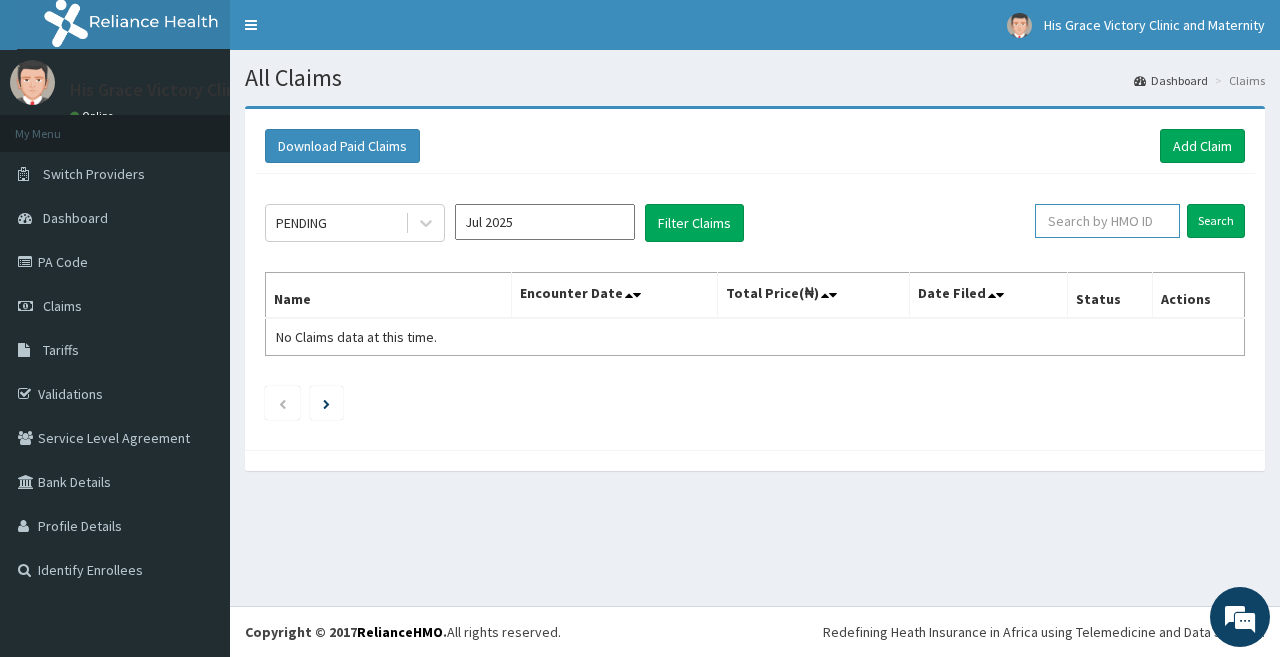 click at bounding box center [1107, 221] 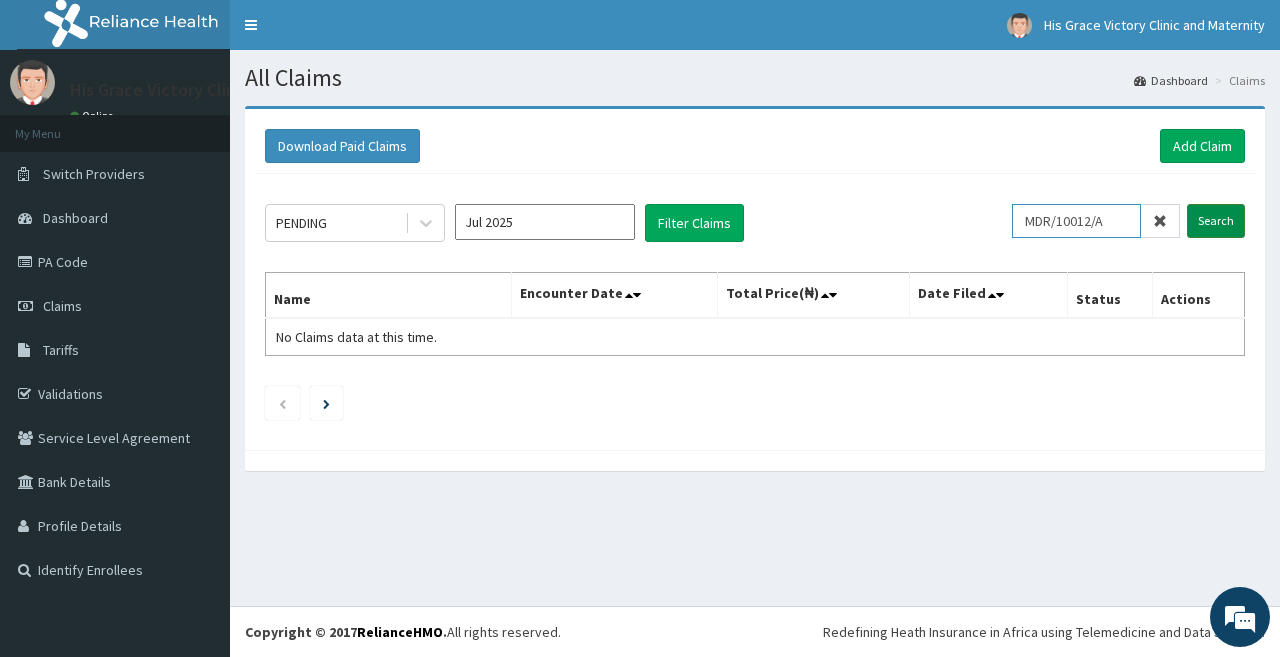 type on "MDR/10012/A" 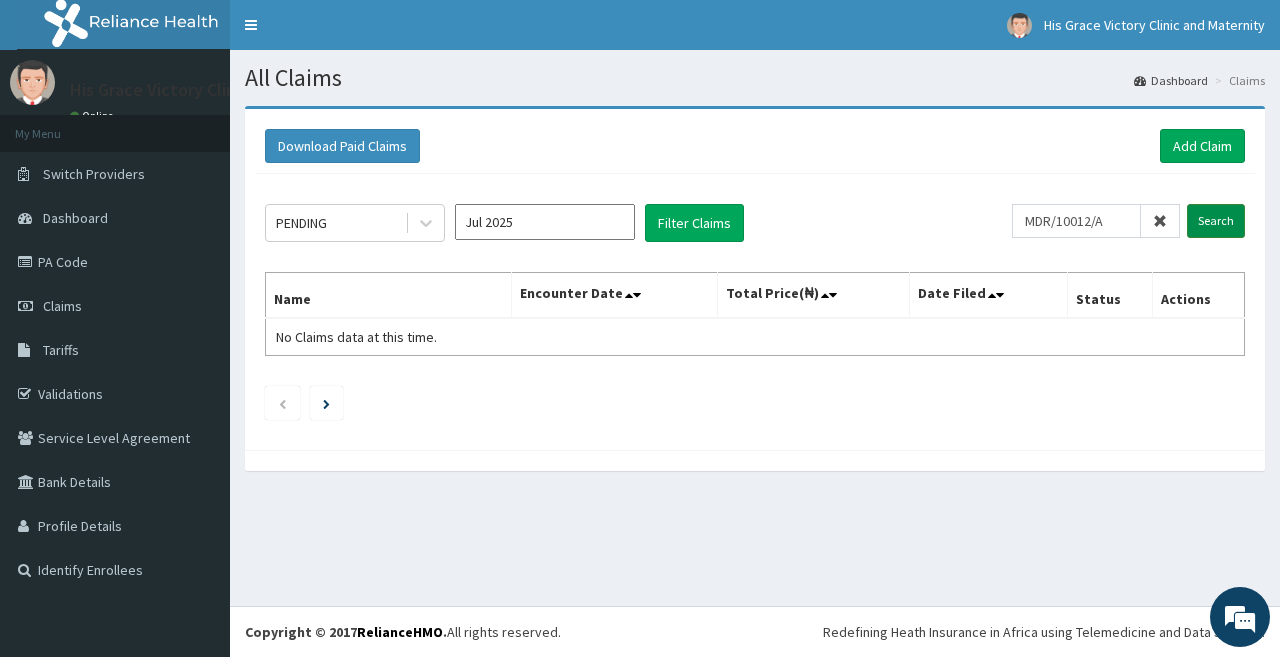 click on "Search" at bounding box center [1216, 221] 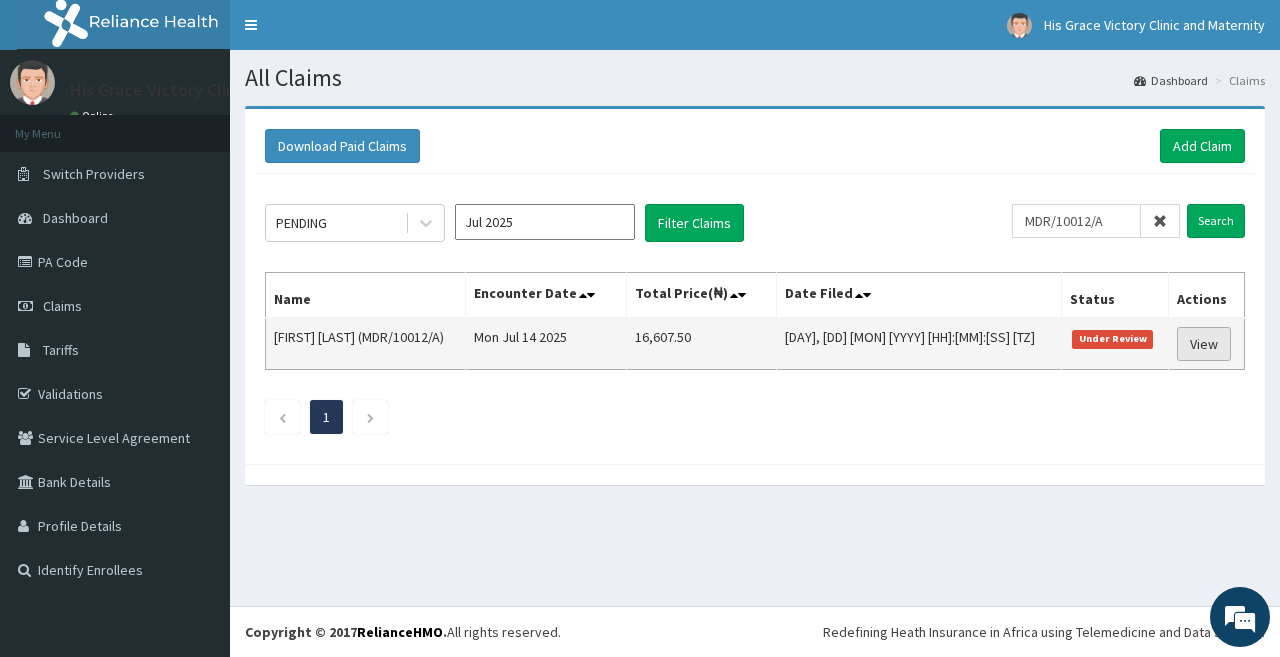 click on "View" at bounding box center [1204, 344] 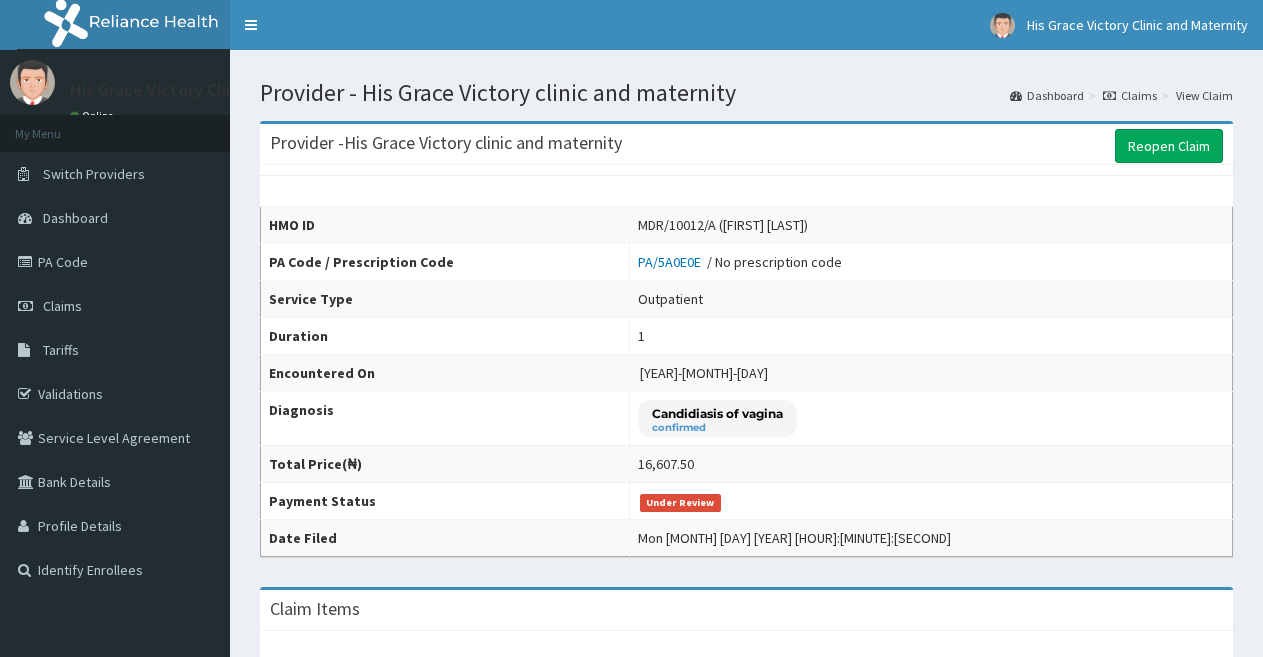 scroll, scrollTop: 0, scrollLeft: 0, axis: both 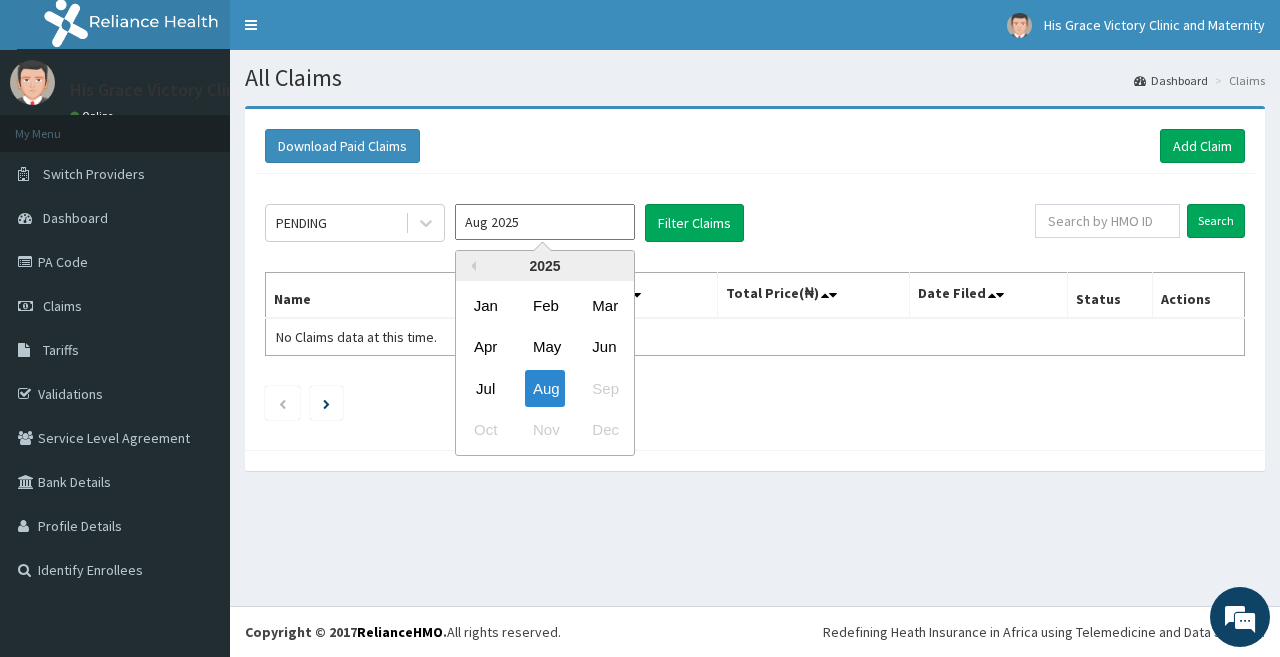 click on "Aug 2025" at bounding box center [545, 222] 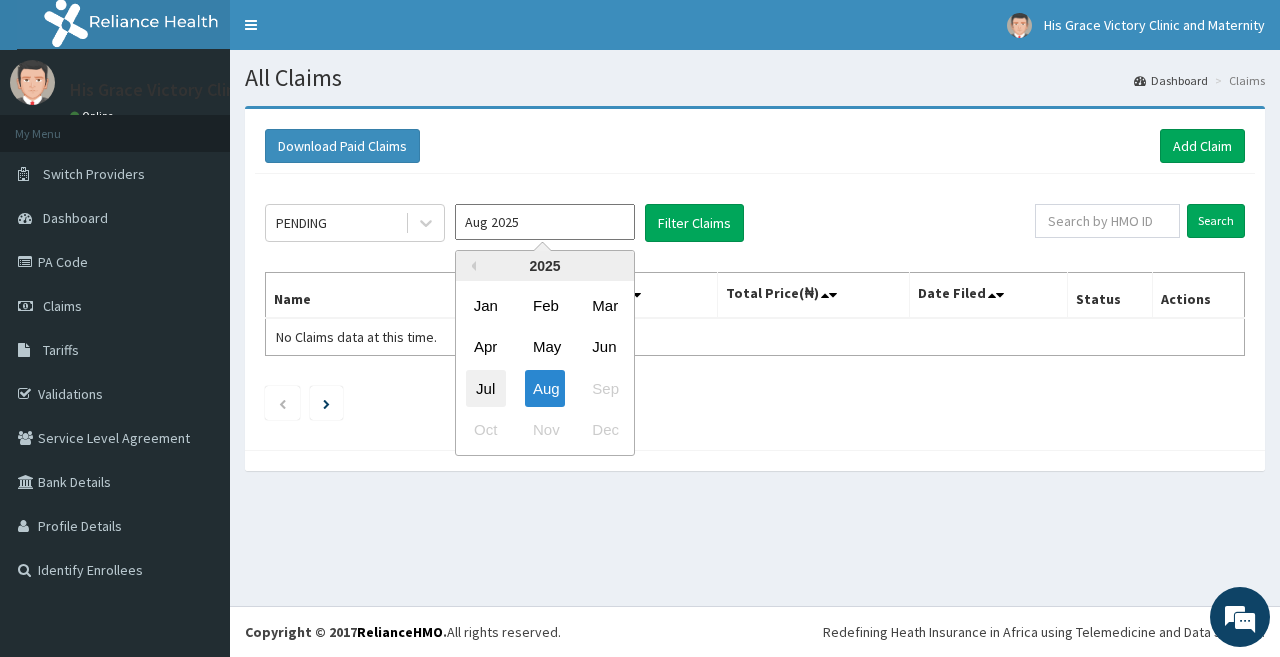 click on "Jul" at bounding box center [486, 388] 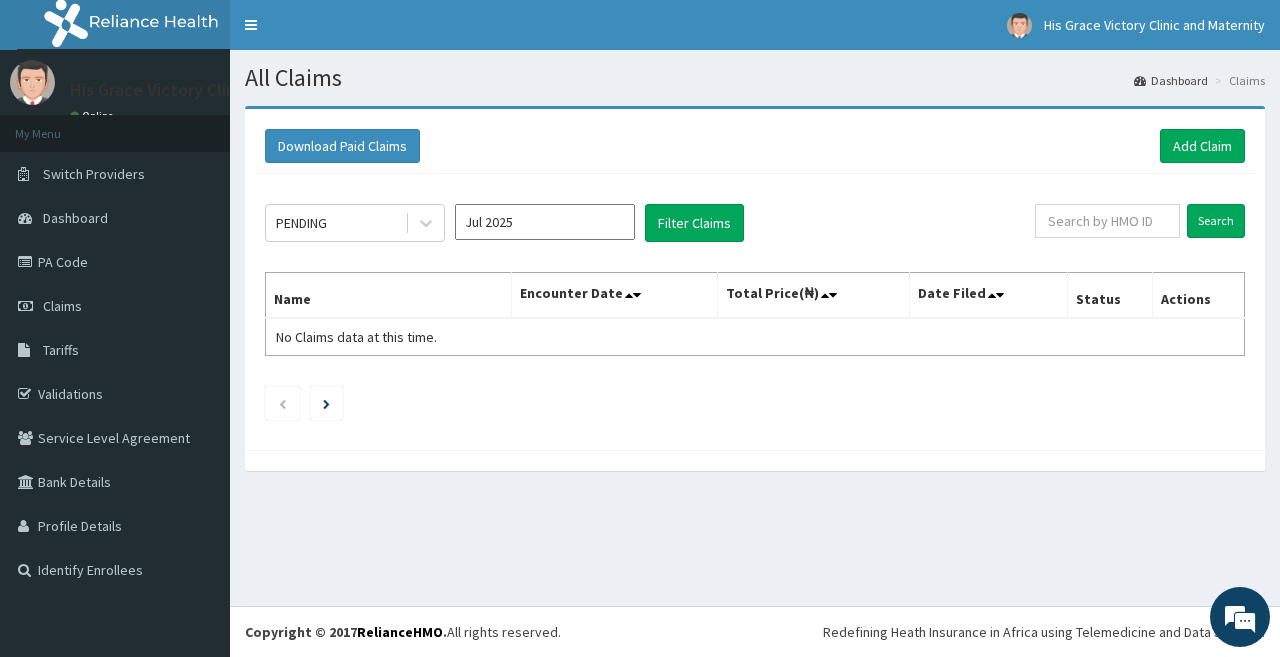 type on "Jul 2025" 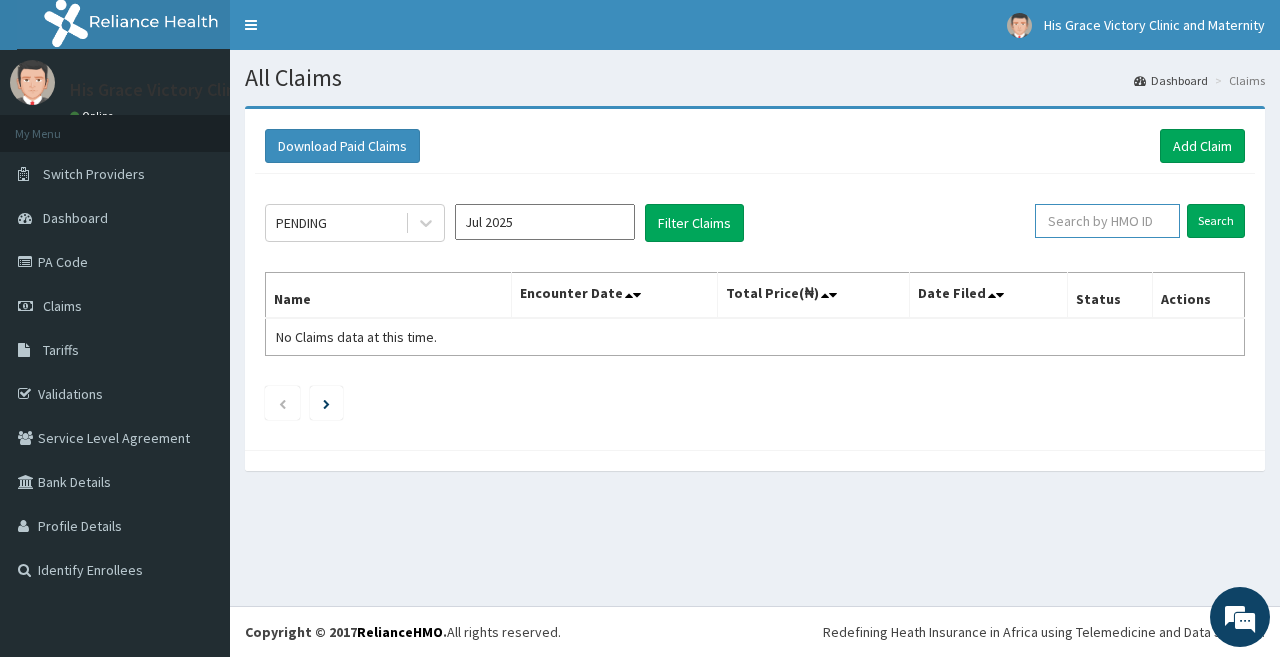 click at bounding box center [1107, 221] 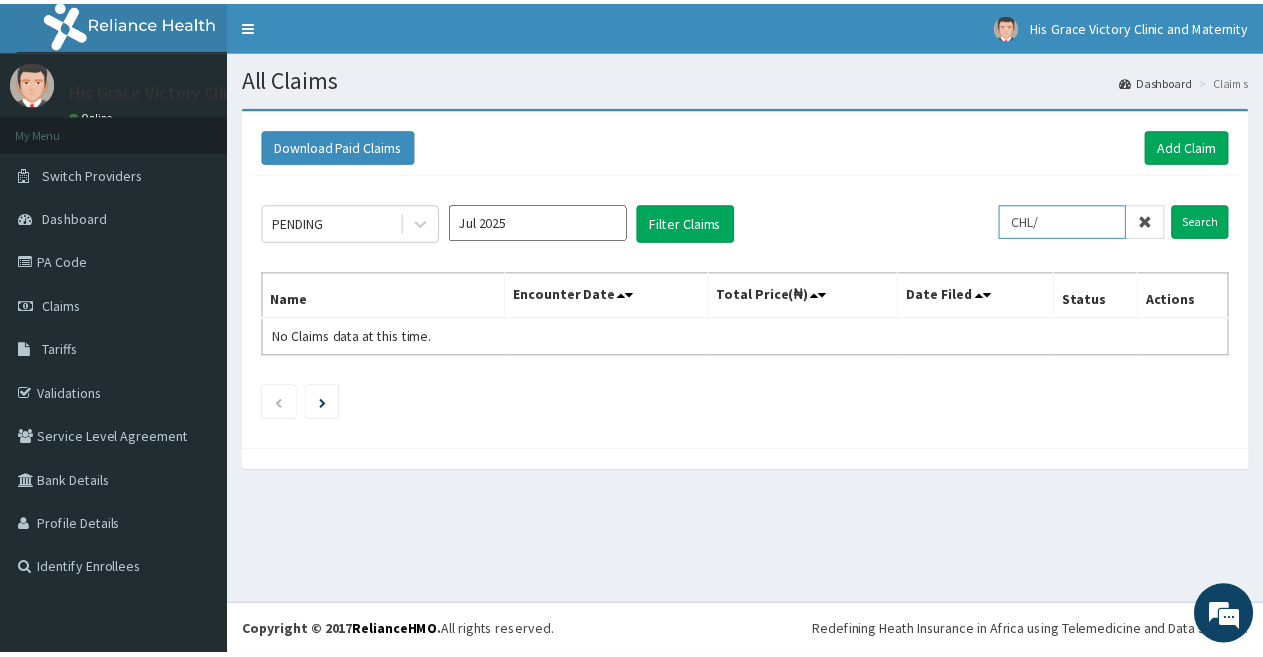 scroll, scrollTop: 0, scrollLeft: 0, axis: both 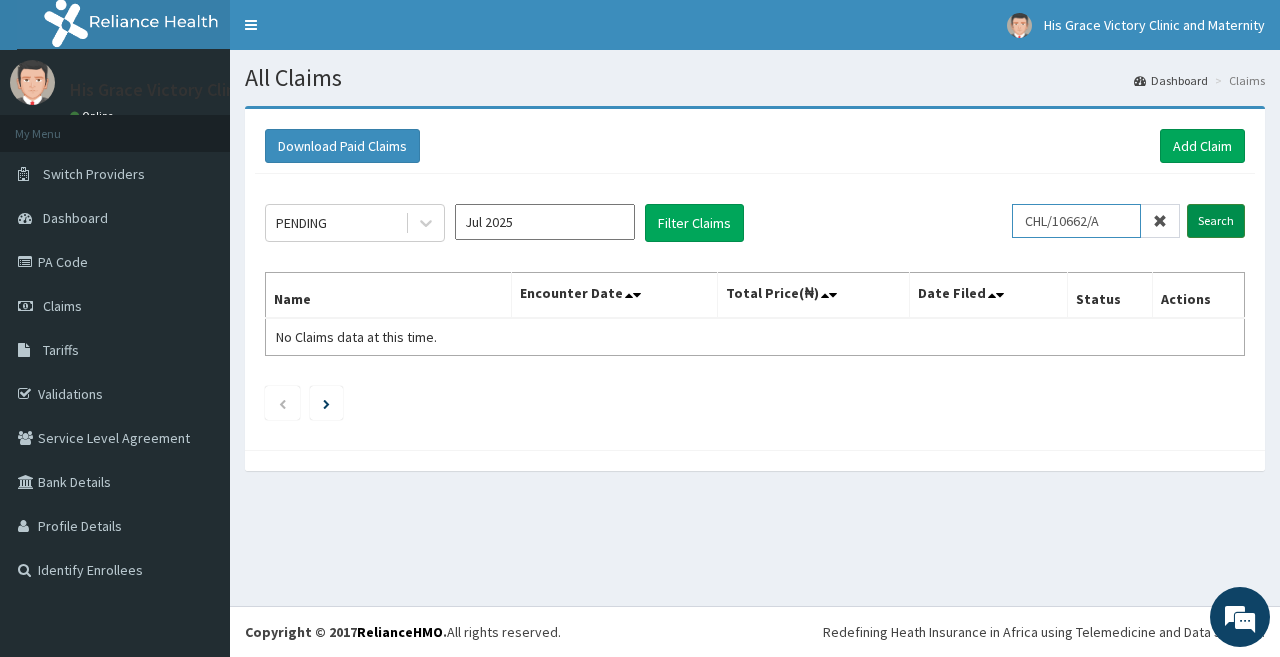 type on "CHL/10662/A" 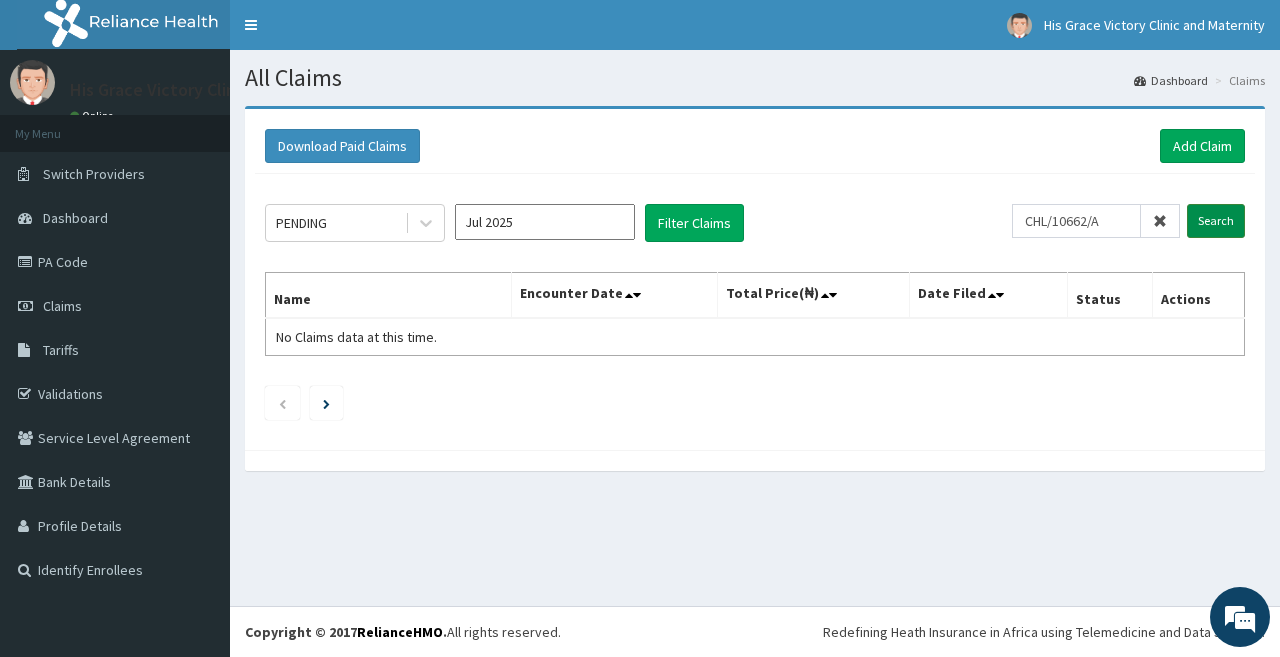 click on "Search" at bounding box center (1216, 221) 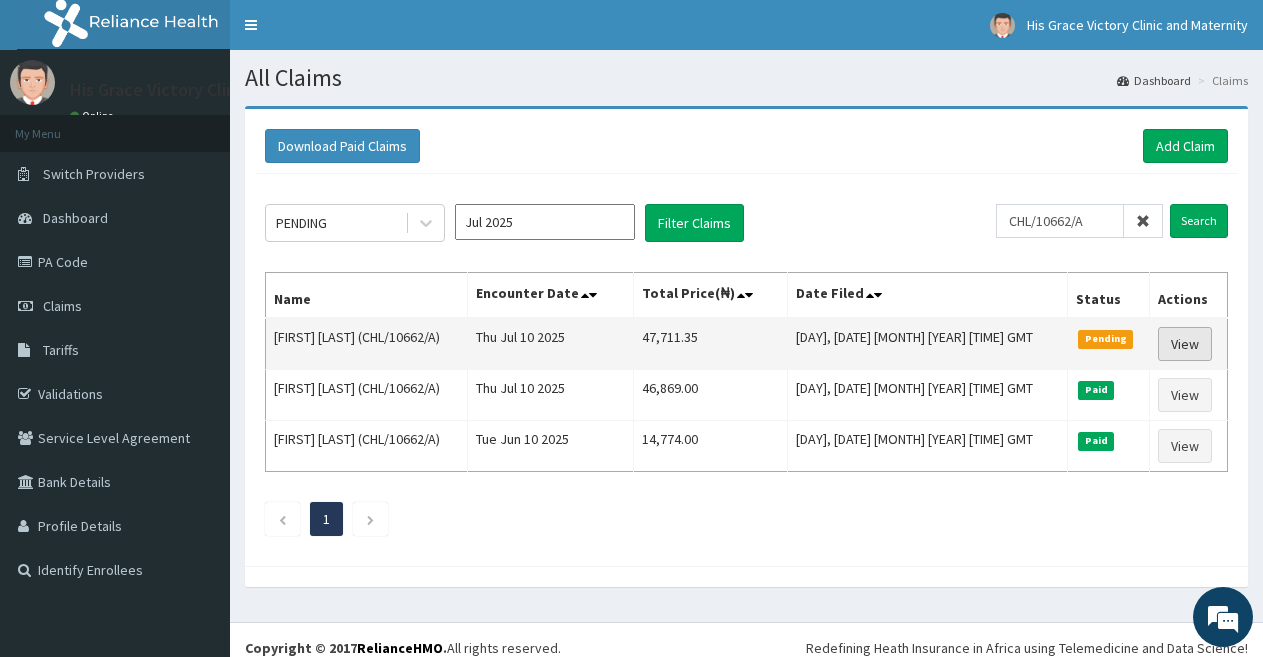 click on "View" at bounding box center [1185, 344] 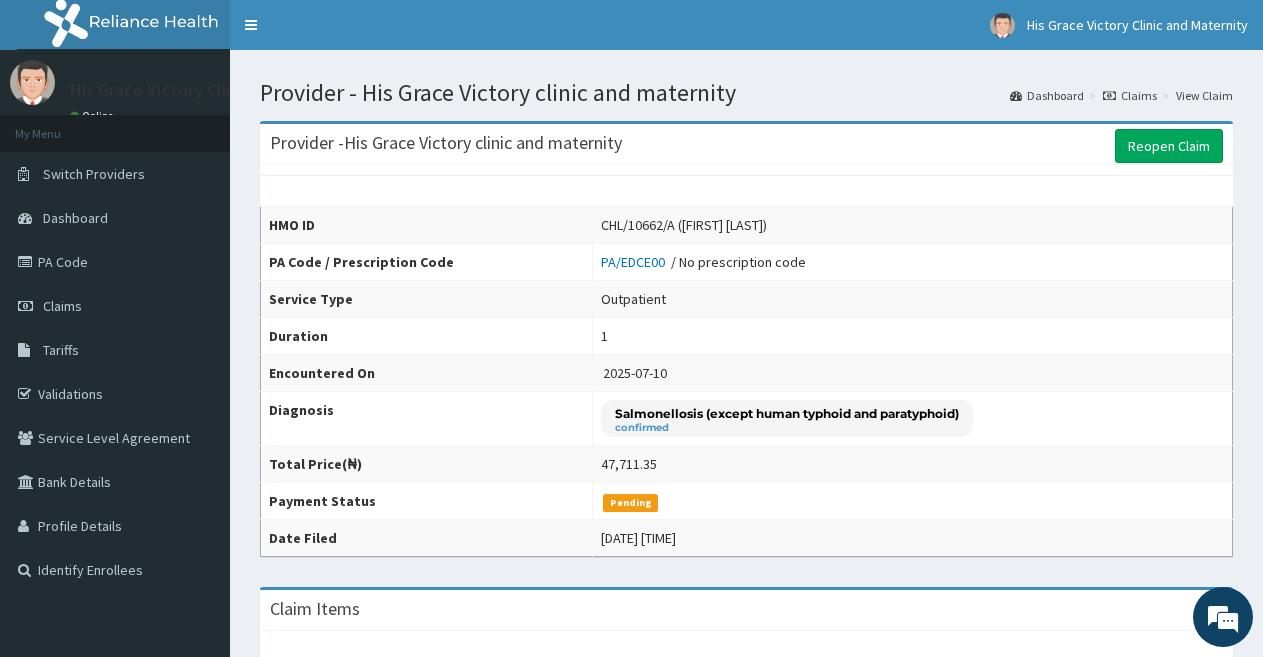 scroll, scrollTop: 0, scrollLeft: 0, axis: both 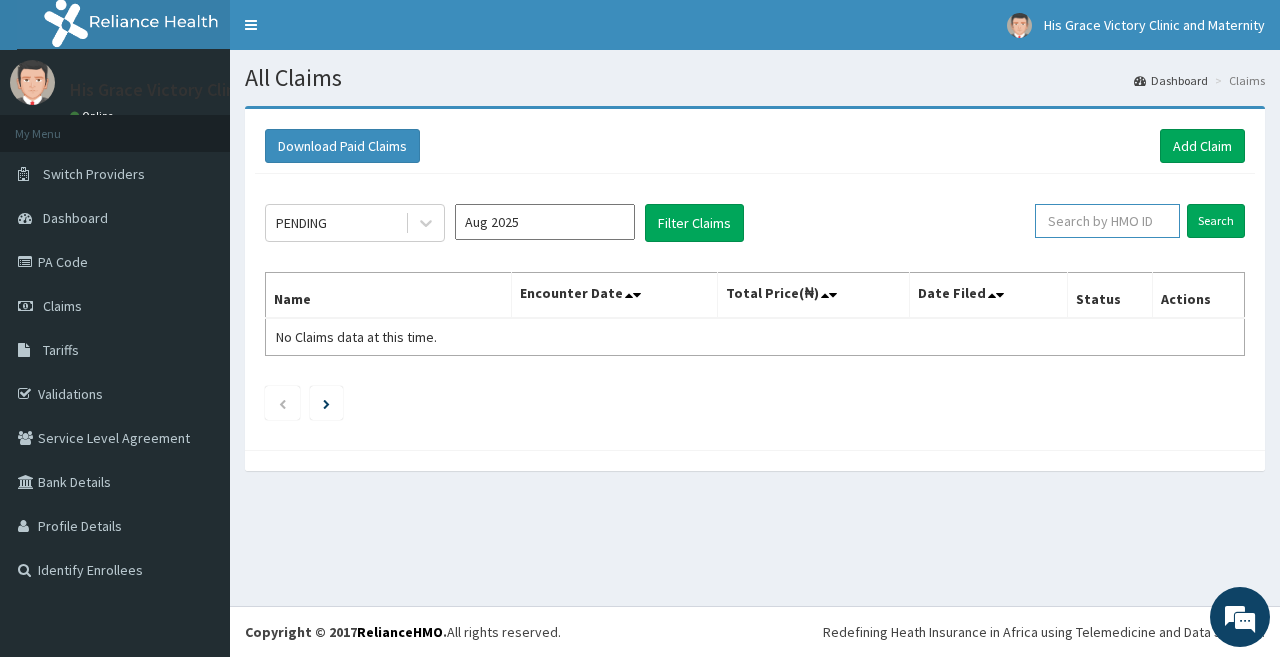 click at bounding box center [1107, 221] 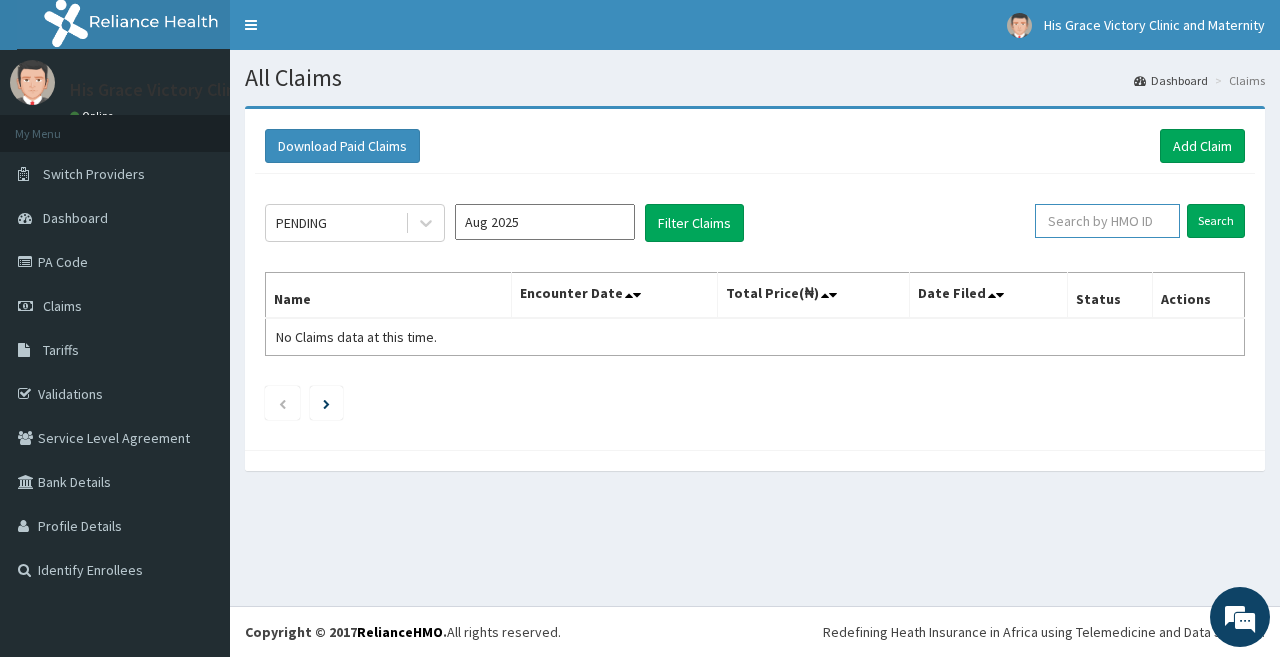 click at bounding box center [1107, 221] 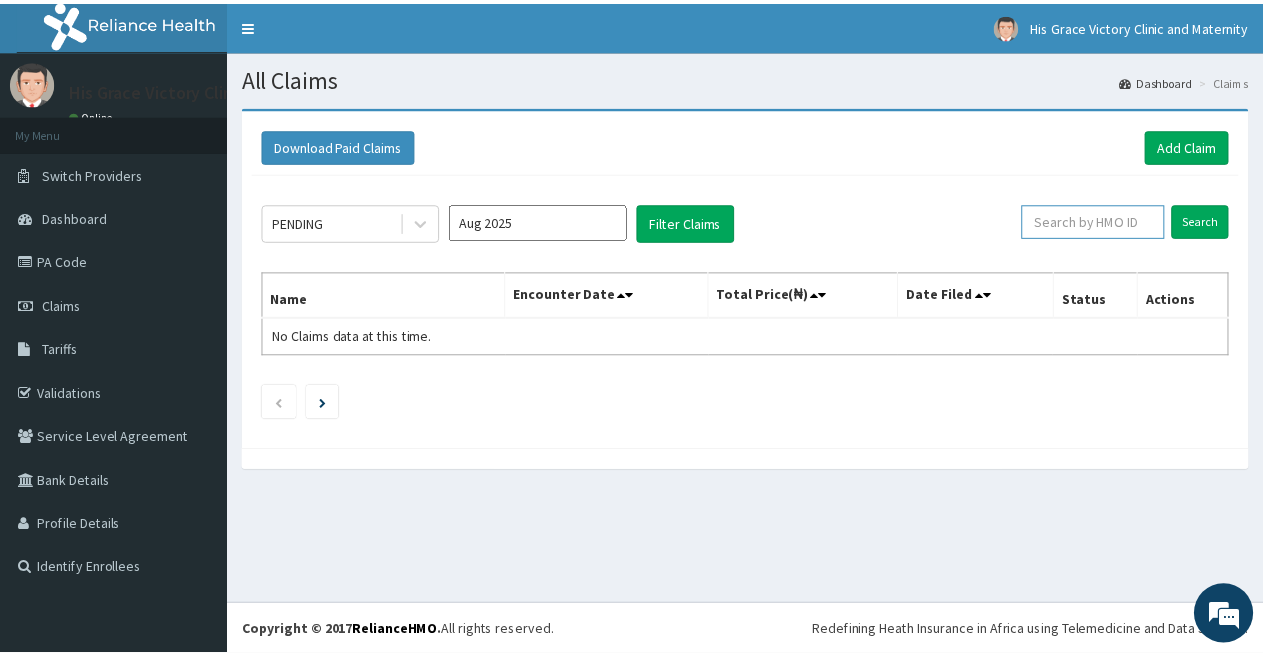 scroll, scrollTop: 0, scrollLeft: 0, axis: both 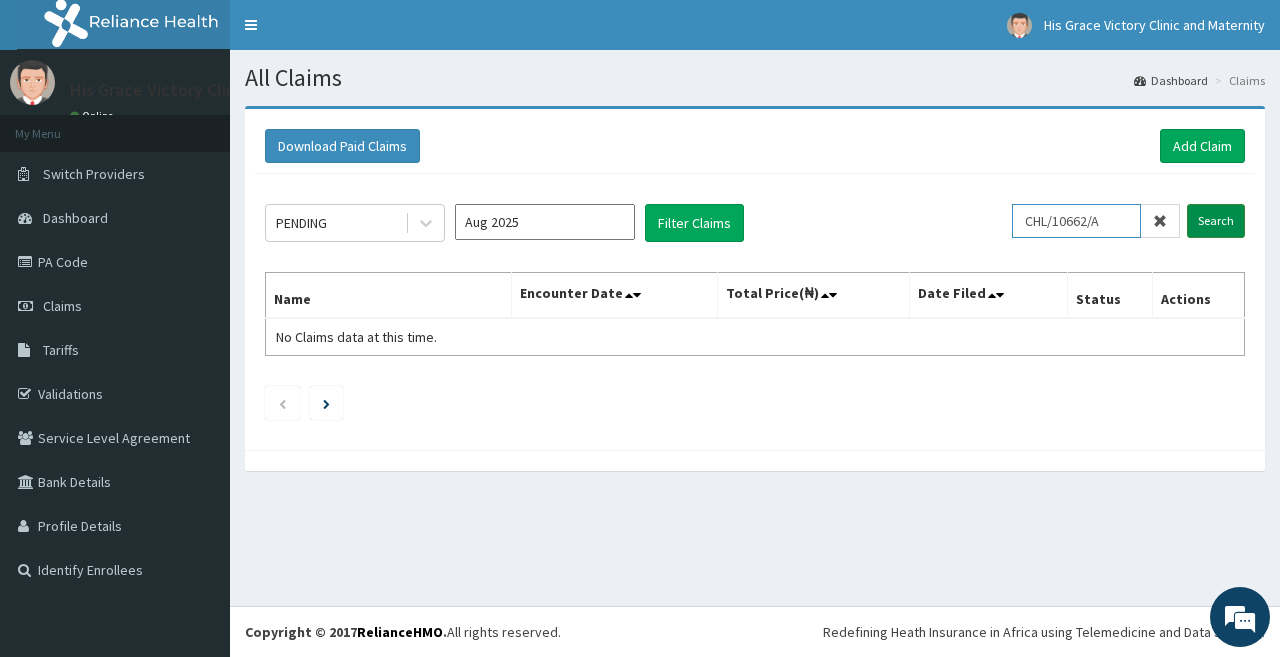 type on "CHL/10662/A" 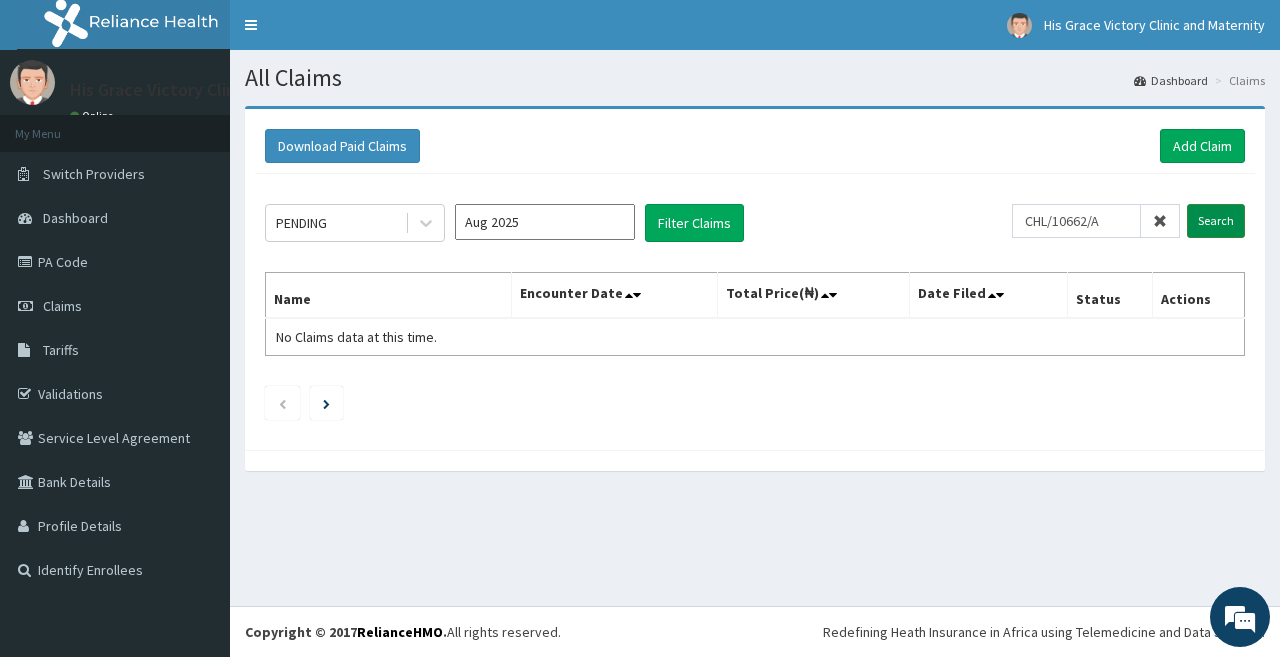 click on "Search" at bounding box center (1216, 221) 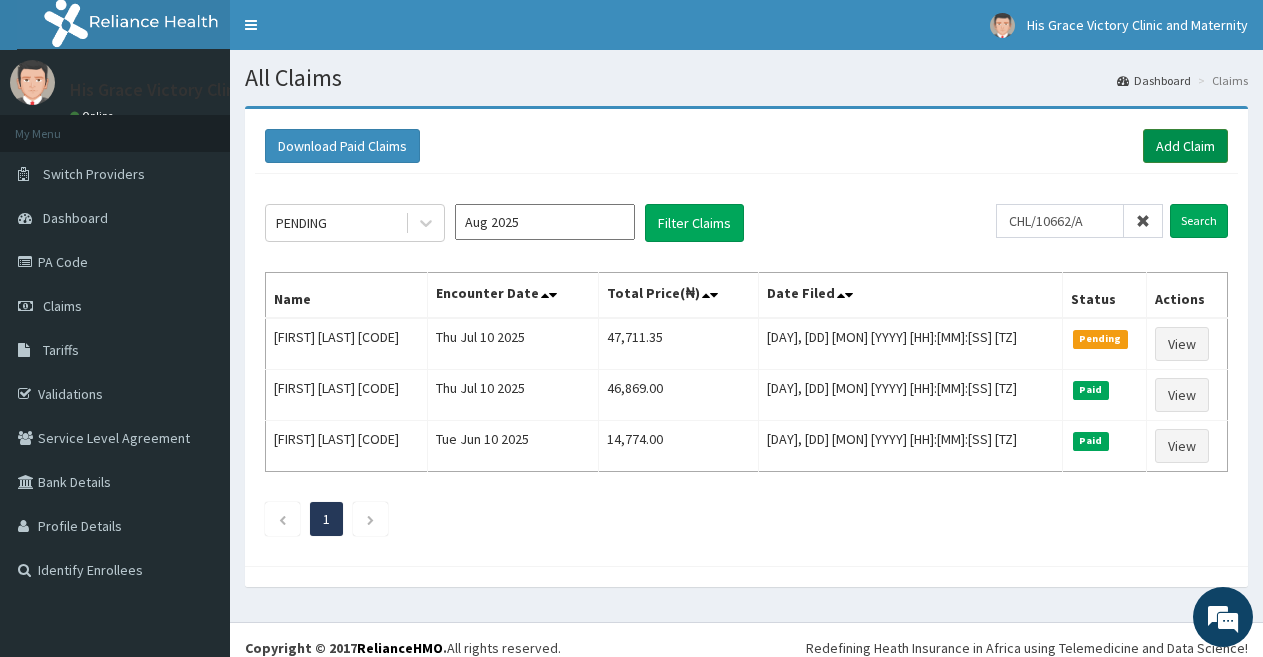 click on "Add Claim" at bounding box center [1185, 146] 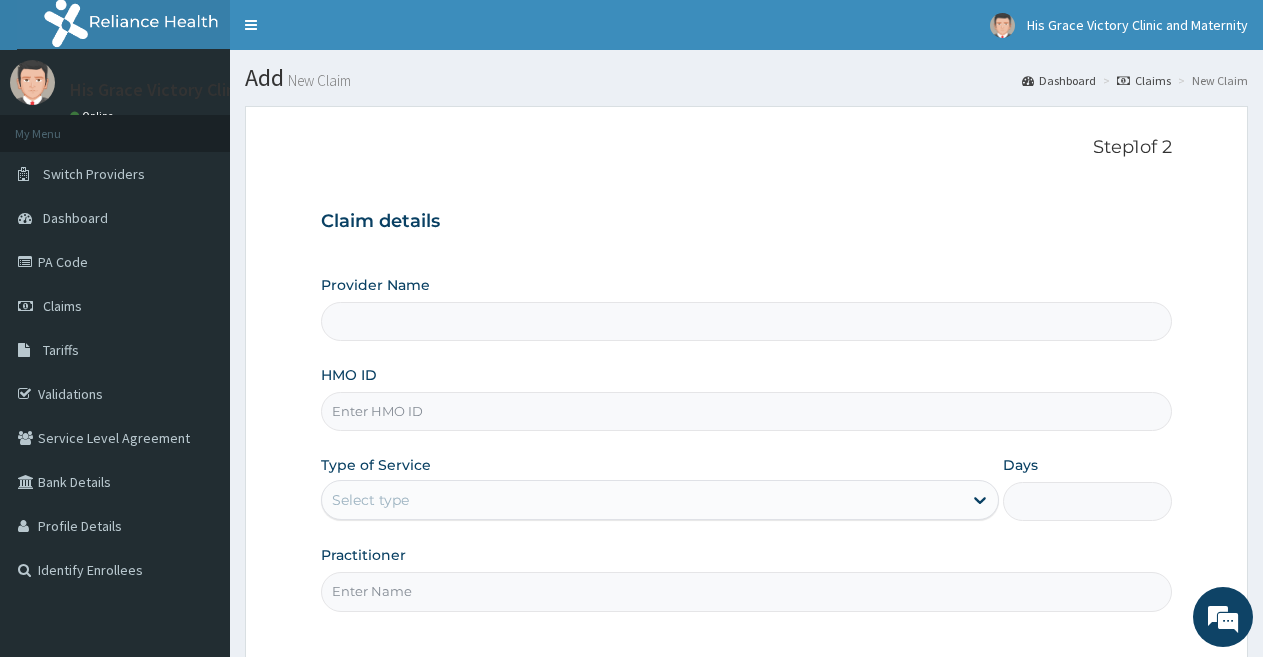 scroll, scrollTop: 0, scrollLeft: 0, axis: both 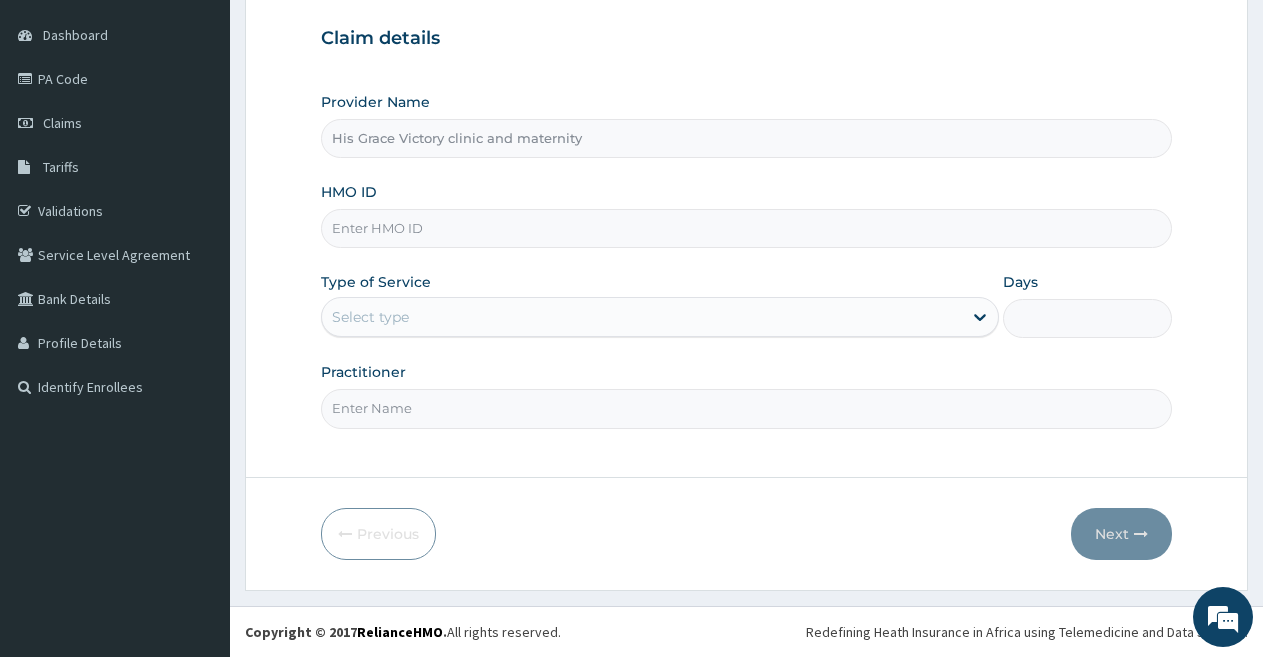 click on "HMO ID" at bounding box center (746, 215) 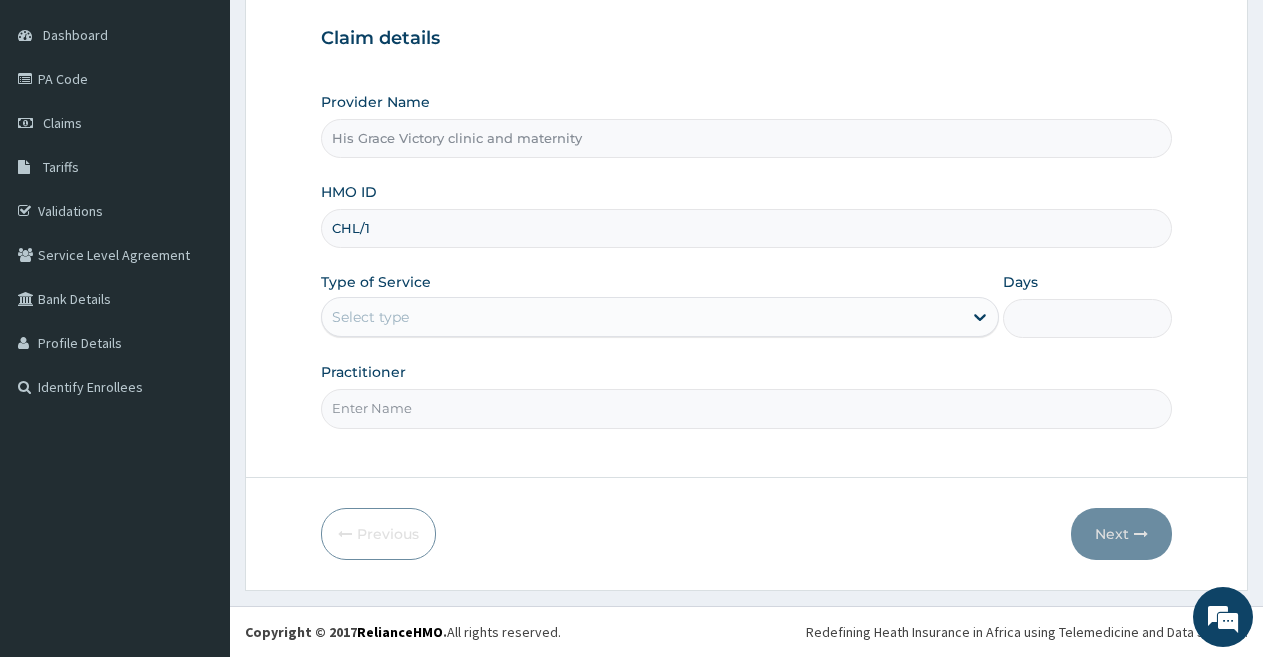 scroll, scrollTop: 0, scrollLeft: 0, axis: both 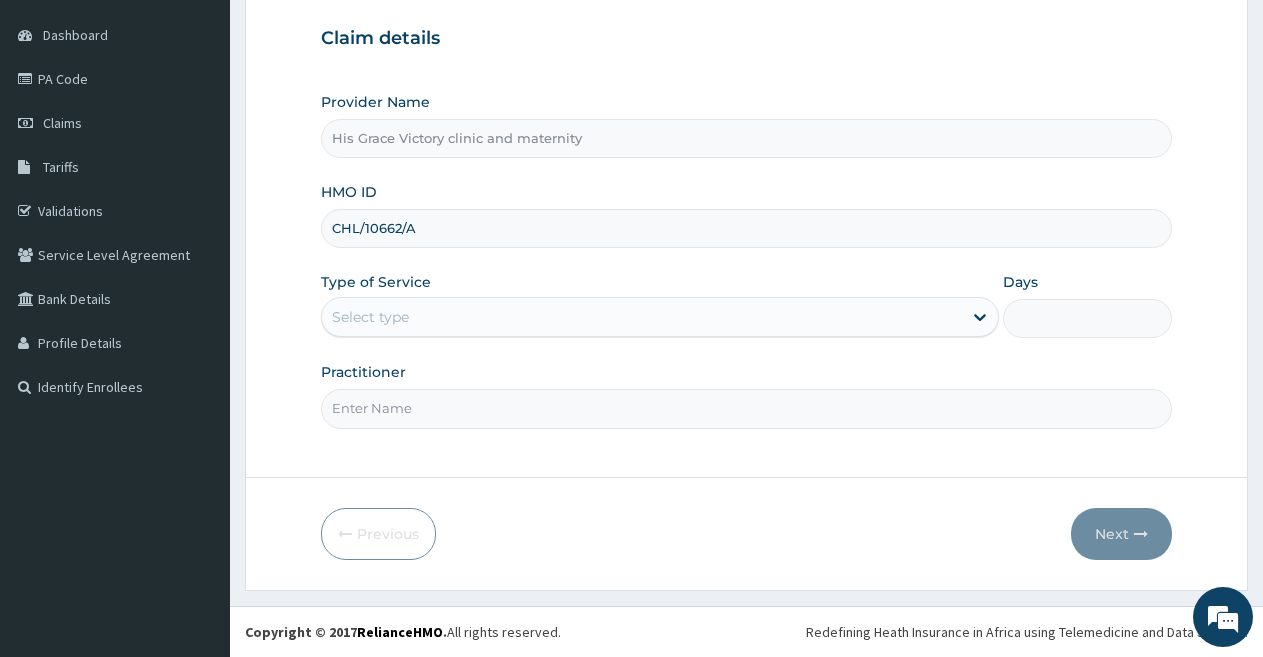 type on "CHL/10662/A" 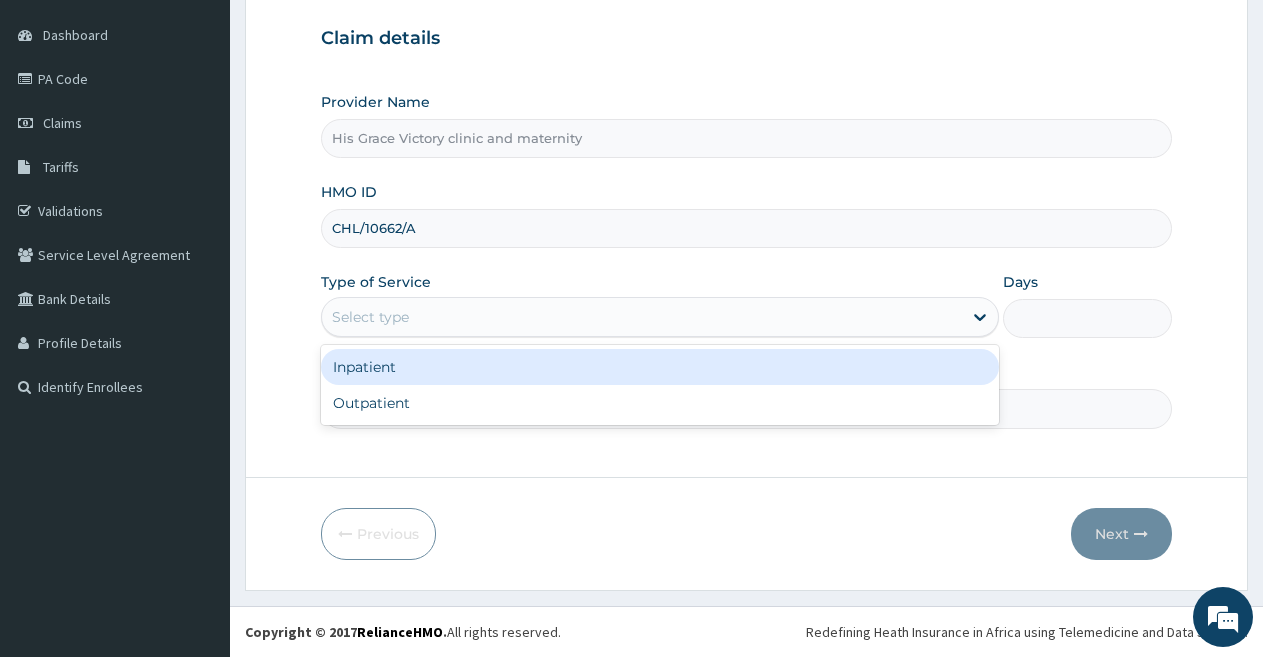 click on "Select type" at bounding box center (641, 317) 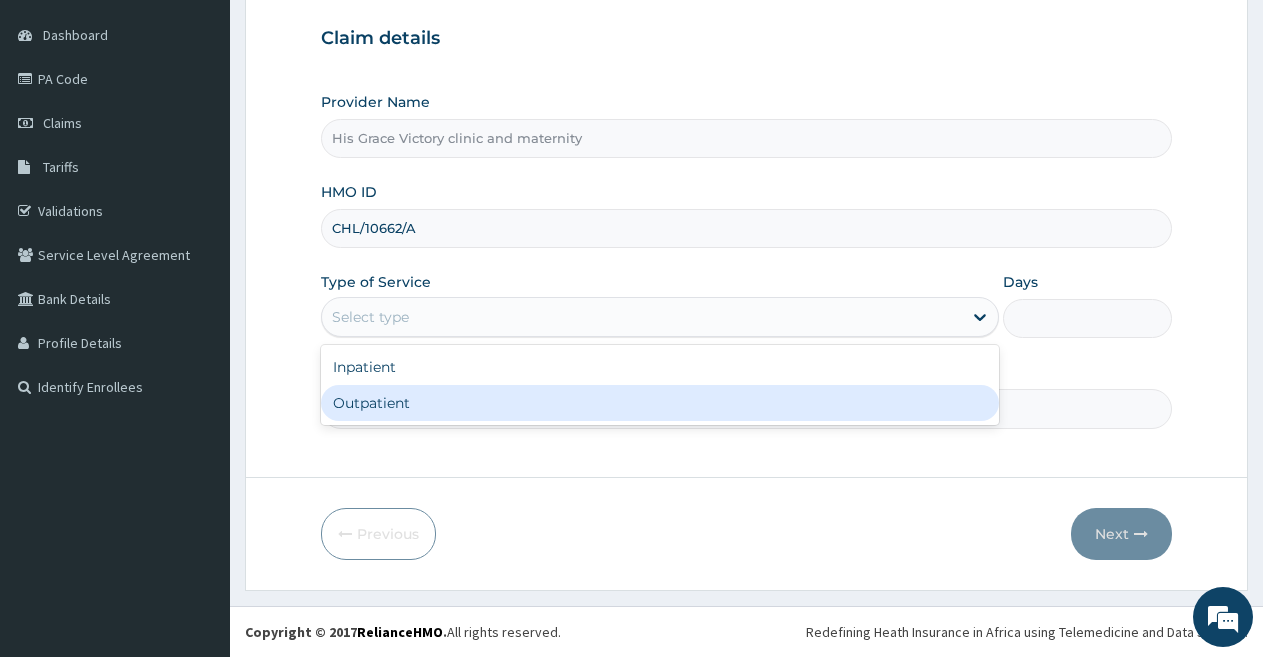 click on "Outpatient" at bounding box center (659, 403) 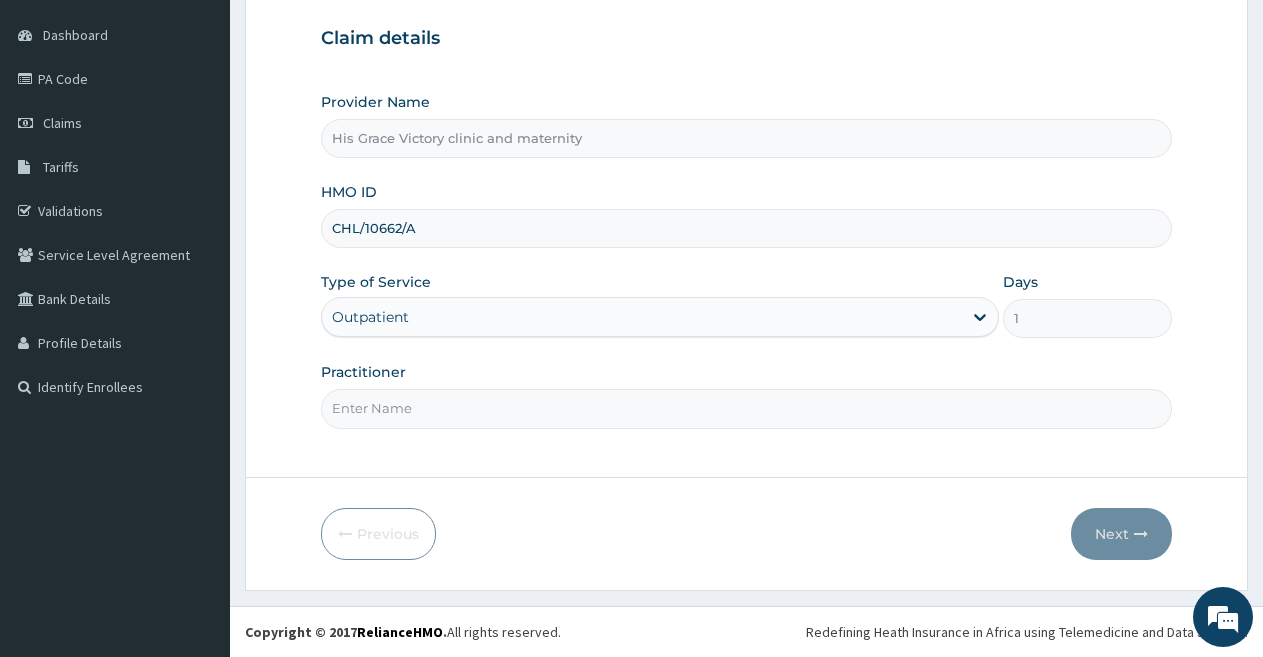click on "Practitioner" at bounding box center [746, 408] 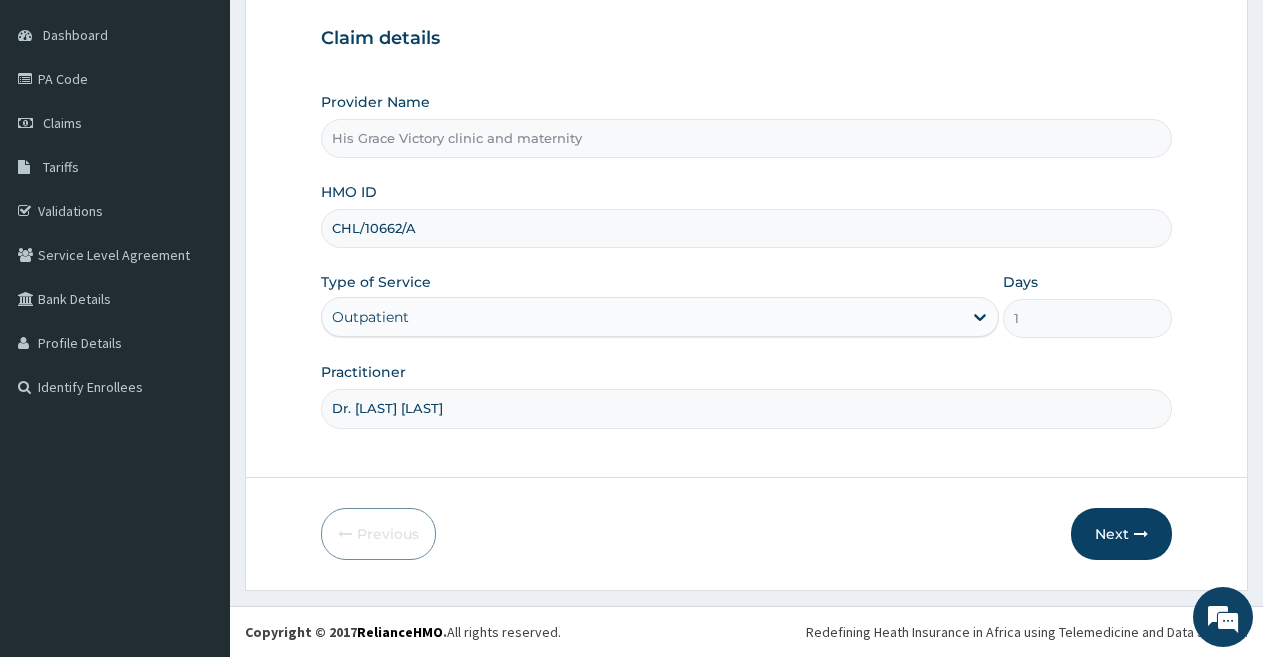 click on "Dr. Idowu Ayoola" at bounding box center (746, 408) 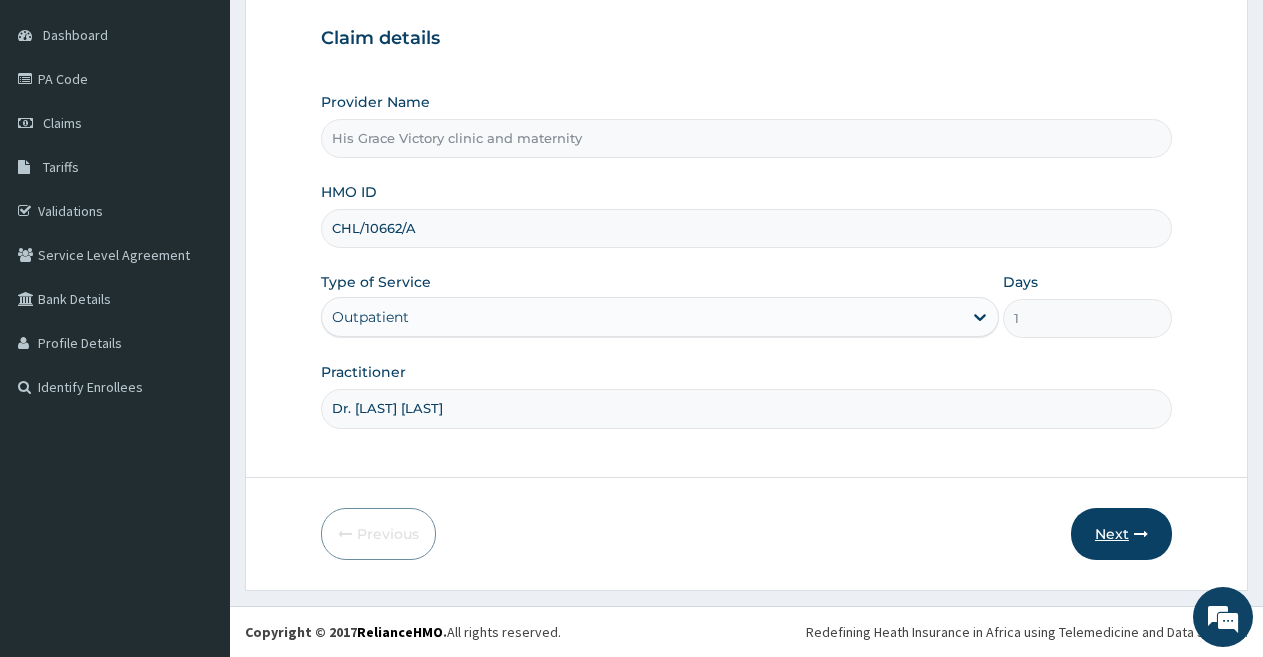 type on "Dr. Idowu Ayoola" 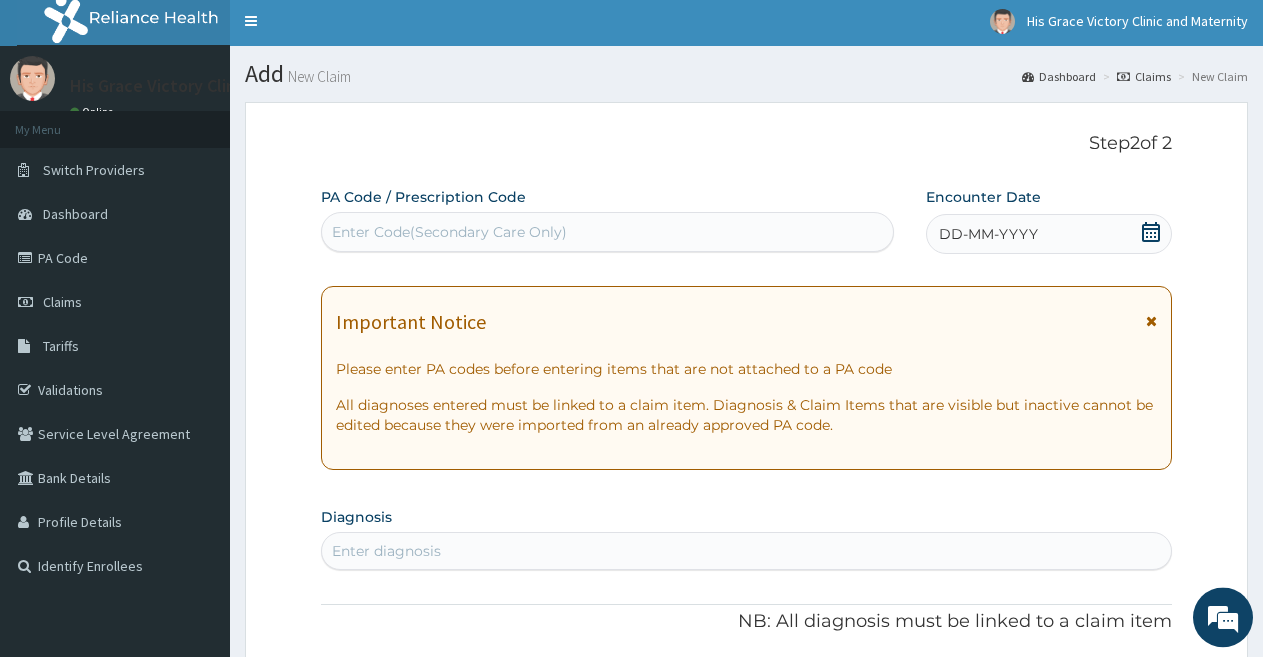 scroll, scrollTop: 0, scrollLeft: 0, axis: both 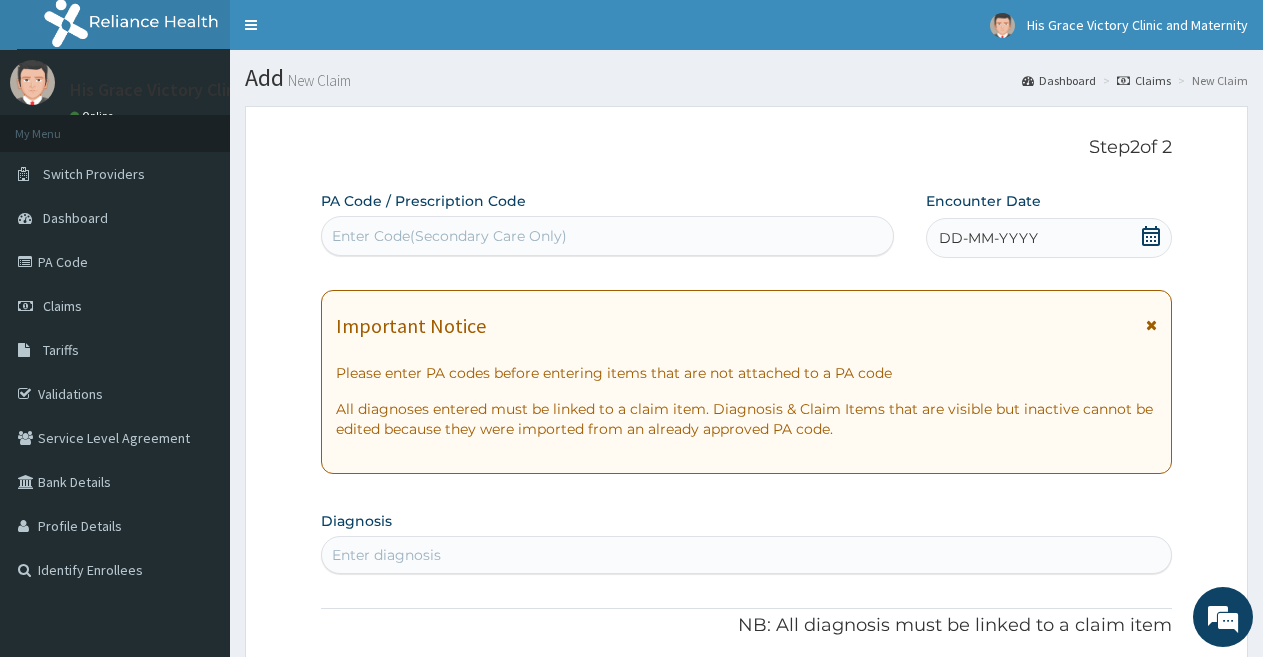 click on "Enter Code(Secondary Care Only)" at bounding box center (607, 236) 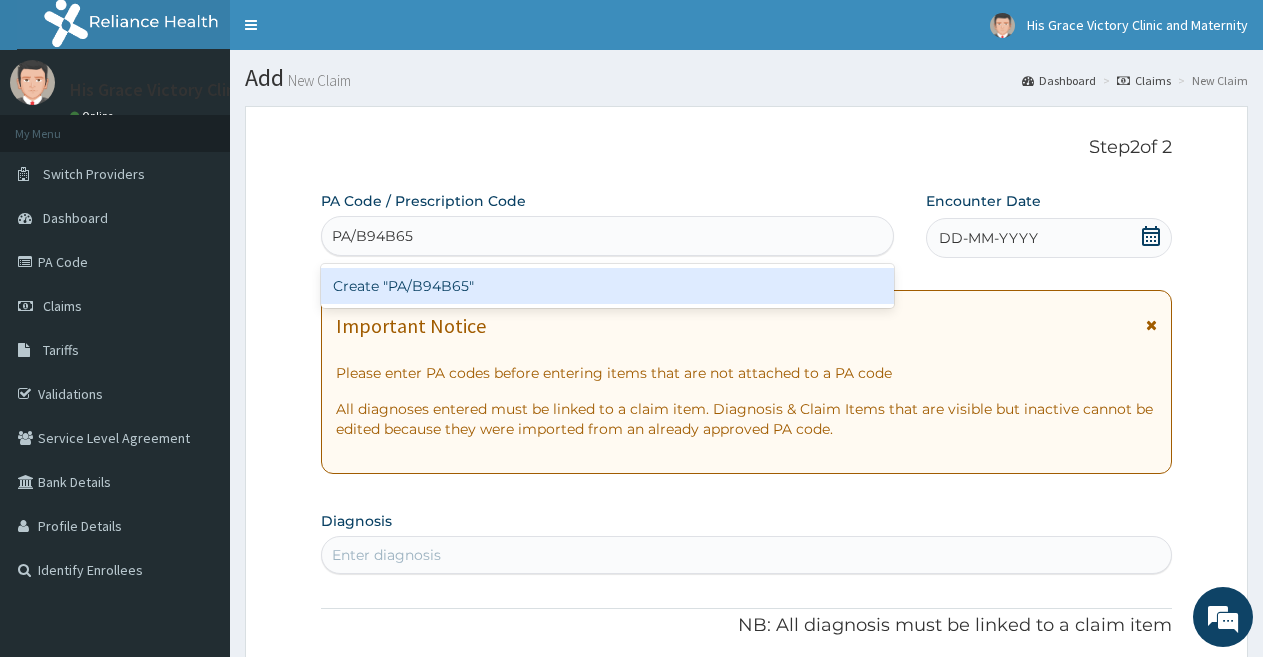 click on "Create "PA/B94B65"" at bounding box center [607, 286] 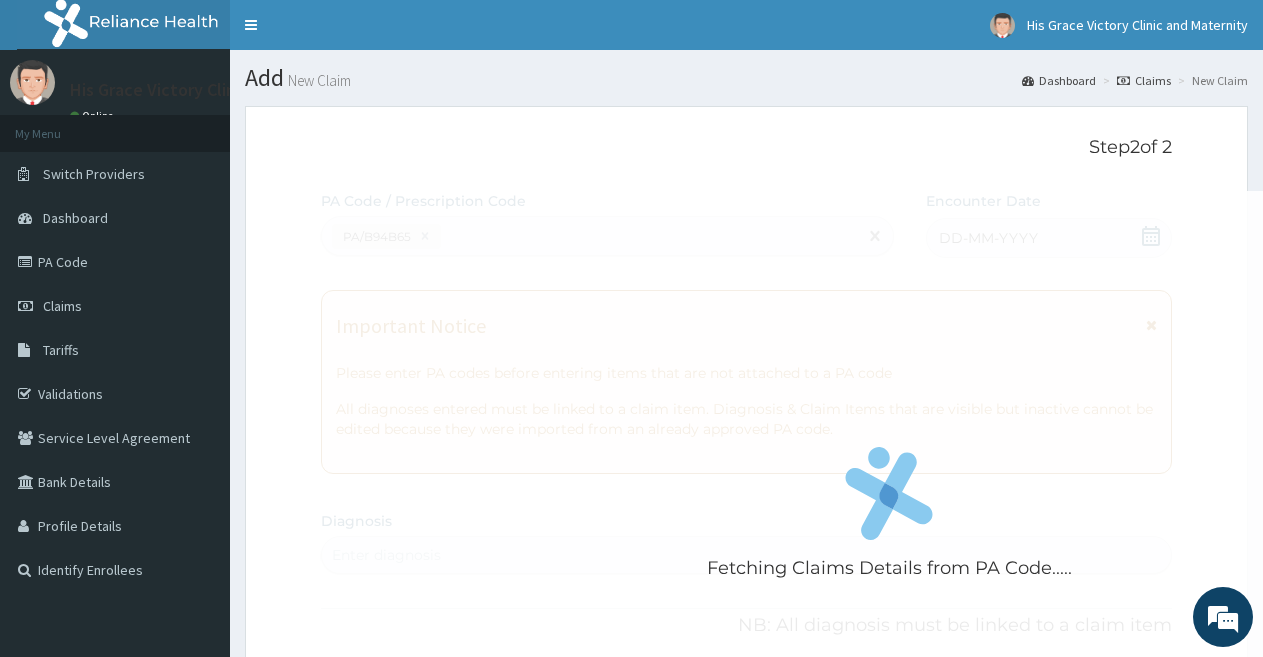 click on "Fetching Claims Details from PA Code....." at bounding box center [889, 519] 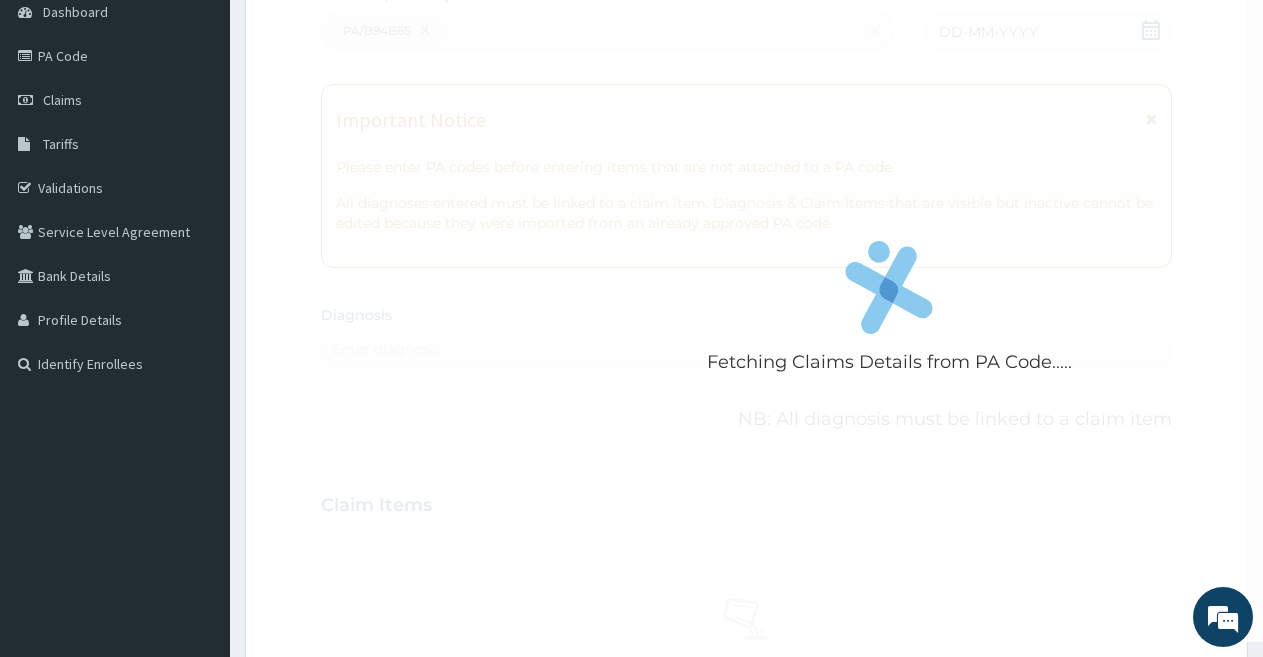 scroll, scrollTop: 0, scrollLeft: 0, axis: both 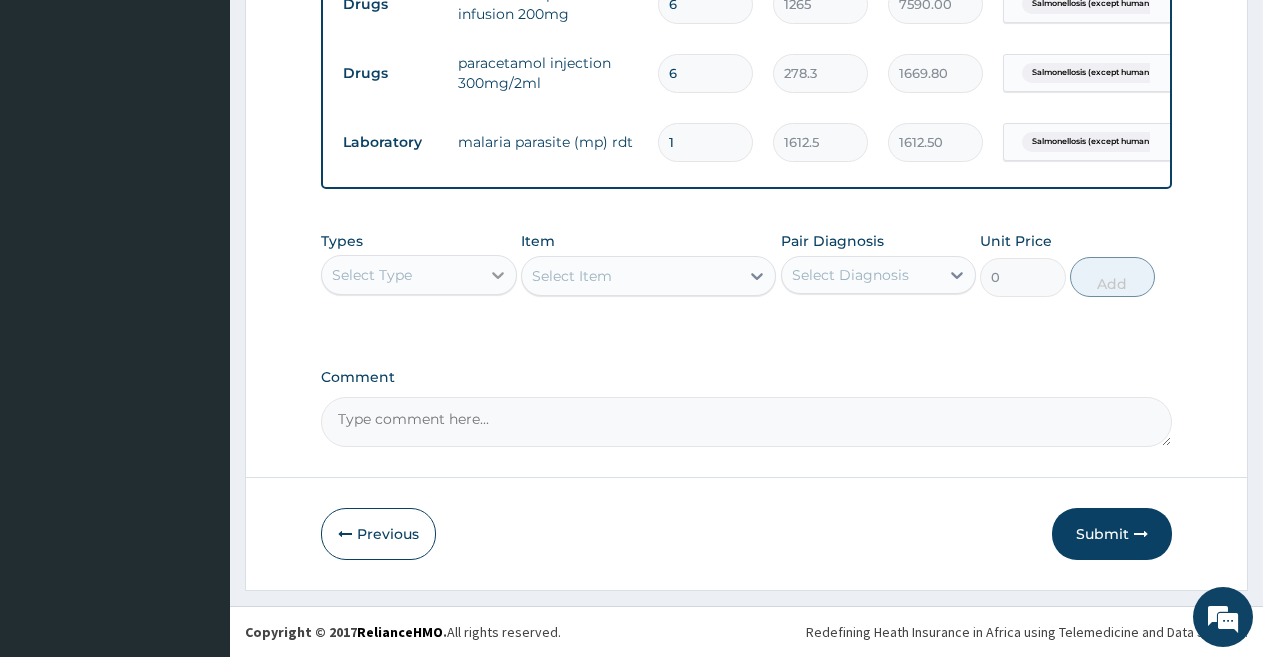 click 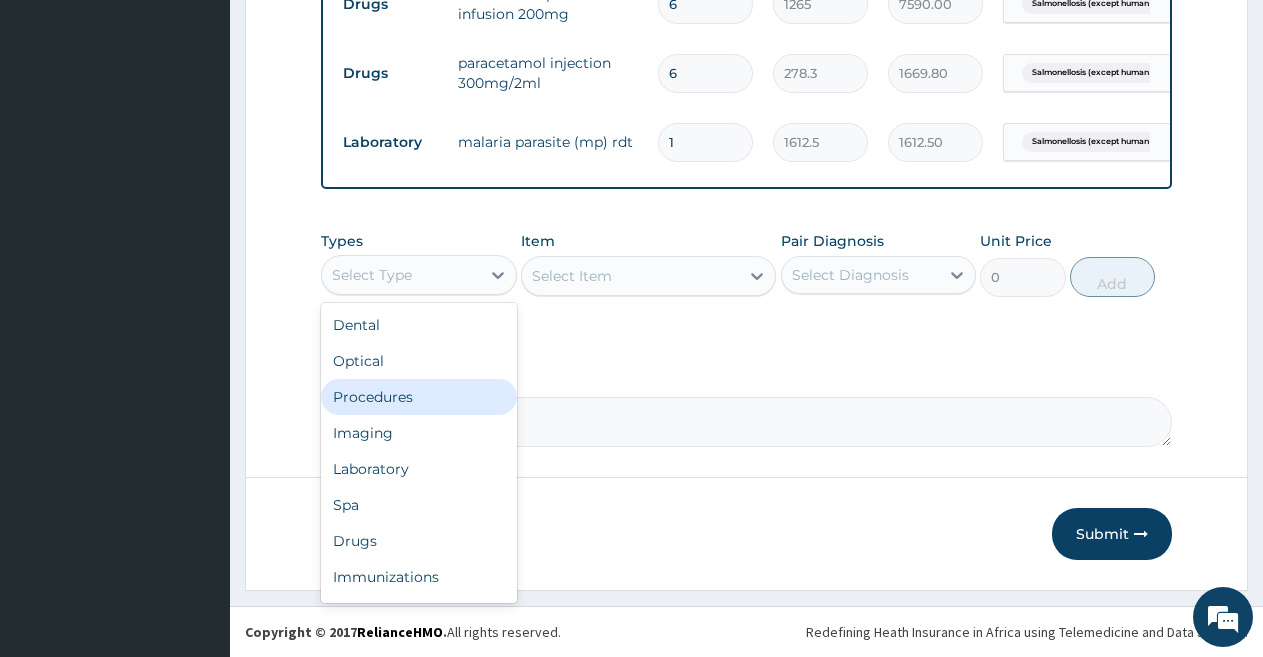 click on "Procedures" at bounding box center (419, 397) 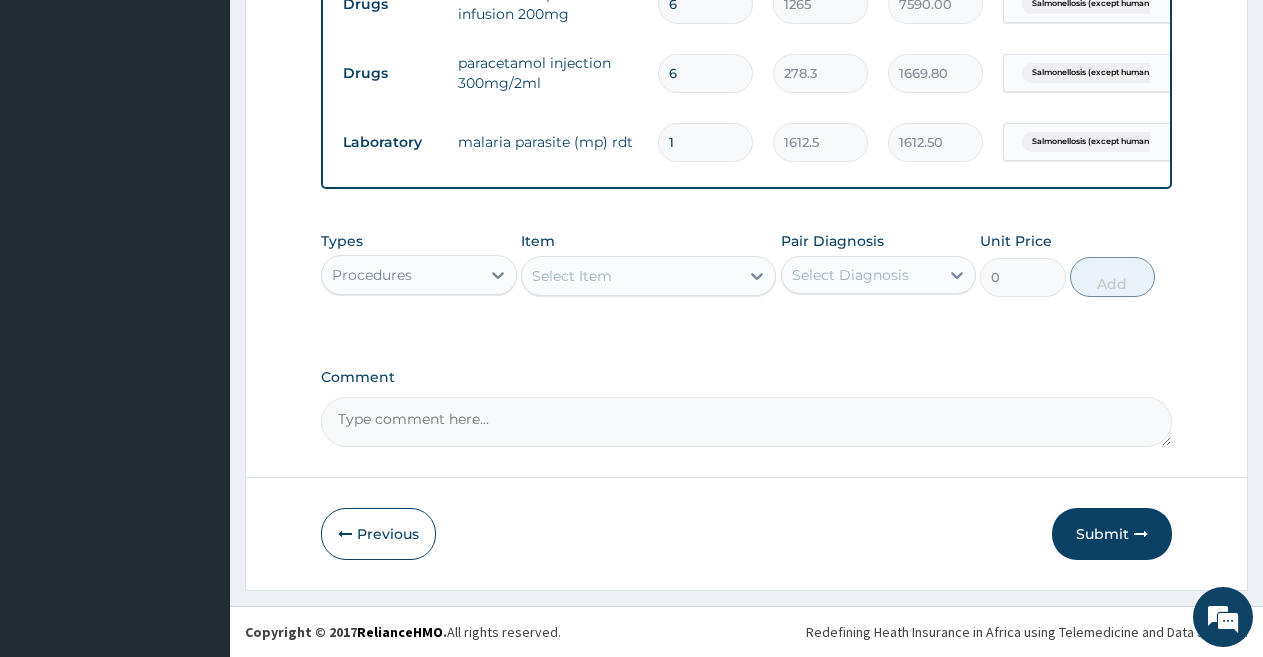 click 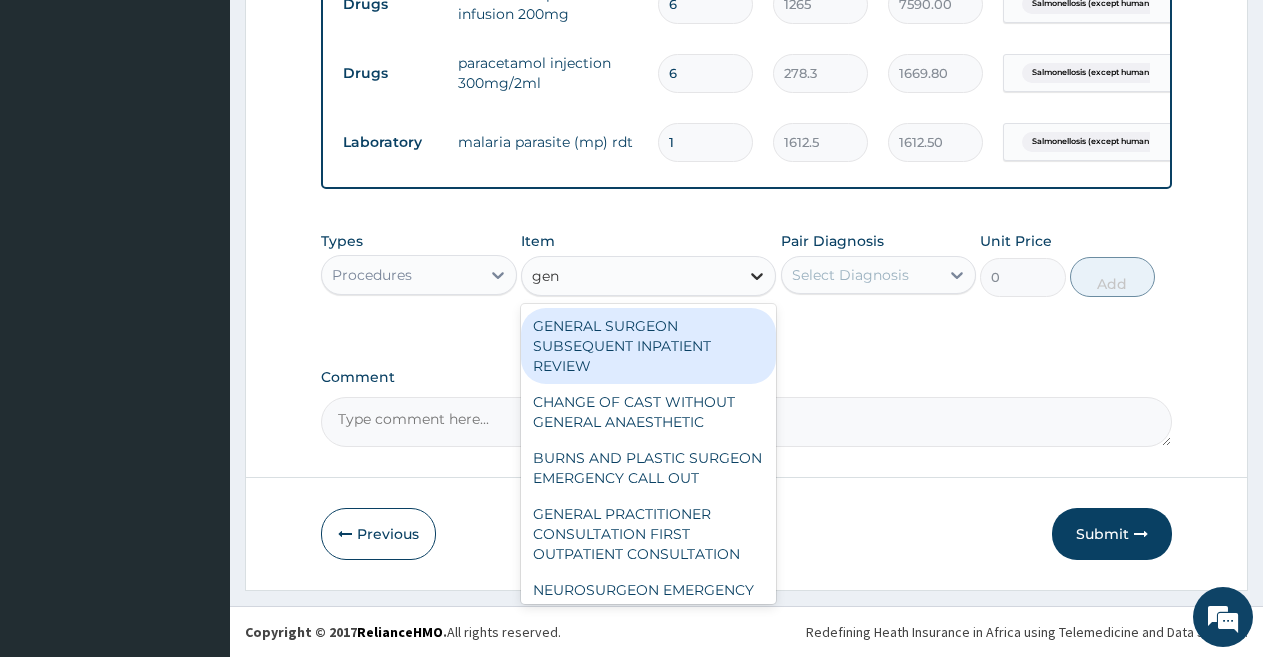 type on "gene" 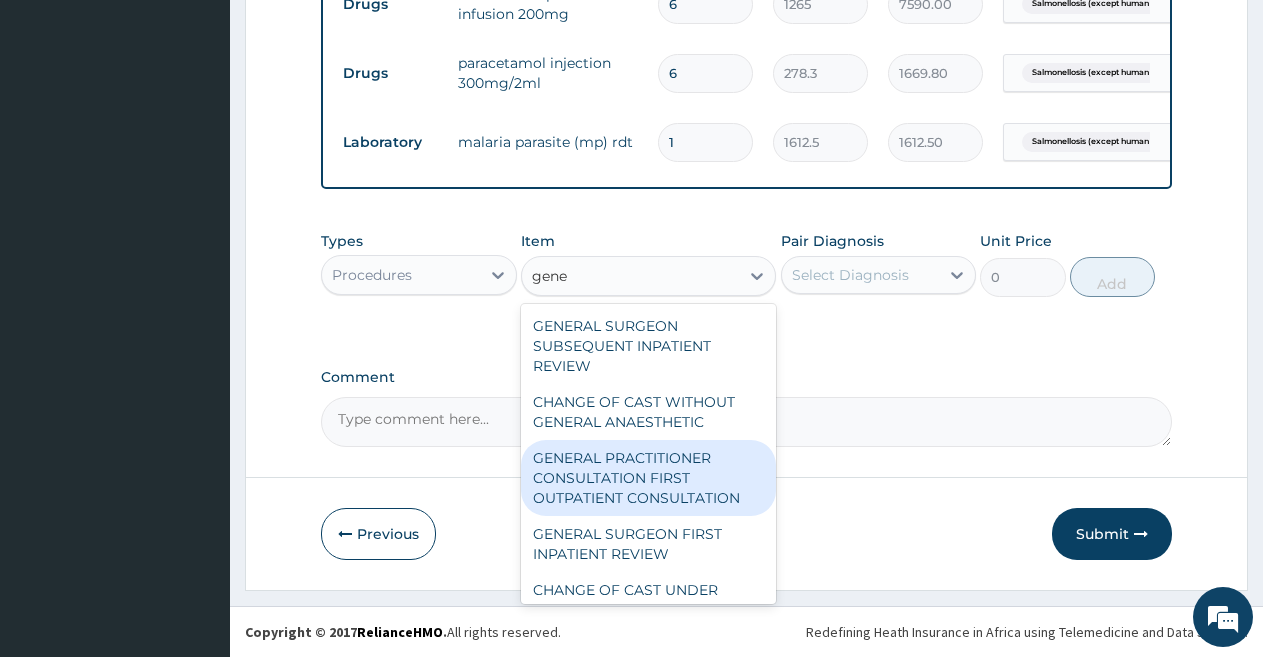 click on "GENERAL PRACTITIONER CONSULTATION FIRST OUTPATIENT CONSULTATION" at bounding box center [648, 478] 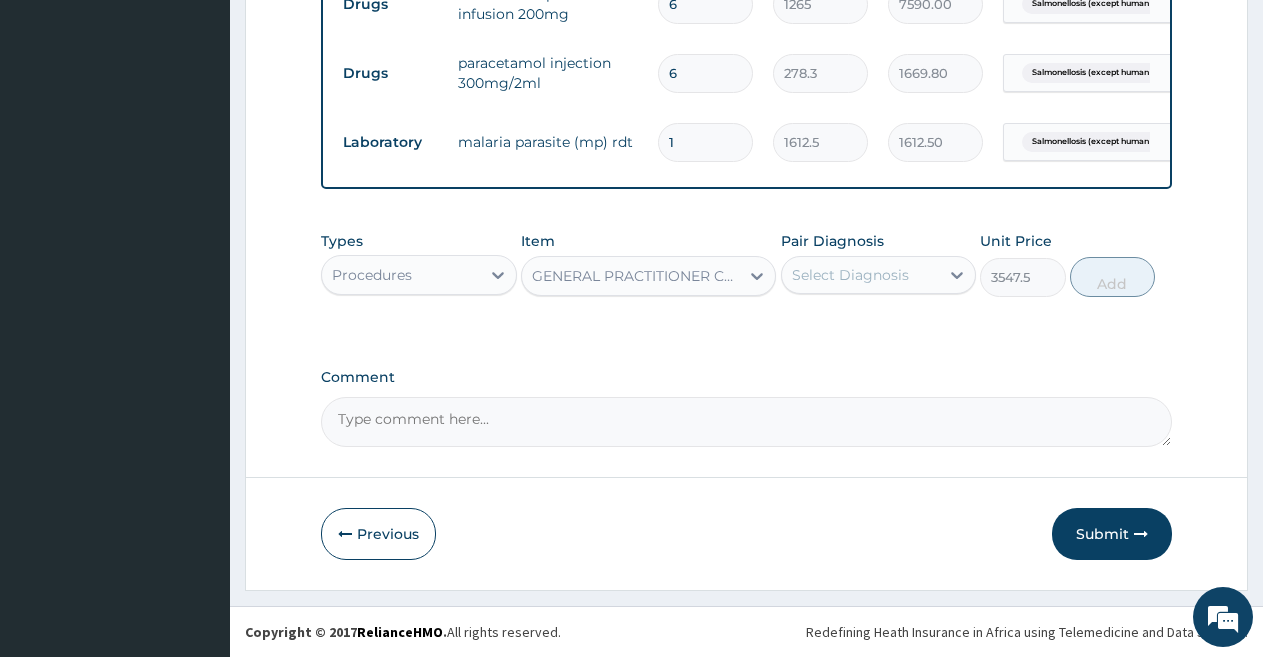 type 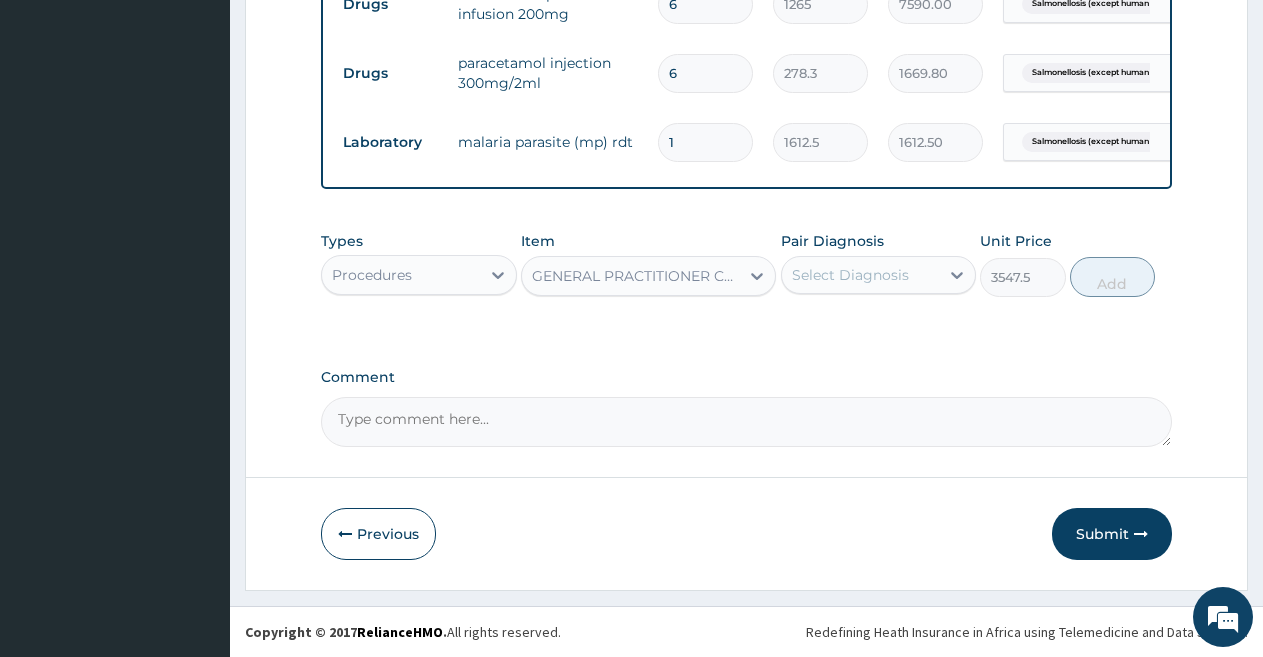 type on "3547.5" 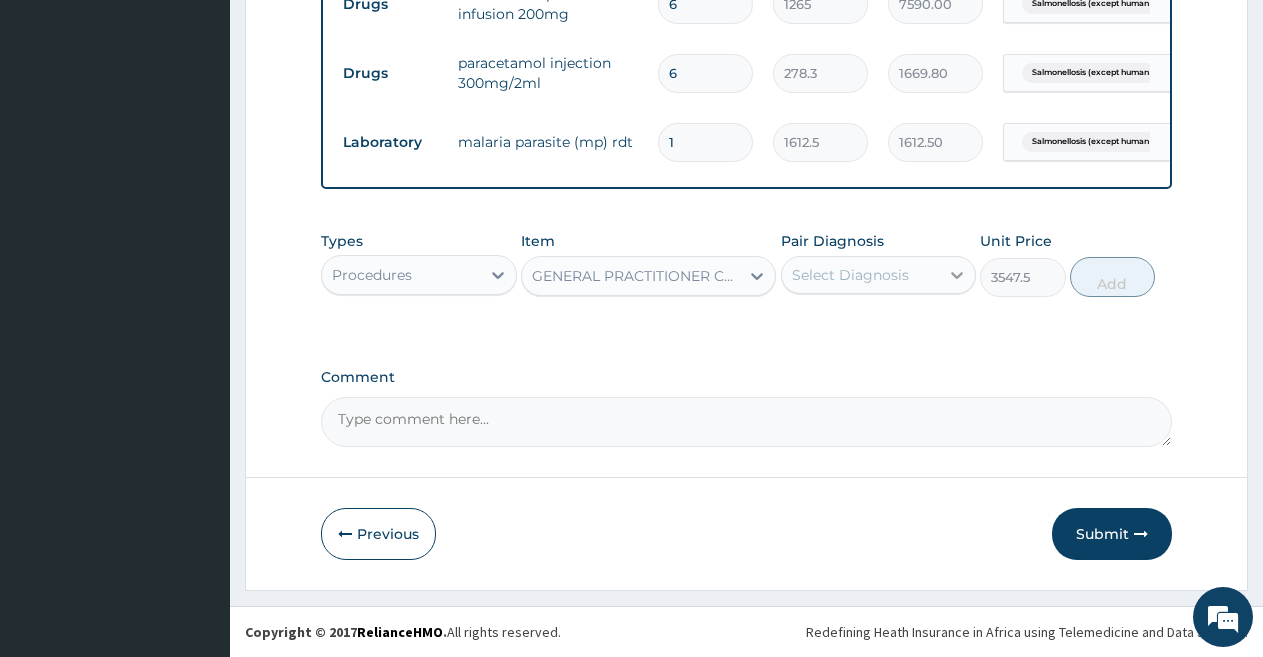 click 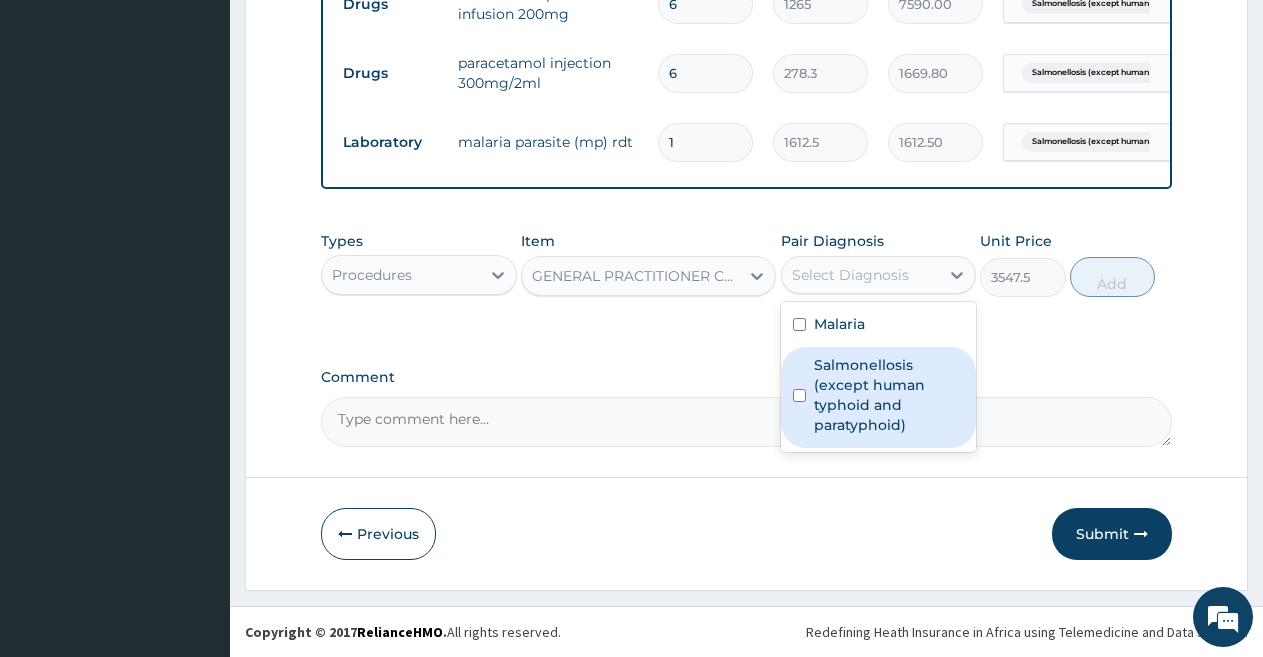 click on "Salmonellosis (except human typhoid and paratyphoid)" at bounding box center (889, 395) 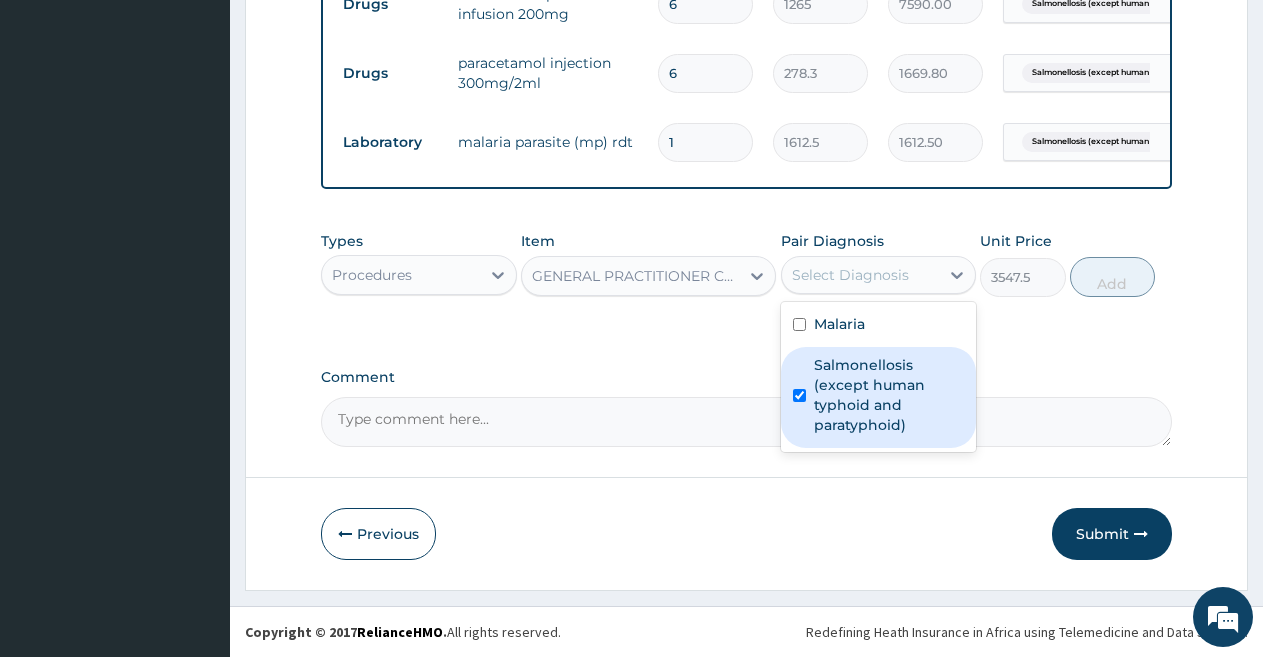 checkbox on "true" 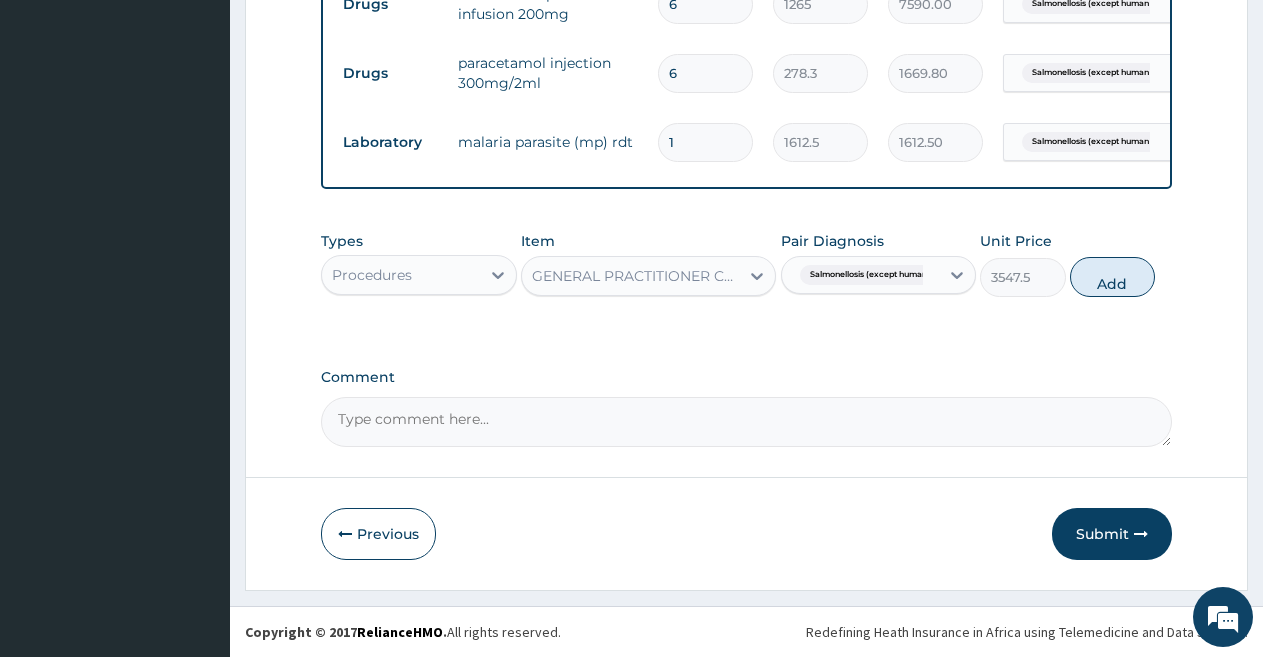 click on "Add" at bounding box center [1112, 277] 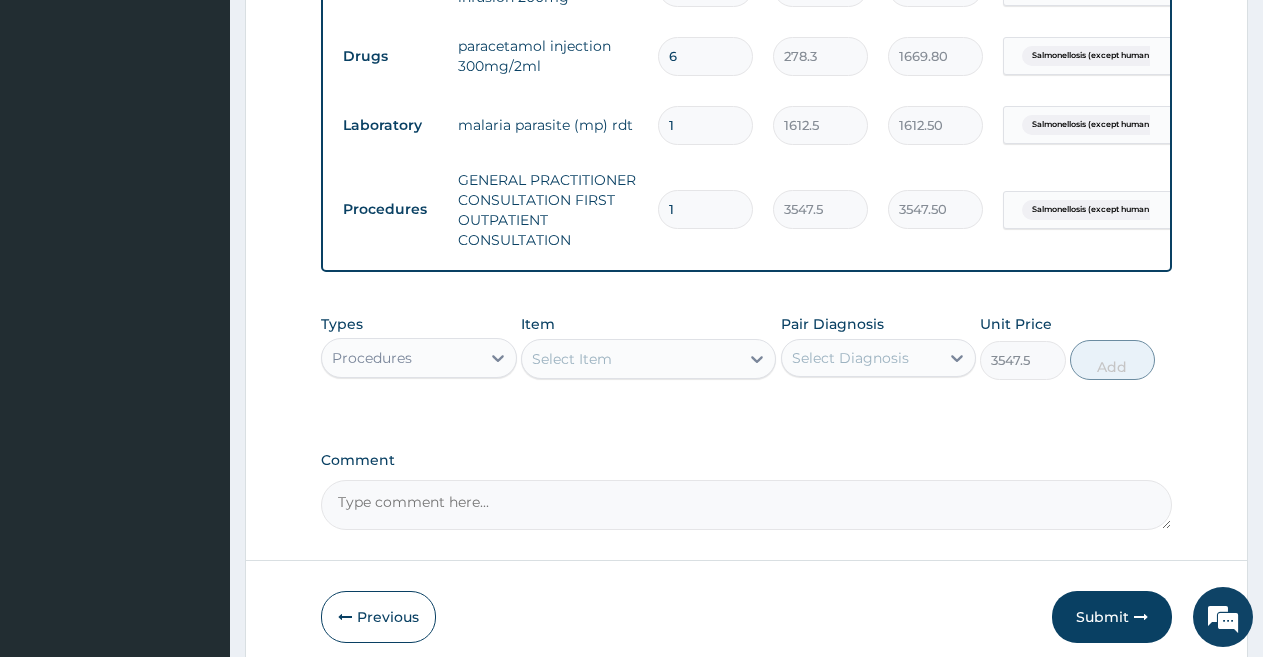 type on "0" 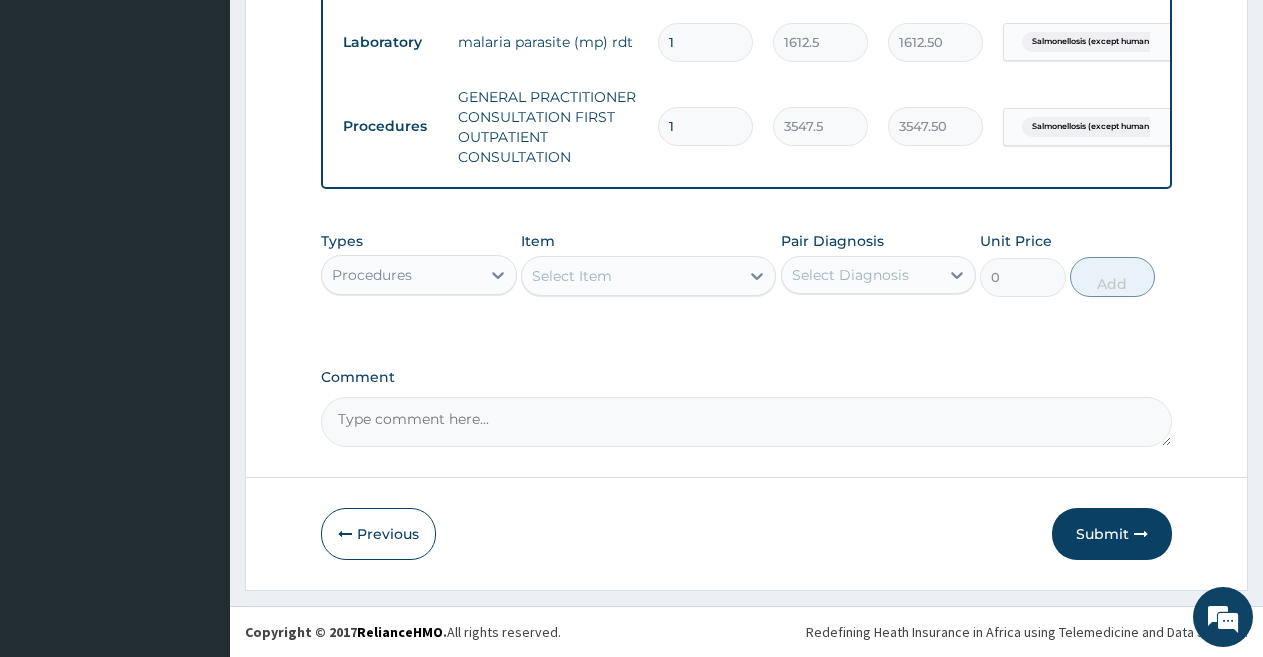 scroll, scrollTop: 1290, scrollLeft: 0, axis: vertical 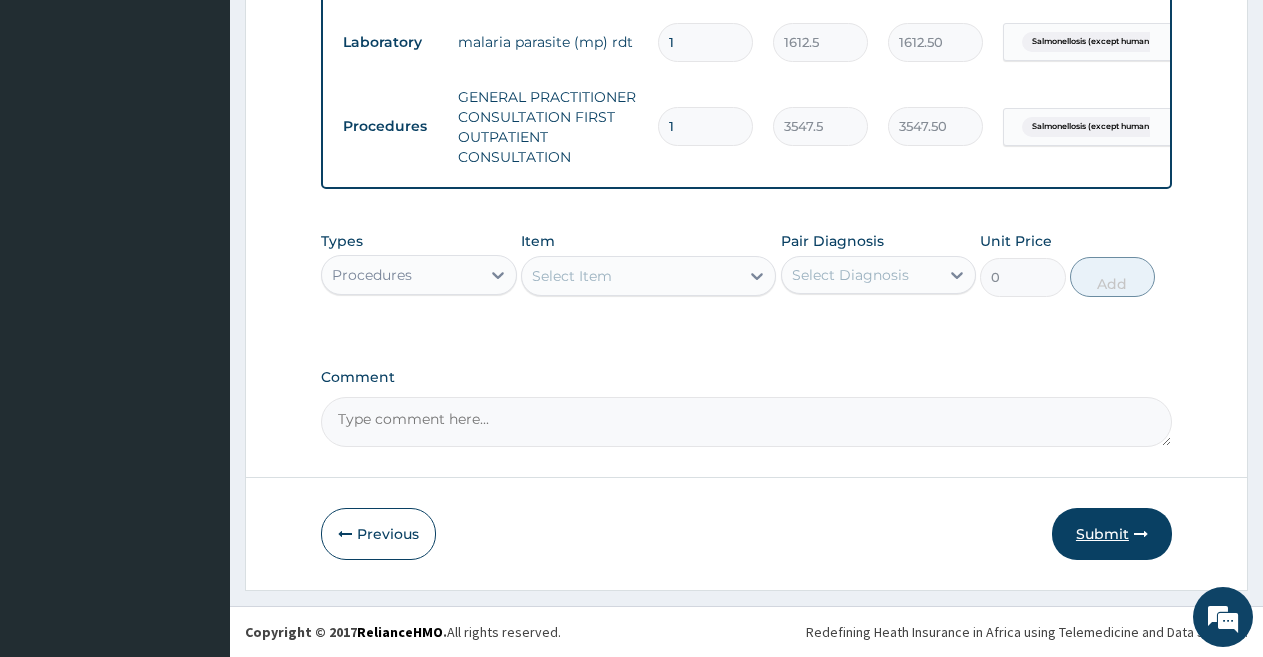 click on "Submit" at bounding box center (1112, 534) 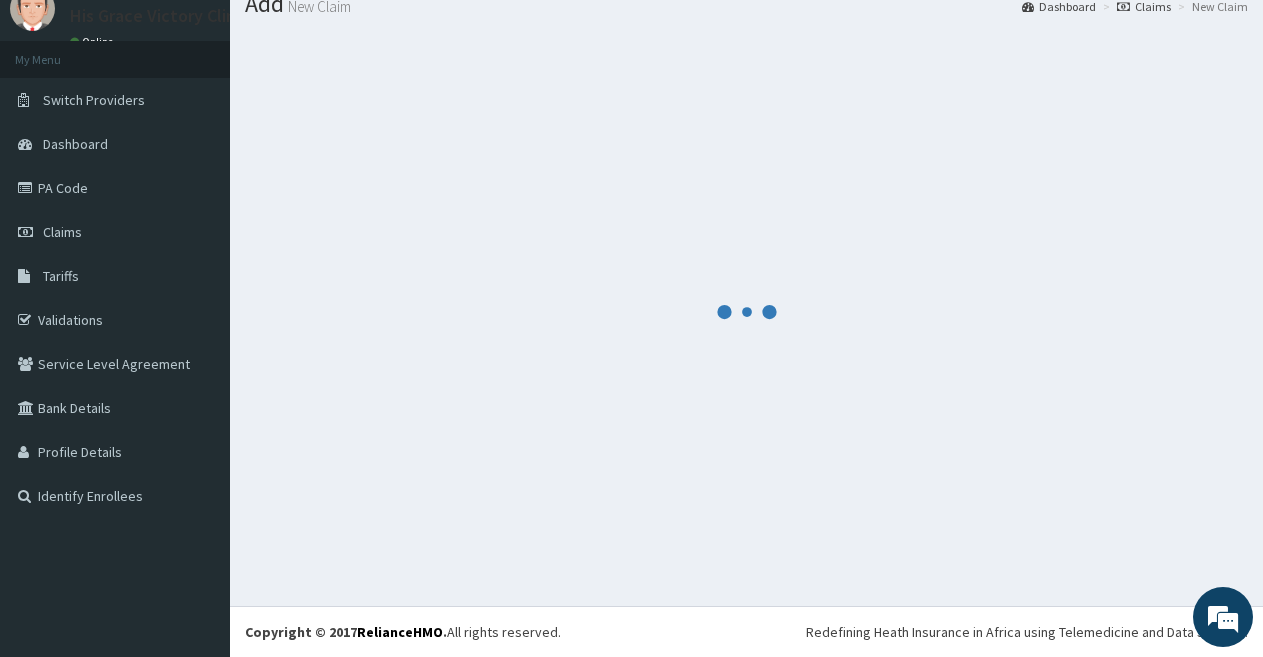 scroll, scrollTop: 74, scrollLeft: 0, axis: vertical 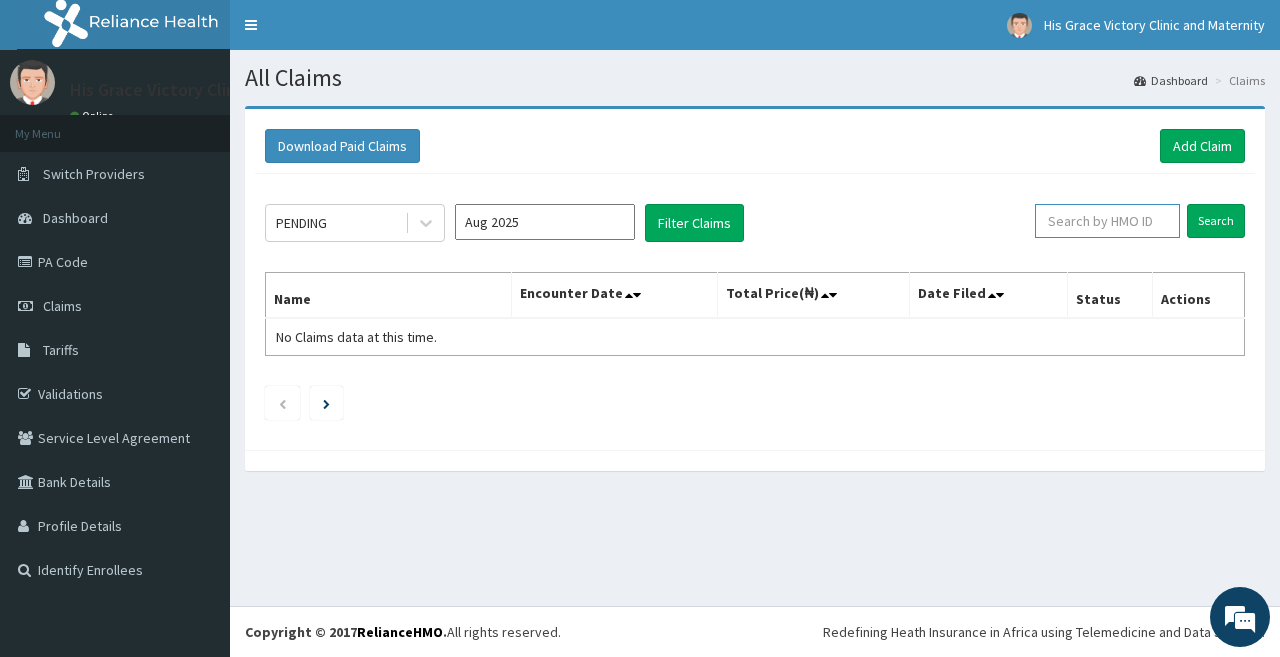 click at bounding box center (1107, 221) 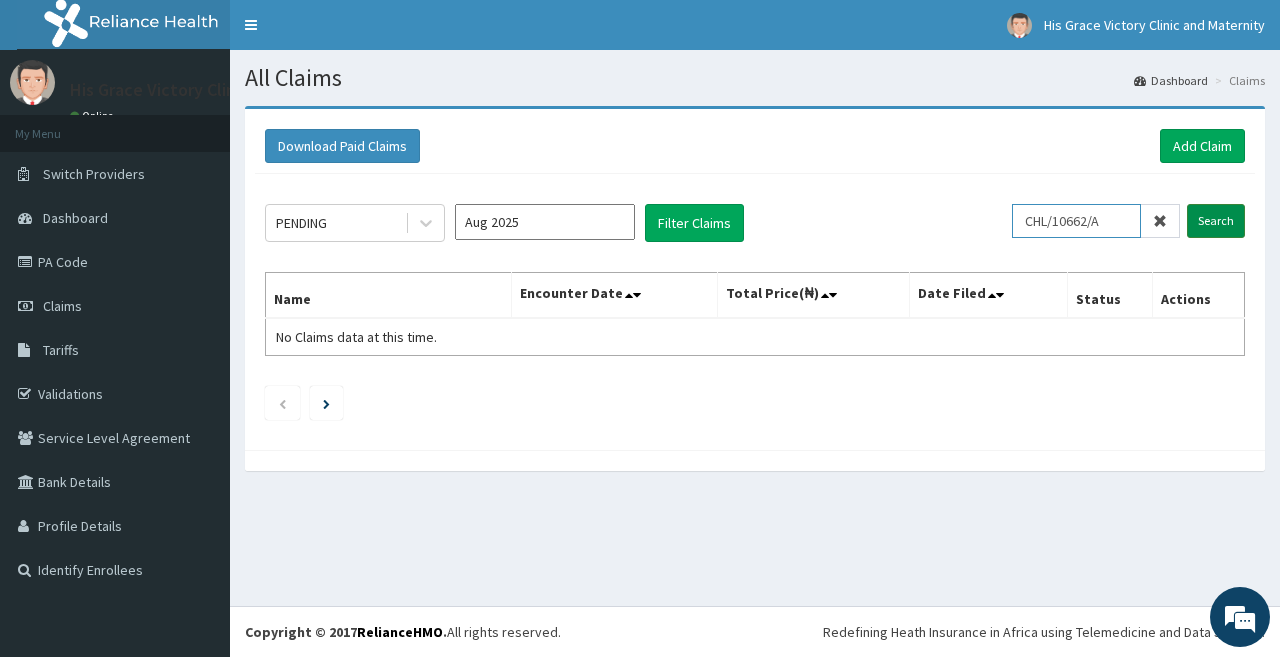 type on "CHL/10662/A" 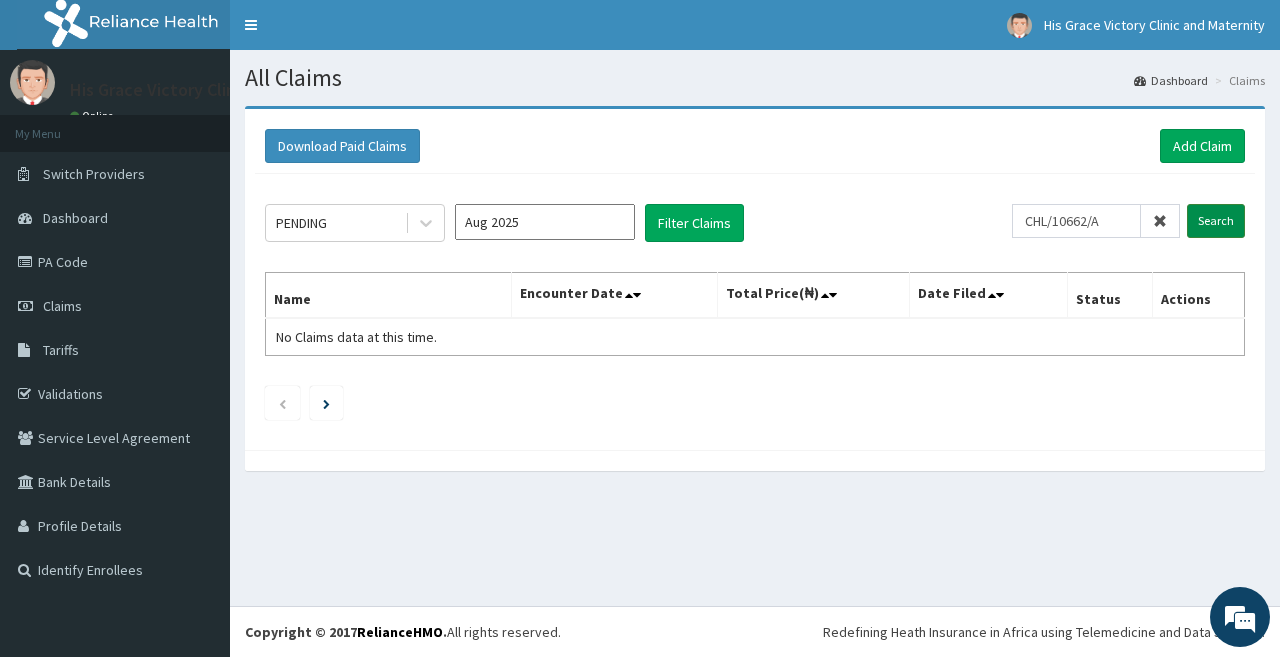 click on "Search" at bounding box center (1216, 221) 